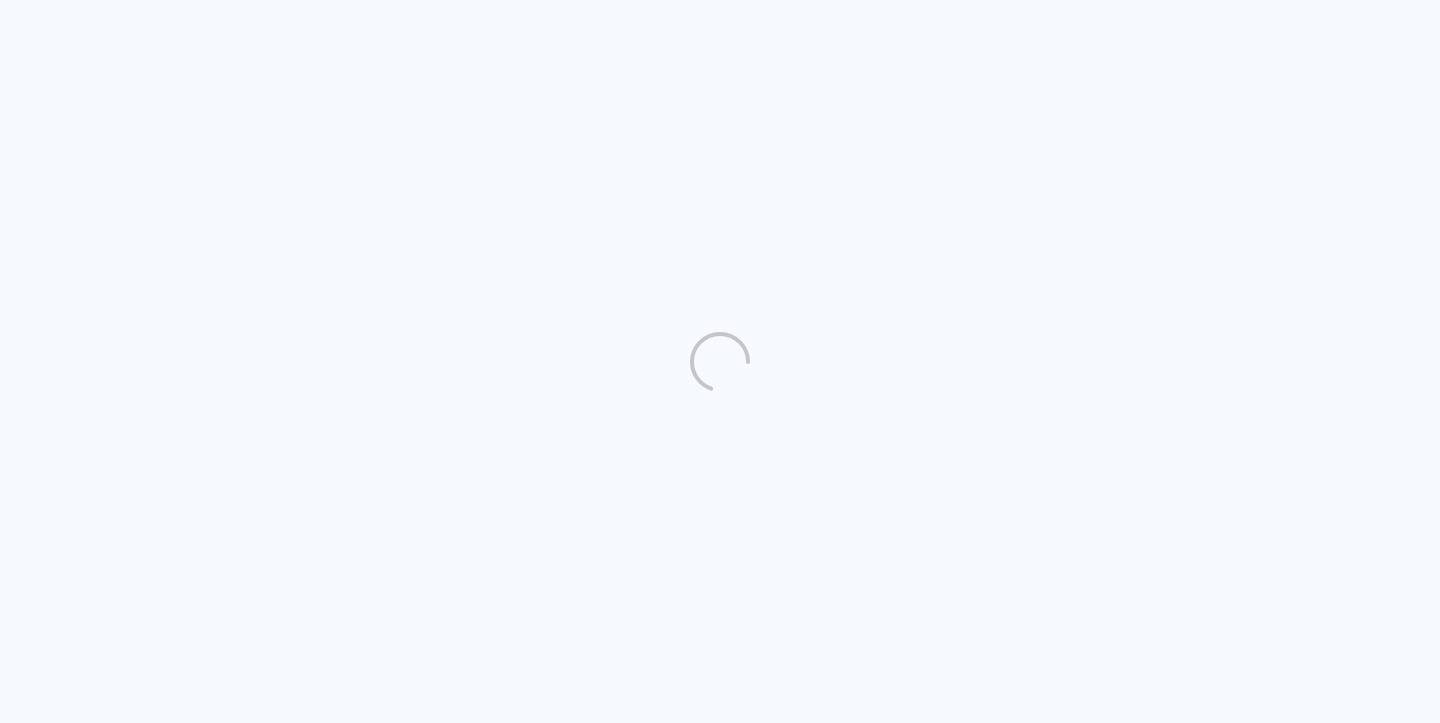 scroll, scrollTop: 0, scrollLeft: 0, axis: both 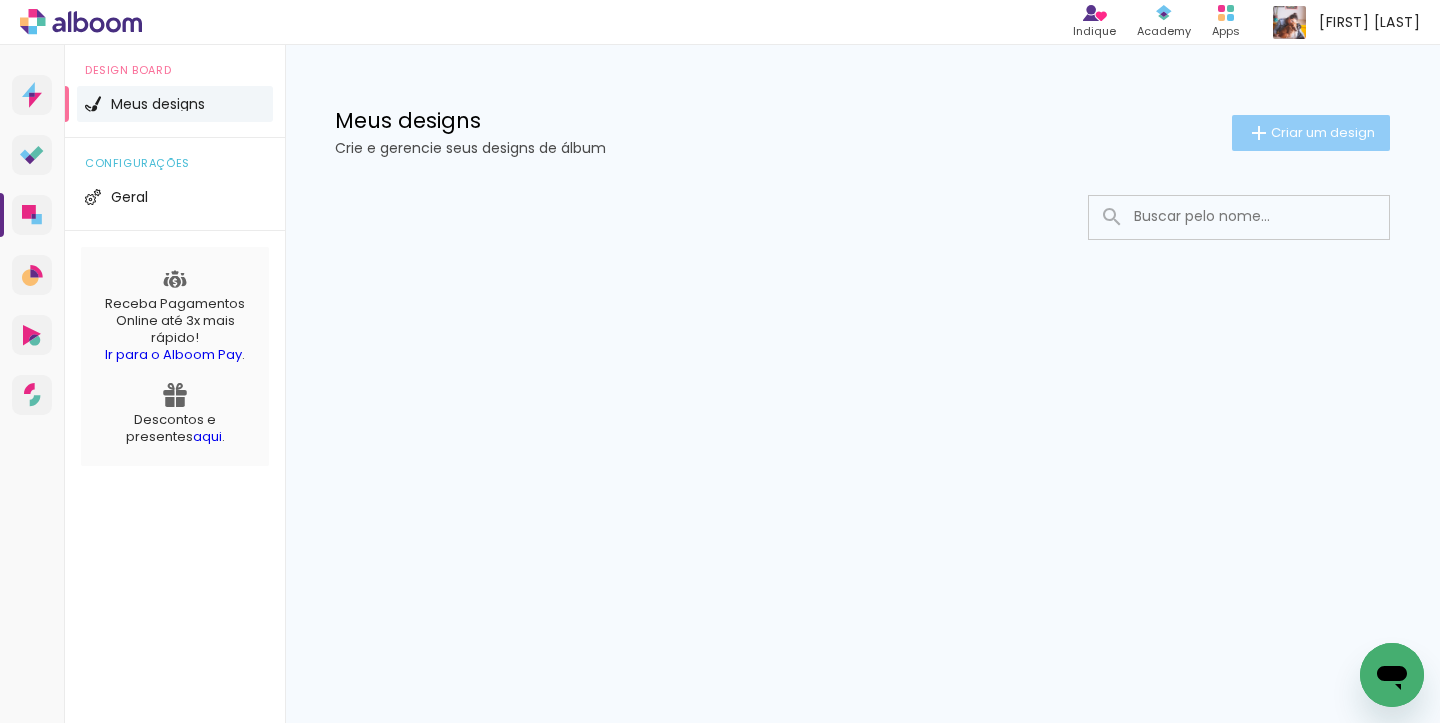 click on "Criar um design" 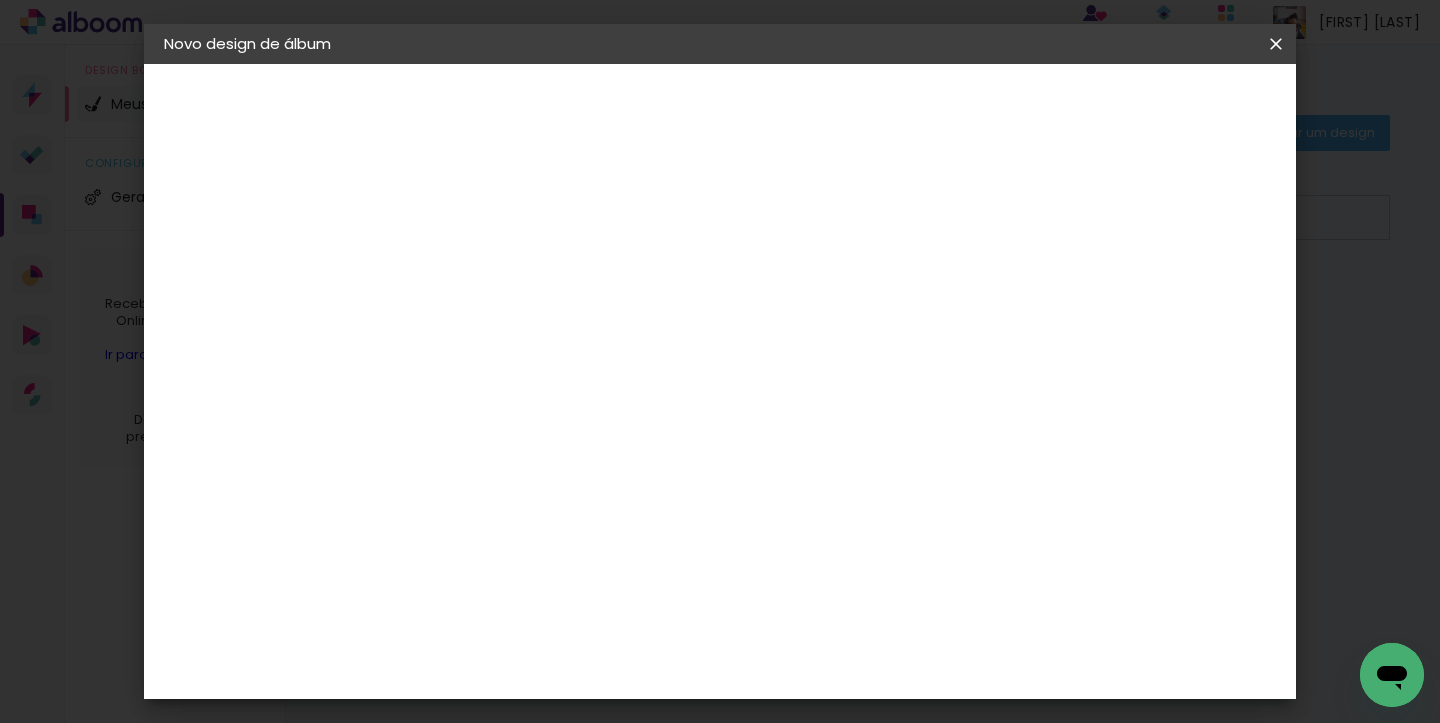 click at bounding box center (491, 268) 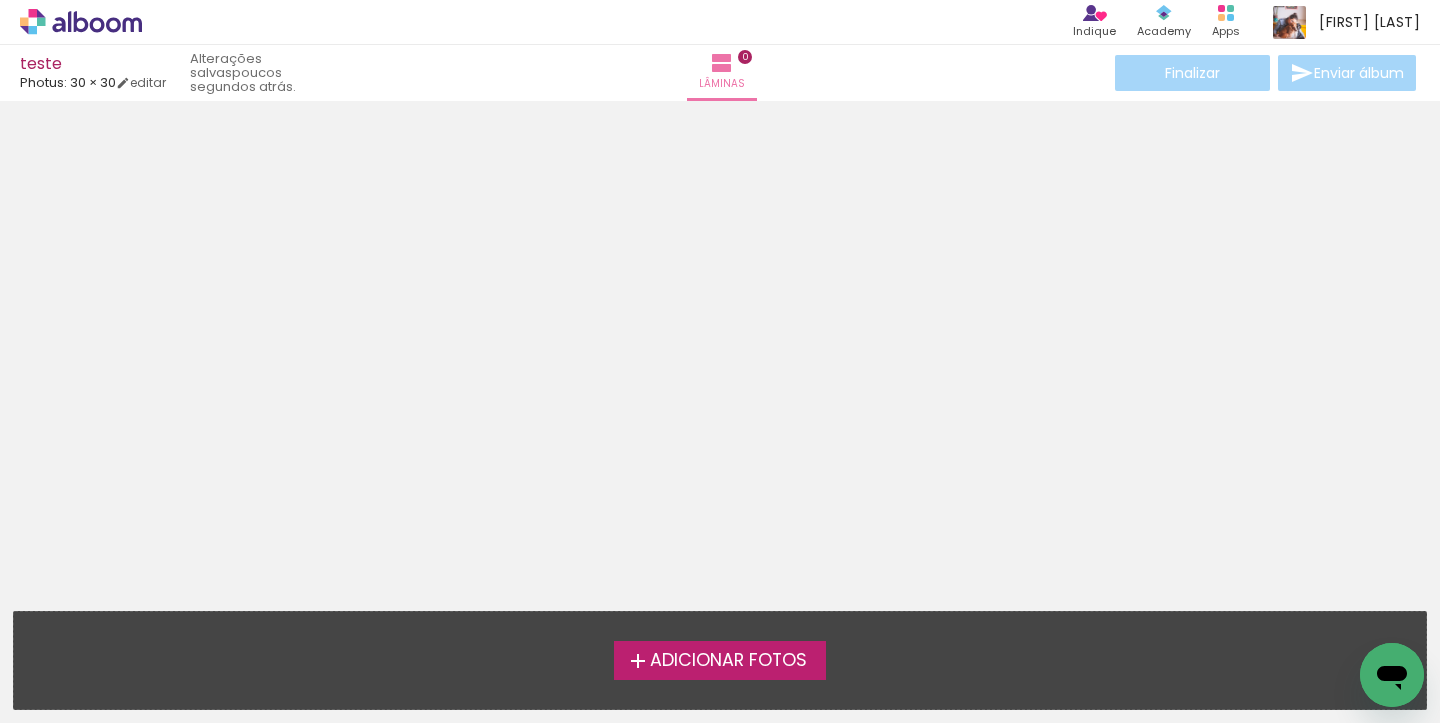 click on "Adicionar Fotos" at bounding box center [728, 661] 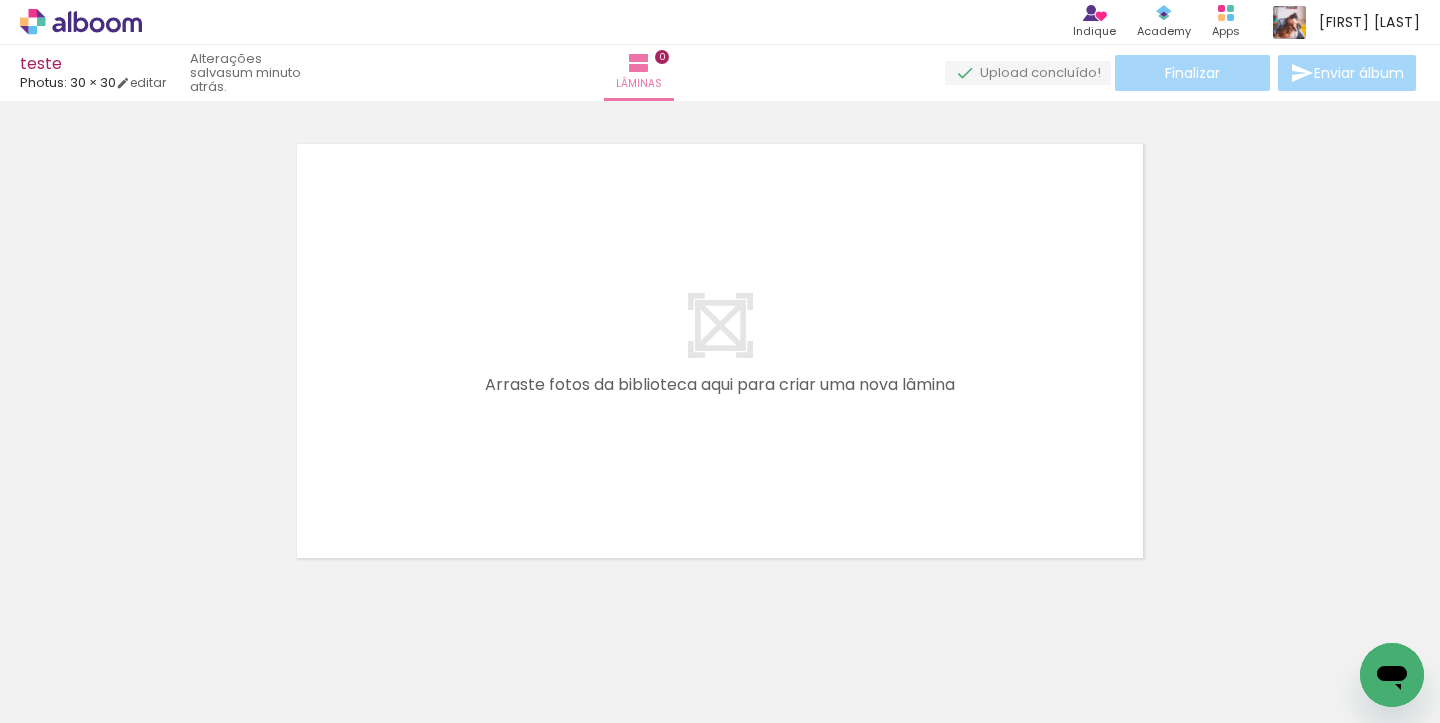 scroll, scrollTop: 25, scrollLeft: 0, axis: vertical 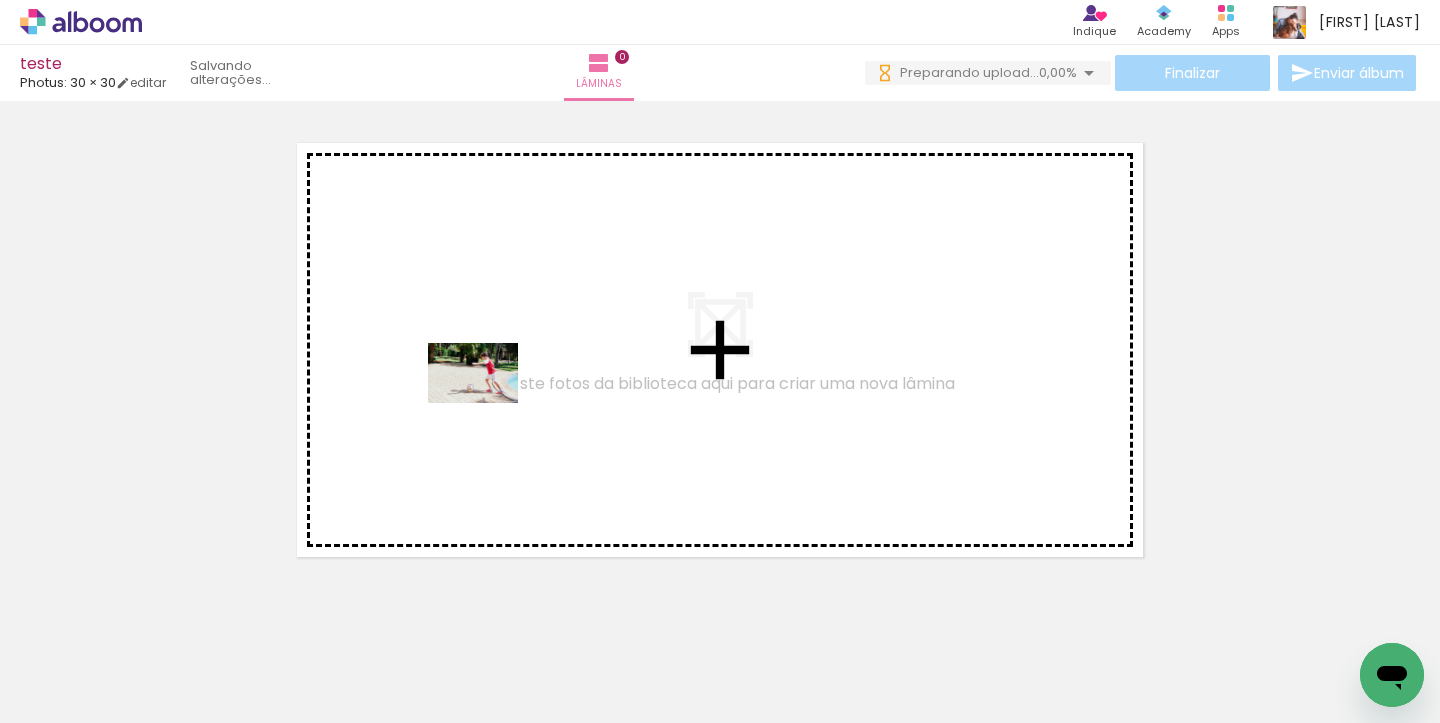drag, startPoint x: 224, startPoint y: 644, endPoint x: 501, endPoint y: 385, distance: 379.2229 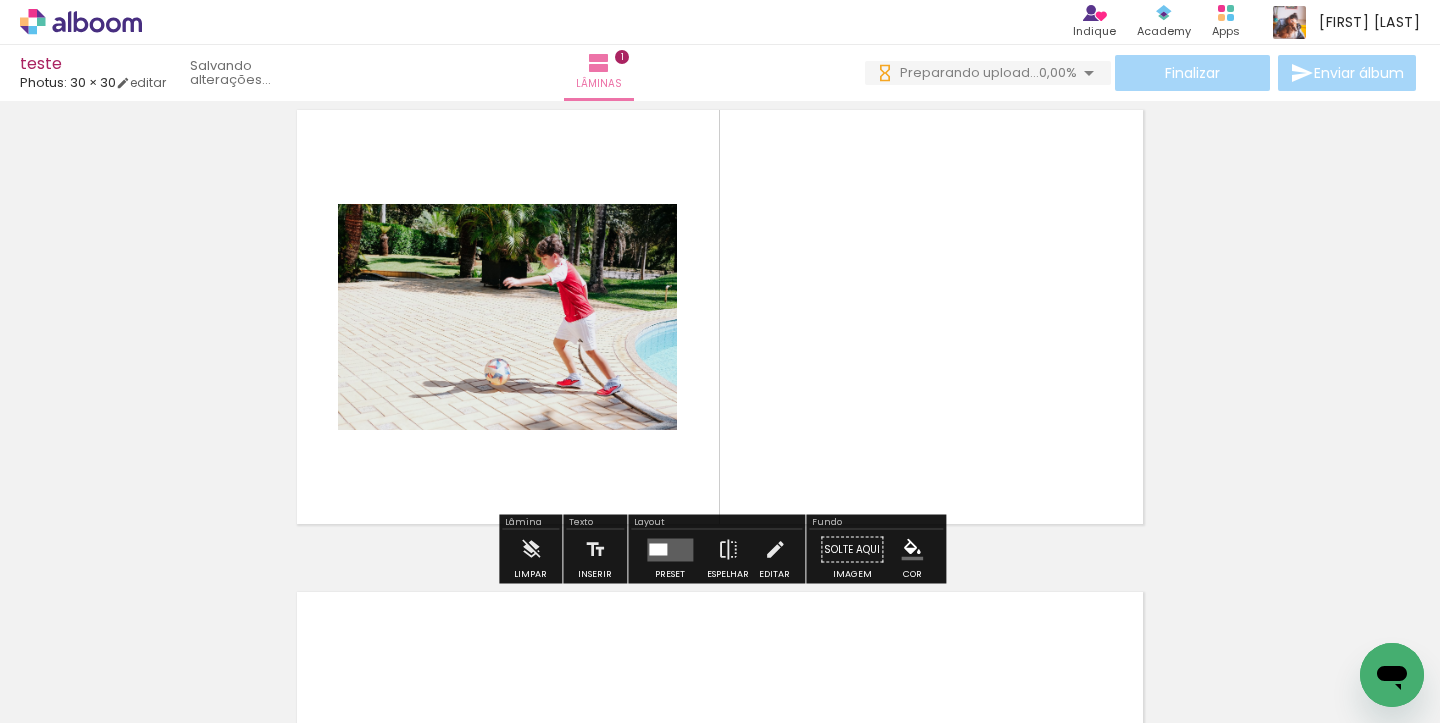 scroll, scrollTop: 0, scrollLeft: 0, axis: both 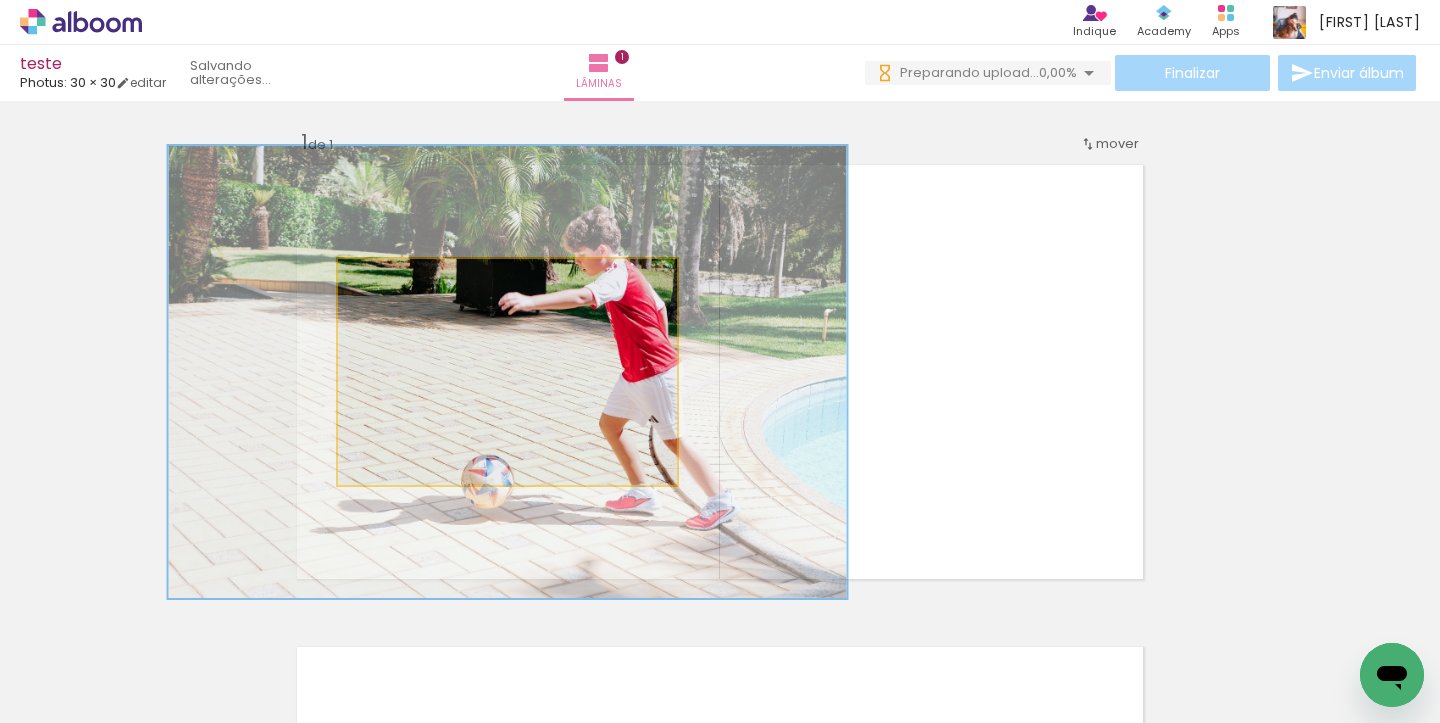 drag, startPoint x: 389, startPoint y: 284, endPoint x: 549, endPoint y: 300, distance: 160.798 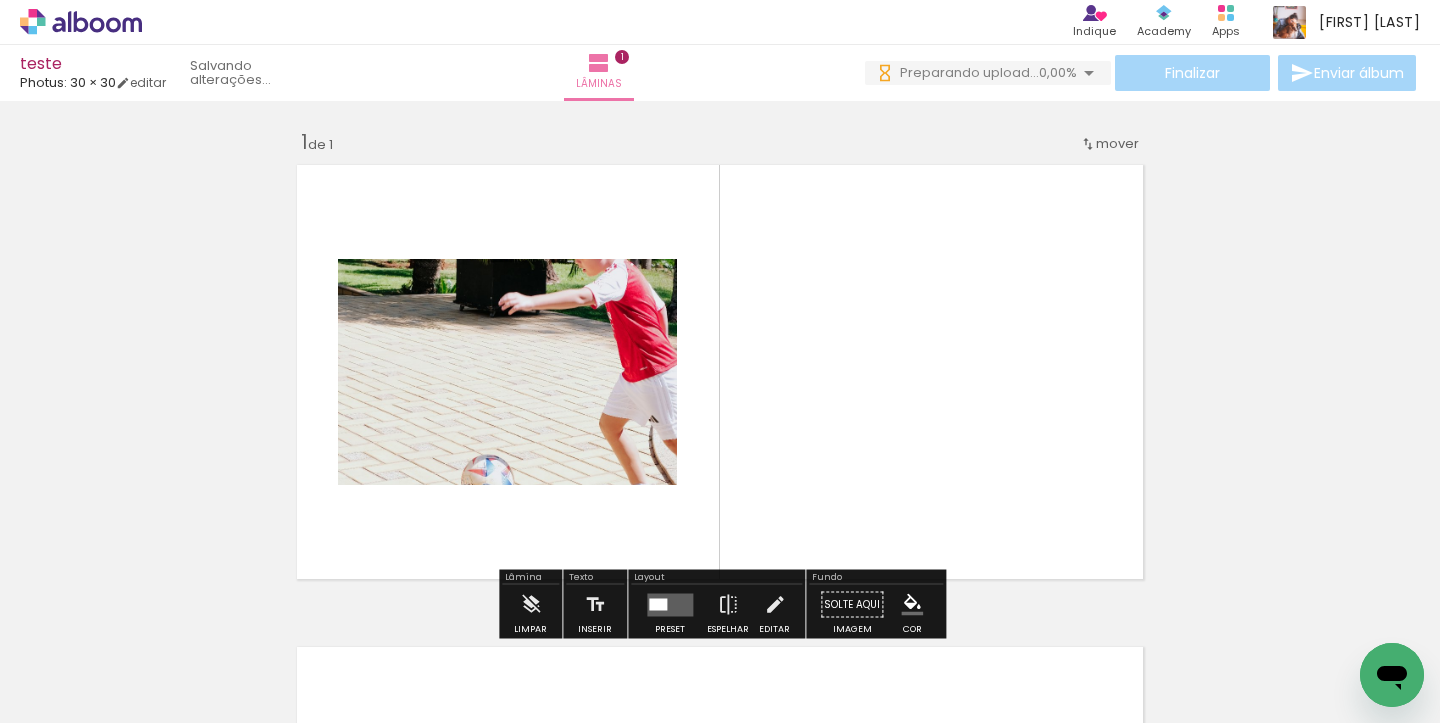 scroll, scrollTop: 0, scrollLeft: 0, axis: both 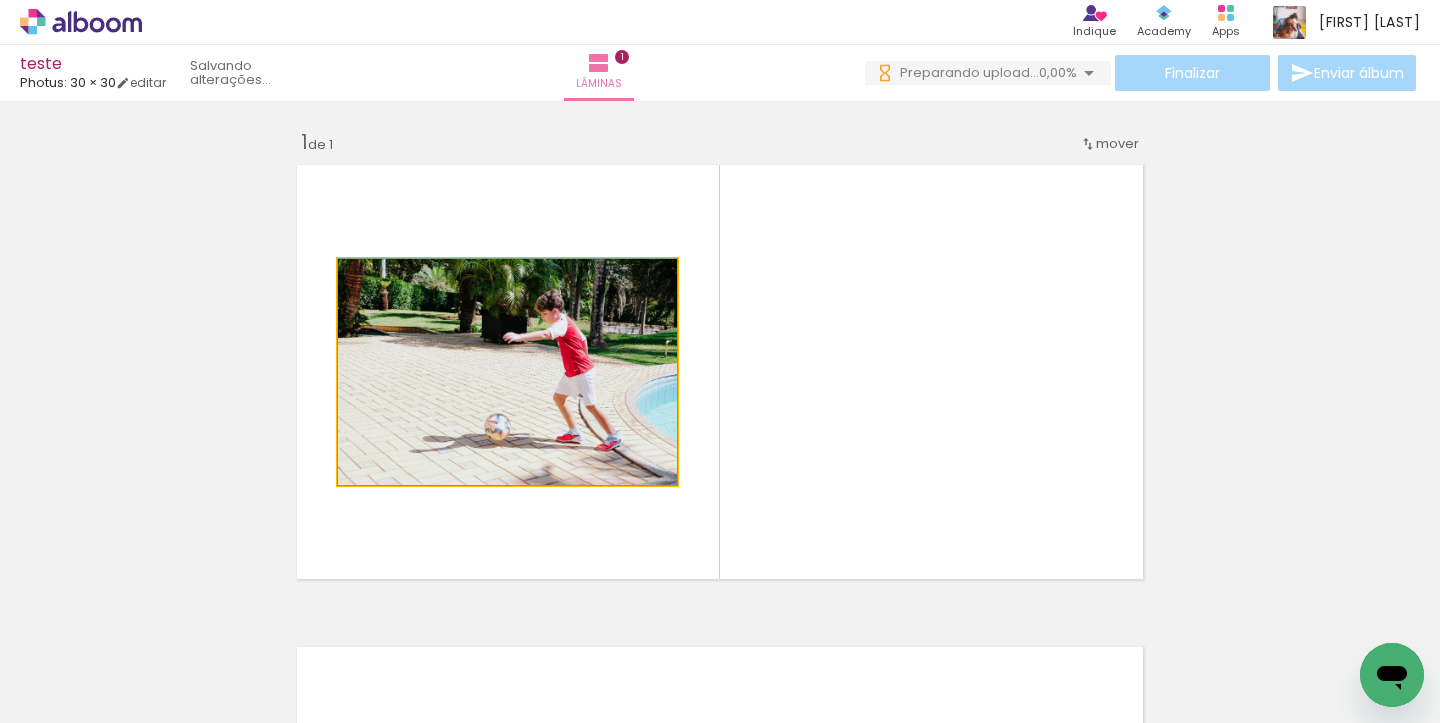 drag, startPoint x: 460, startPoint y: 283, endPoint x: 360, endPoint y: 288, distance: 100.12492 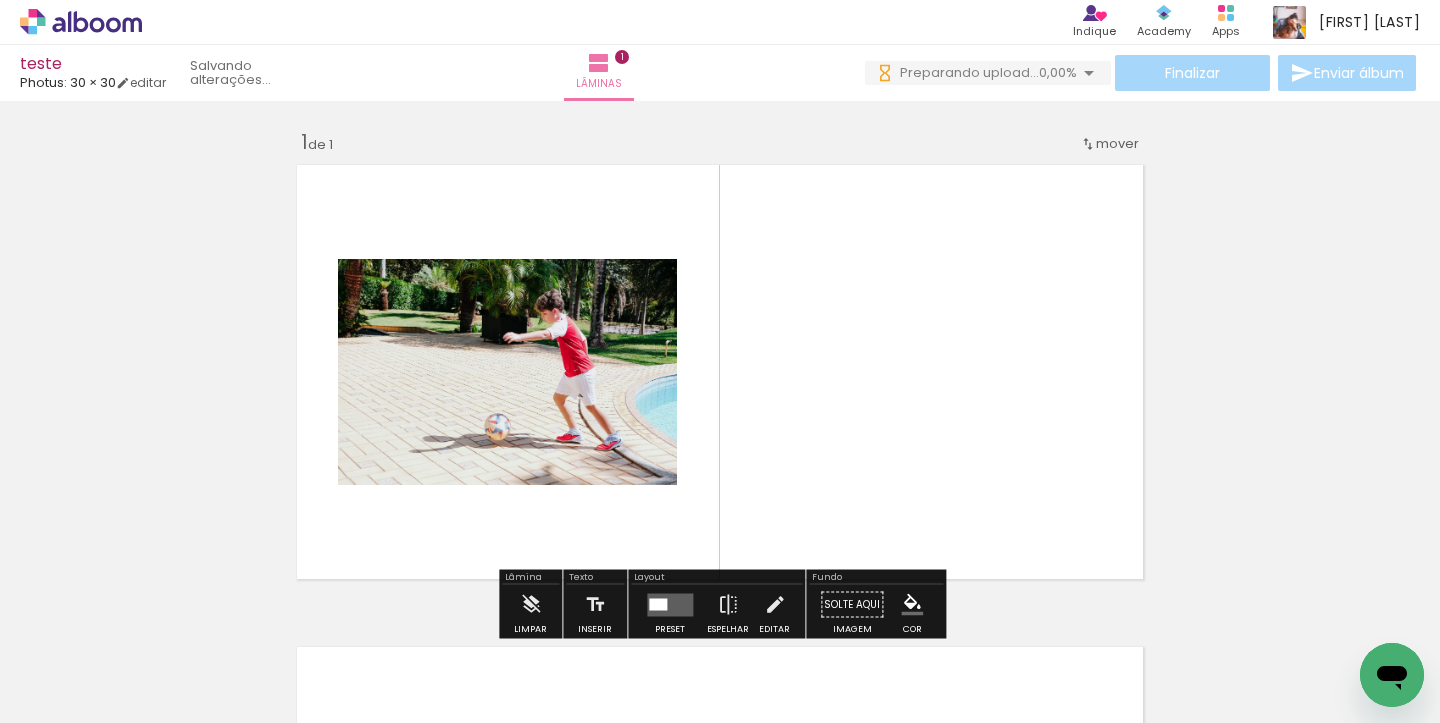 scroll, scrollTop: 0, scrollLeft: 0, axis: both 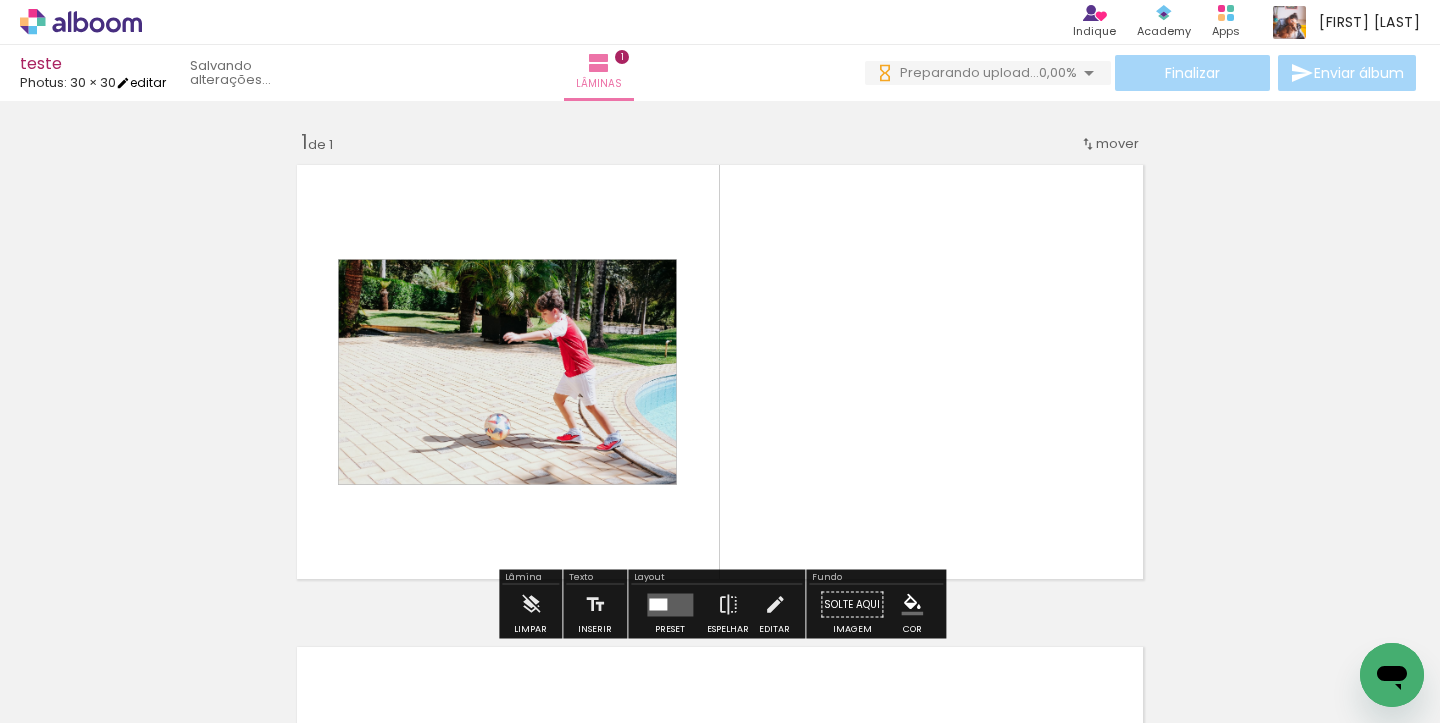 click on "editar" at bounding box center [141, 82] 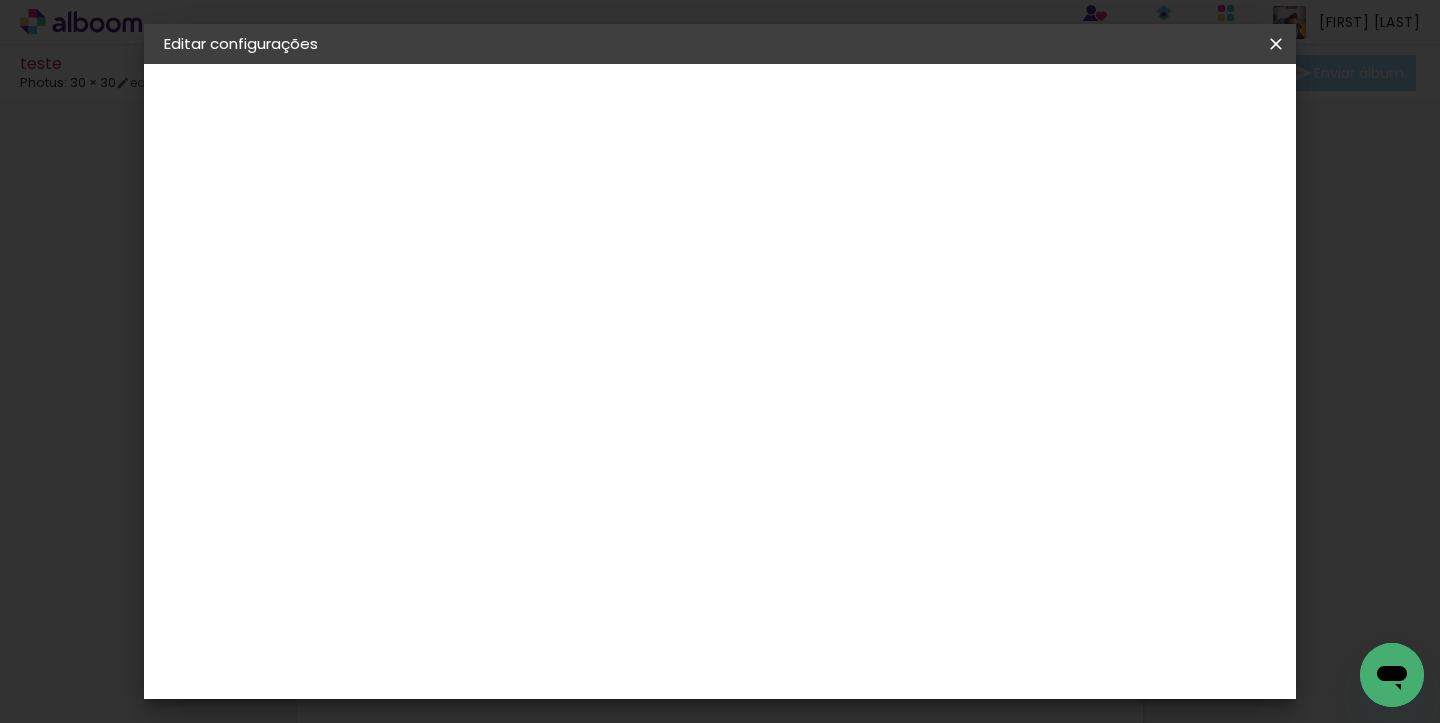 click at bounding box center [902, 216] 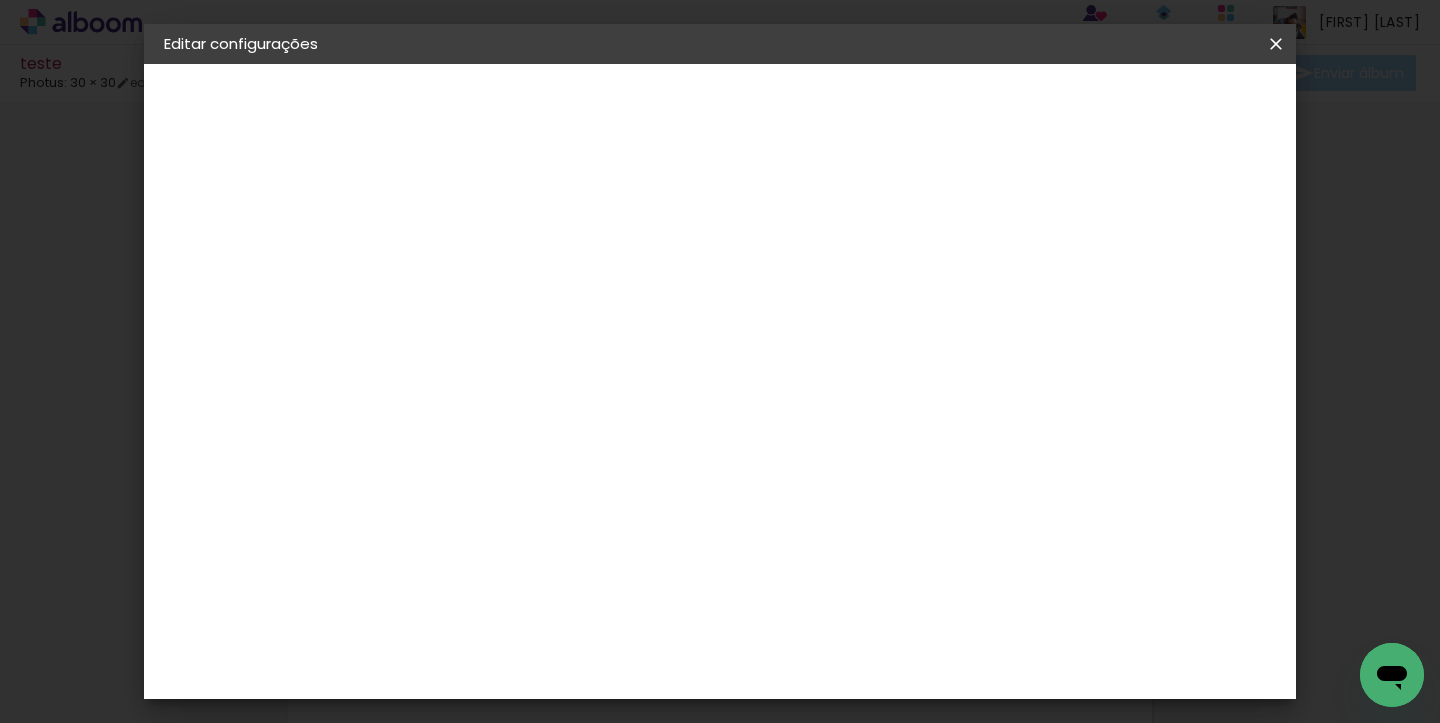 click on "Salvar configurações" at bounding box center (950, 106) 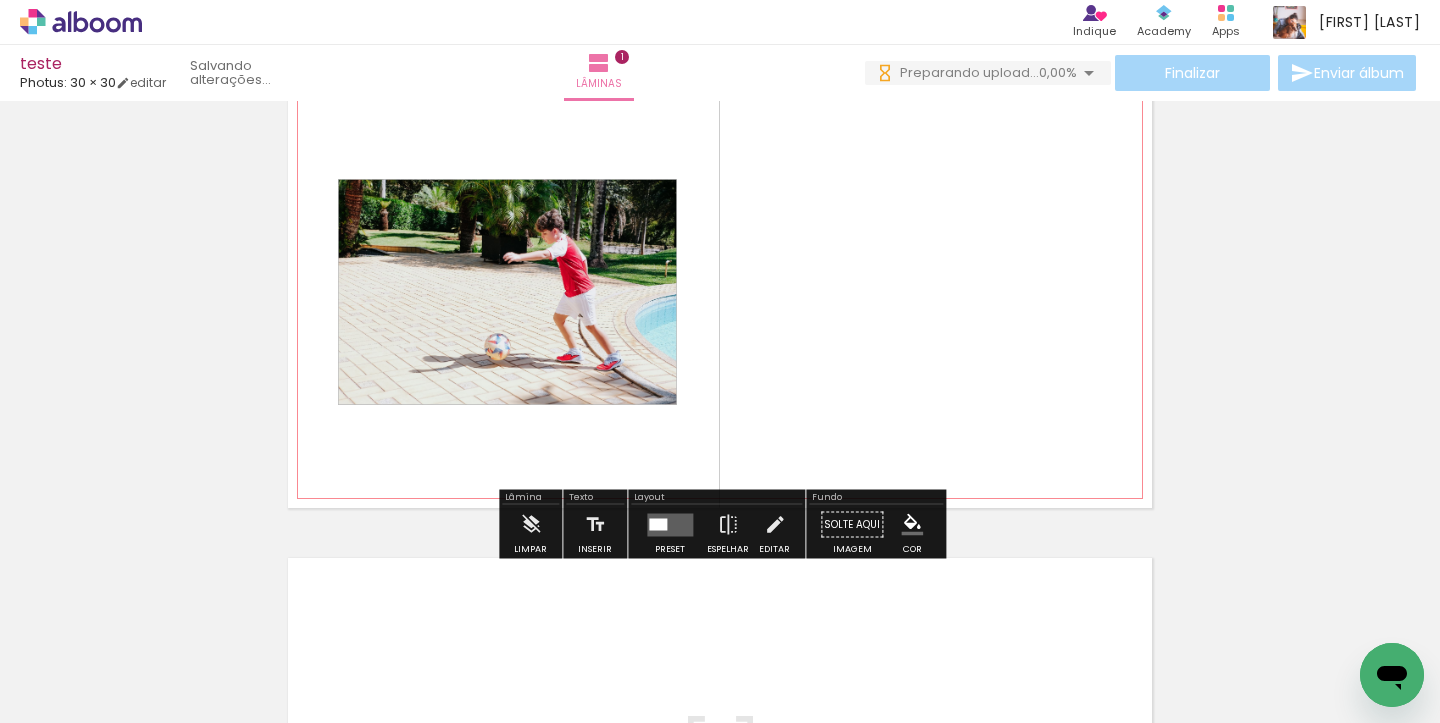scroll, scrollTop: 81, scrollLeft: 0, axis: vertical 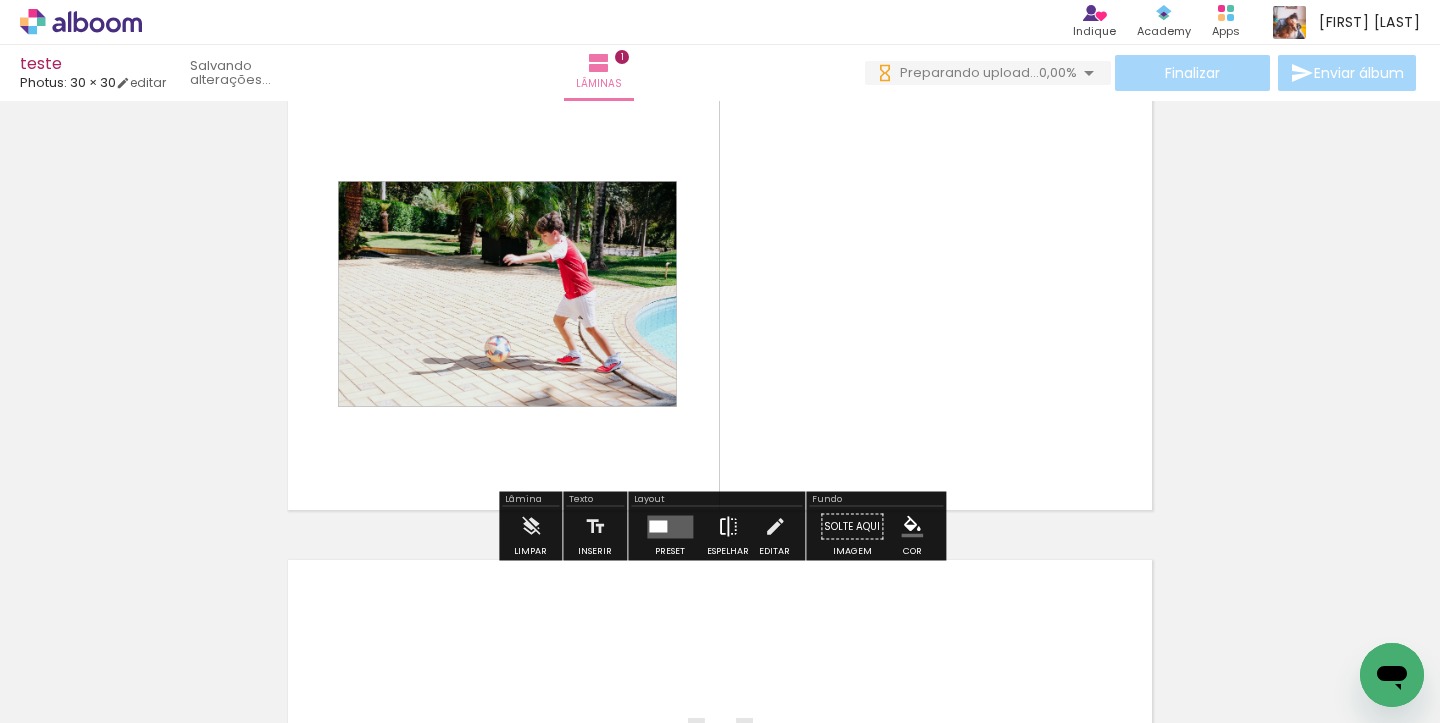 click at bounding box center (728, 527) 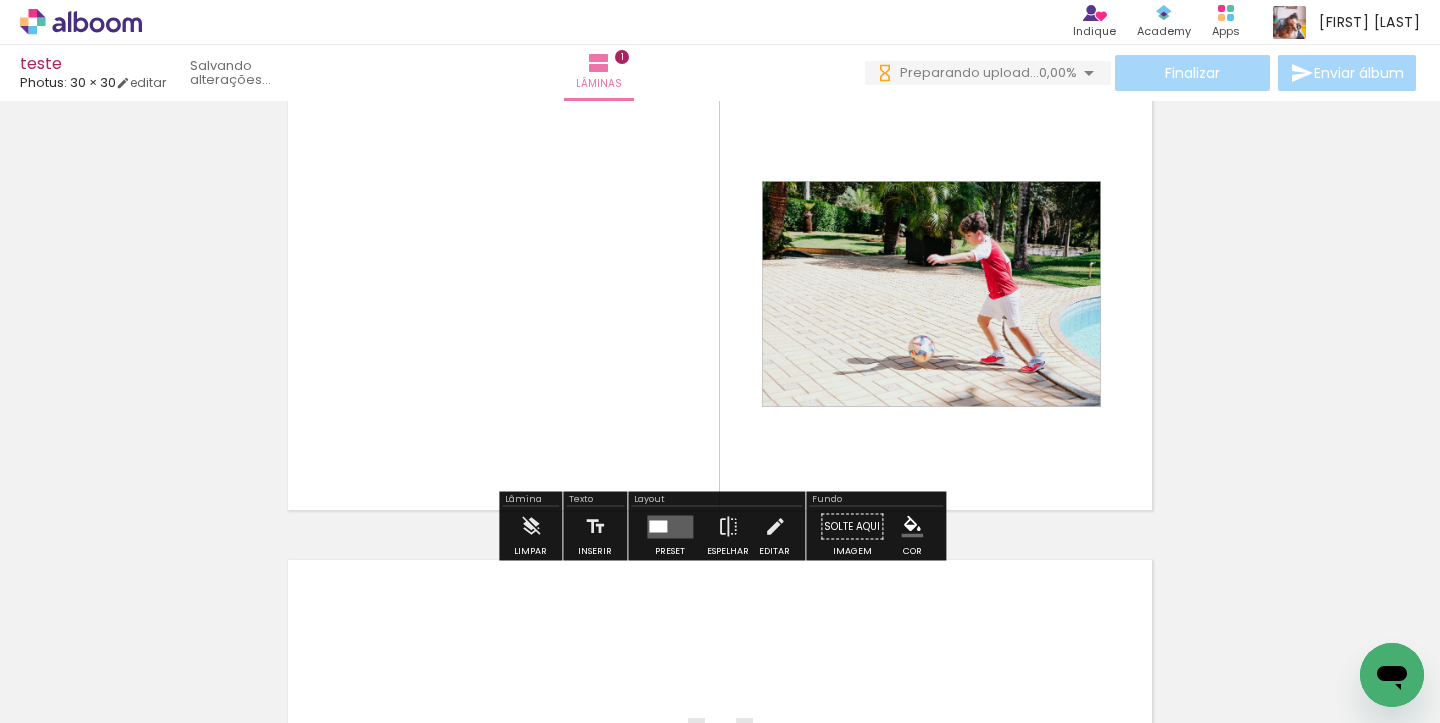 click at bounding box center [658, 526] 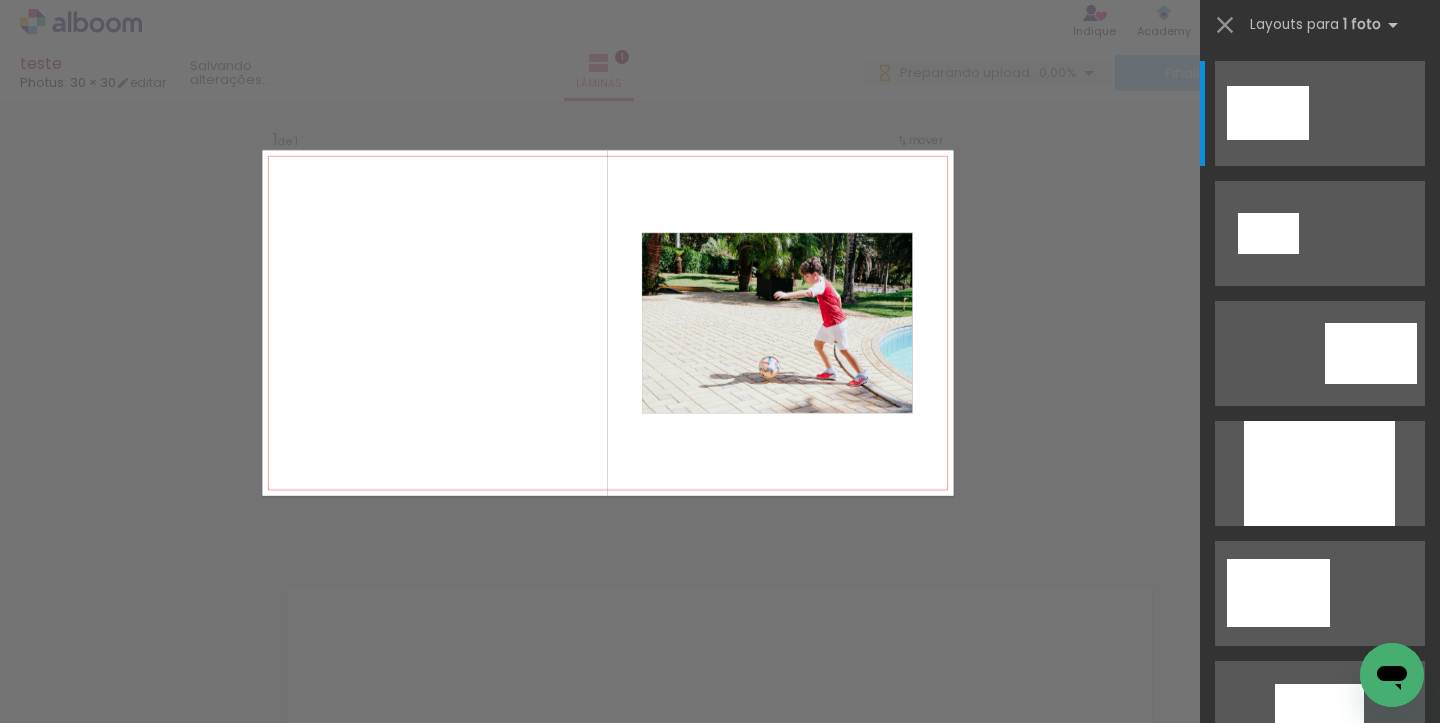 scroll, scrollTop: 25, scrollLeft: 0, axis: vertical 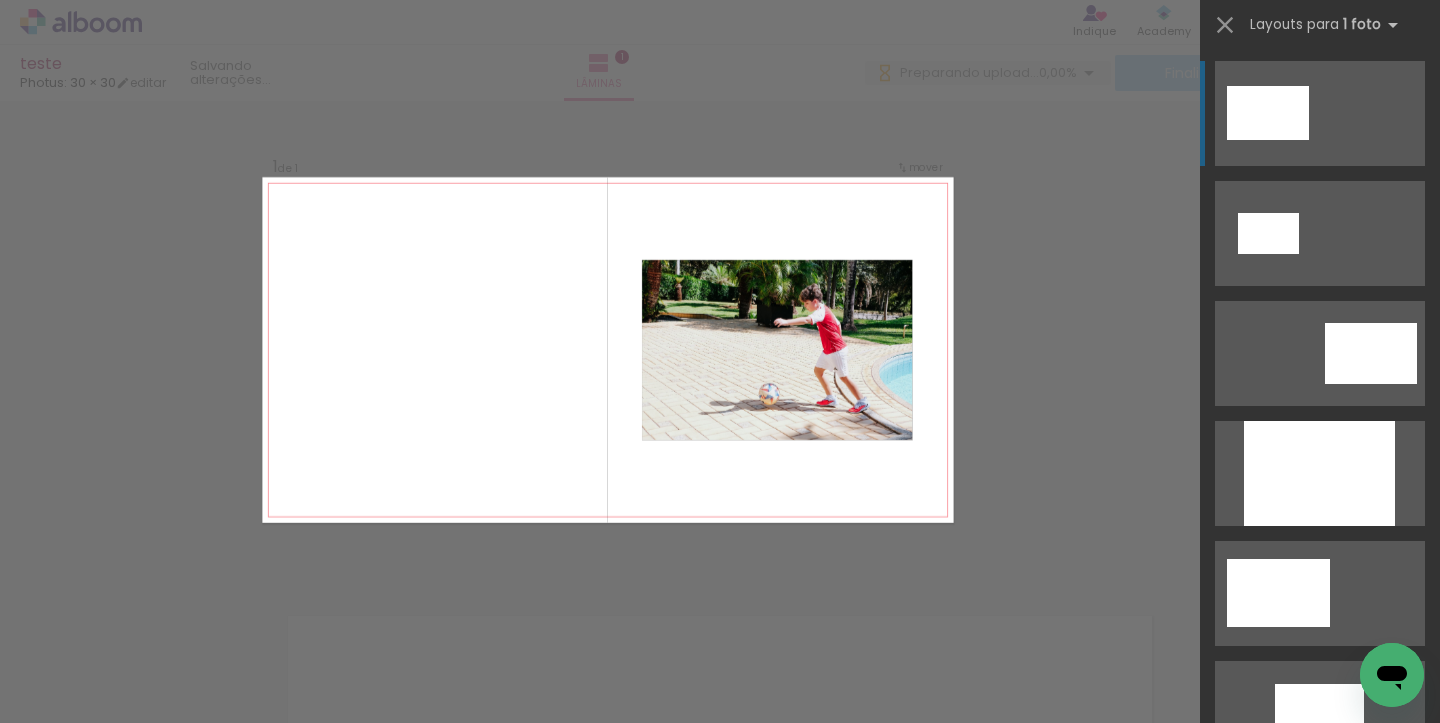click at bounding box center (1268, 113) 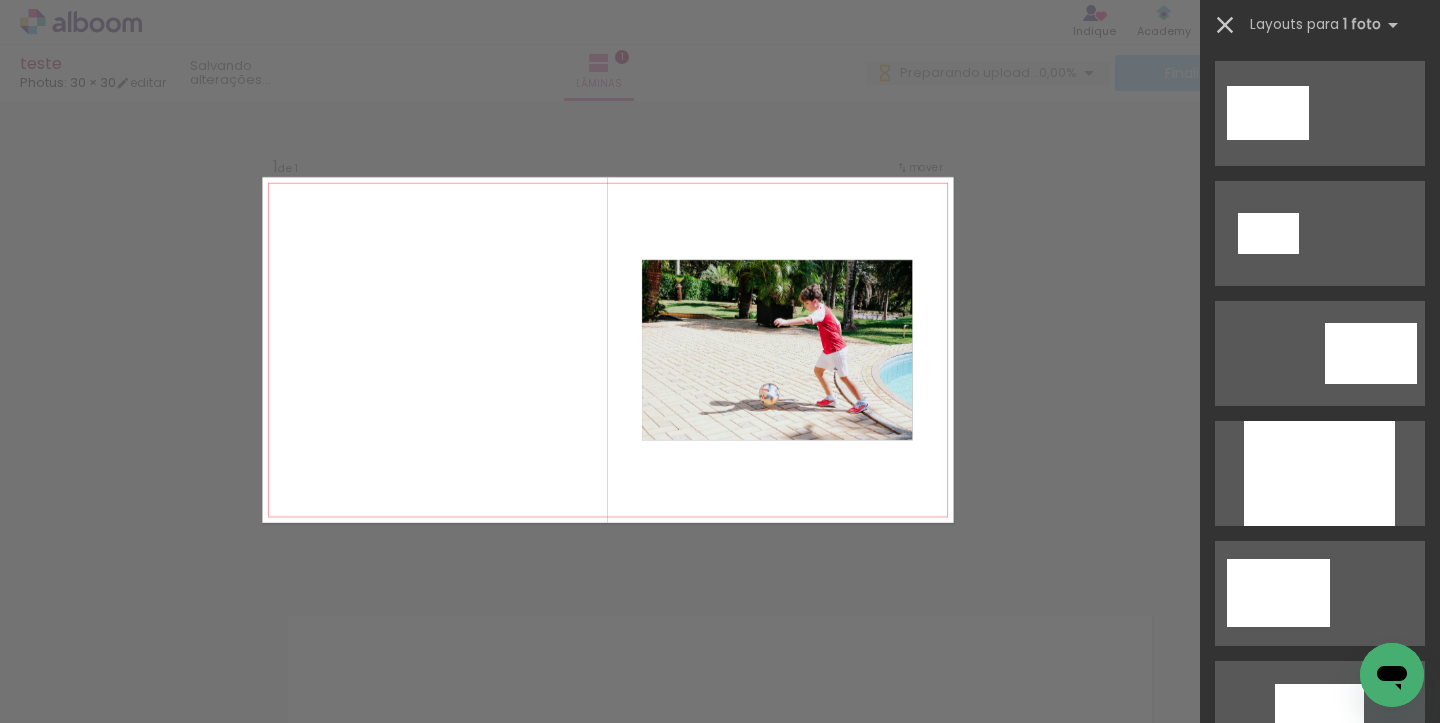 click at bounding box center (1225, 25) 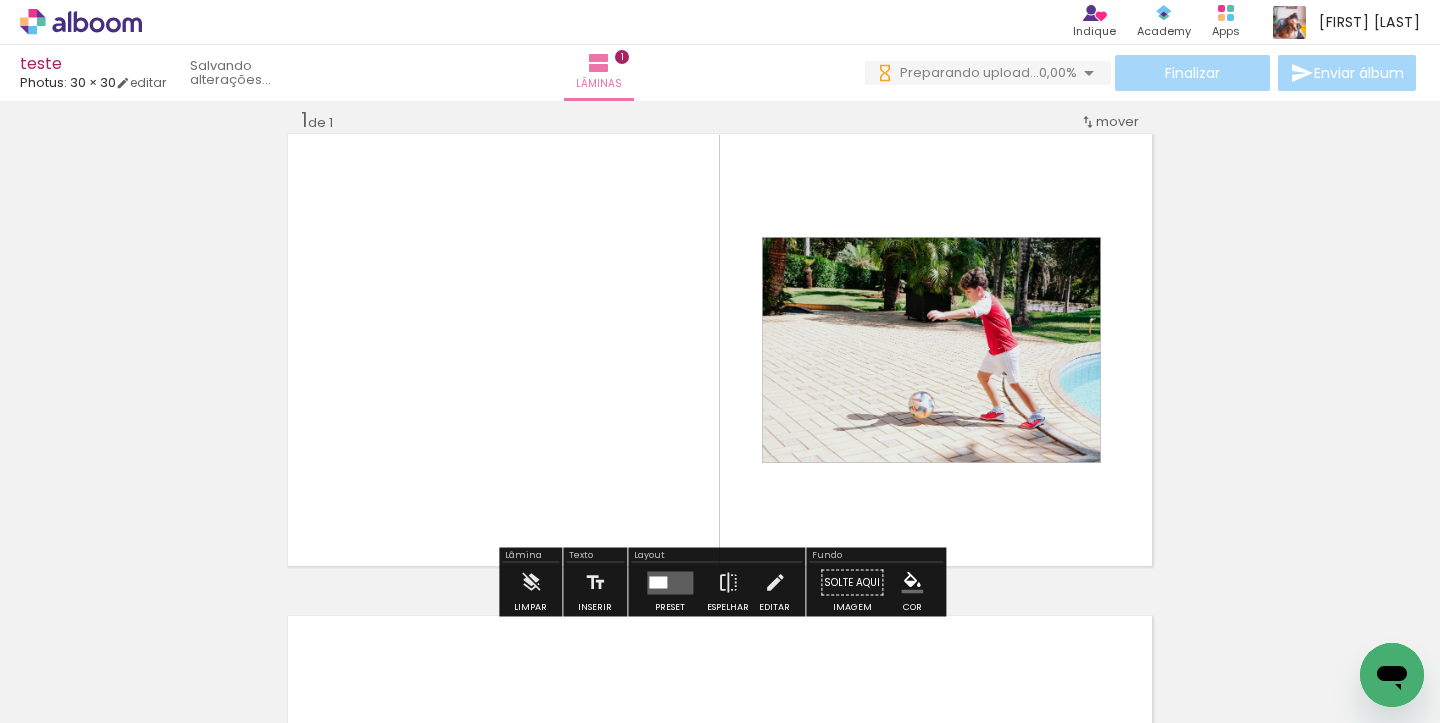 click at bounding box center (670, 582) 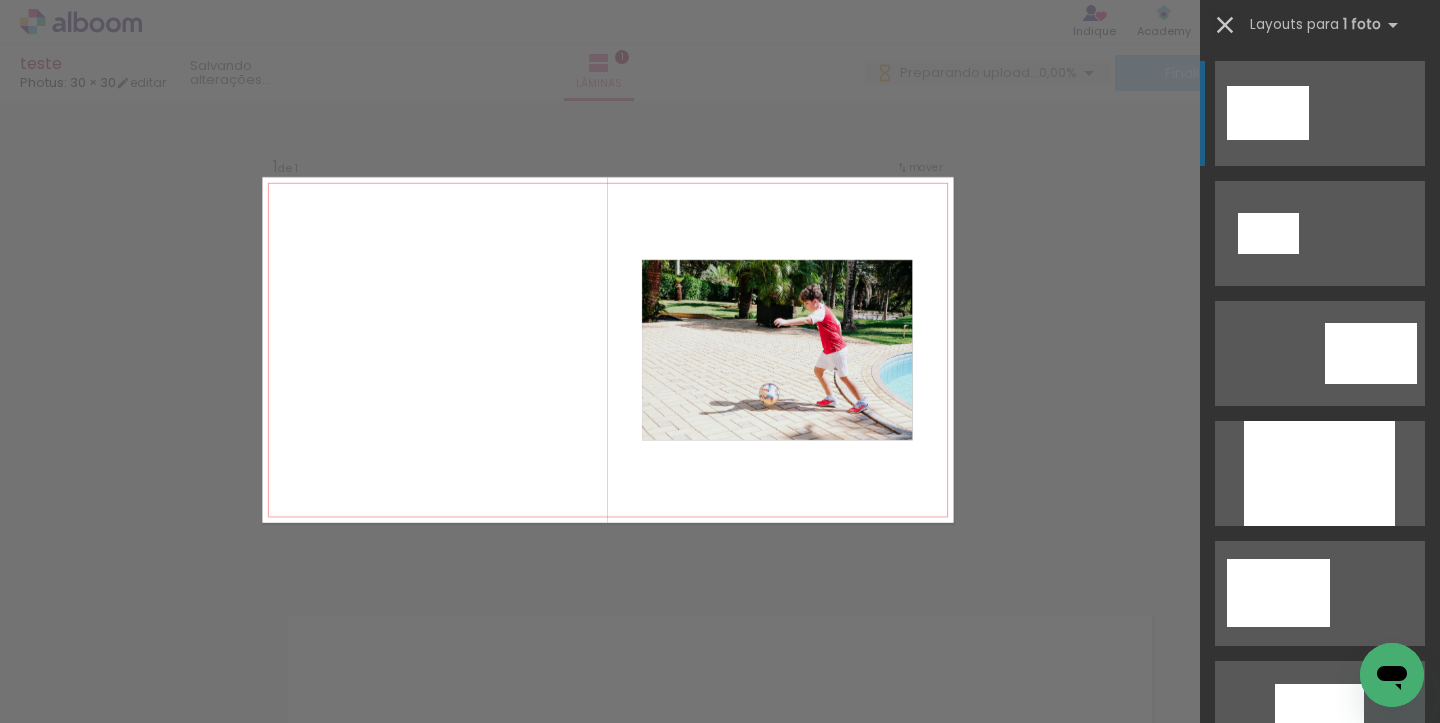 click at bounding box center (1225, 25) 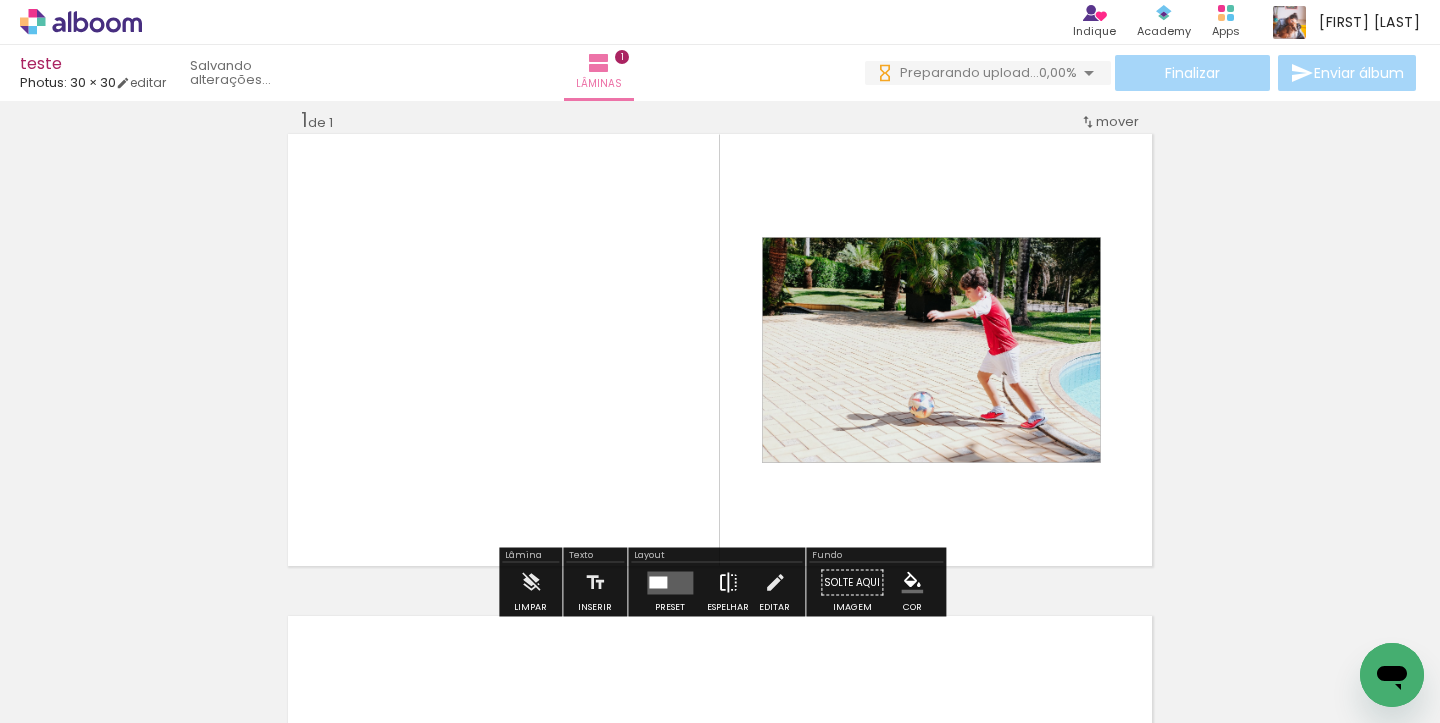 click at bounding box center [728, 583] 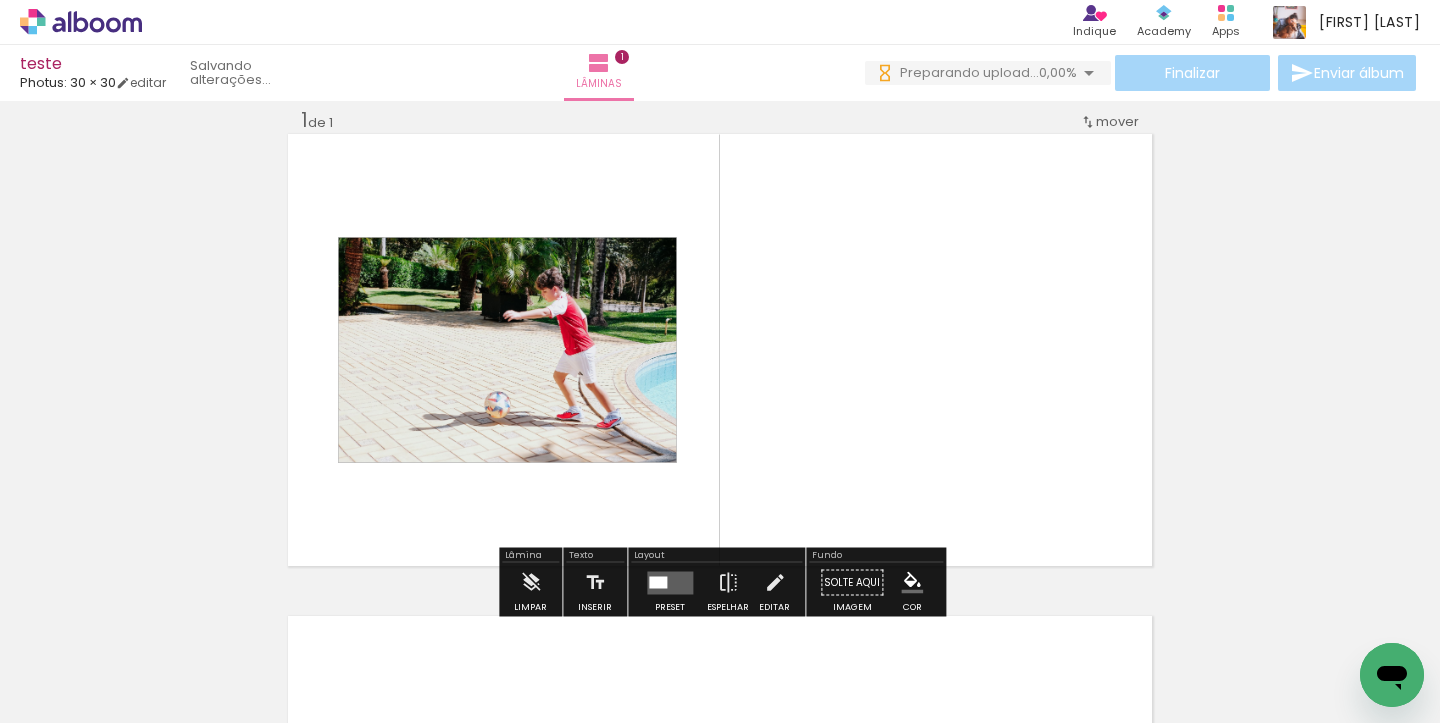 click at bounding box center (200, 656) 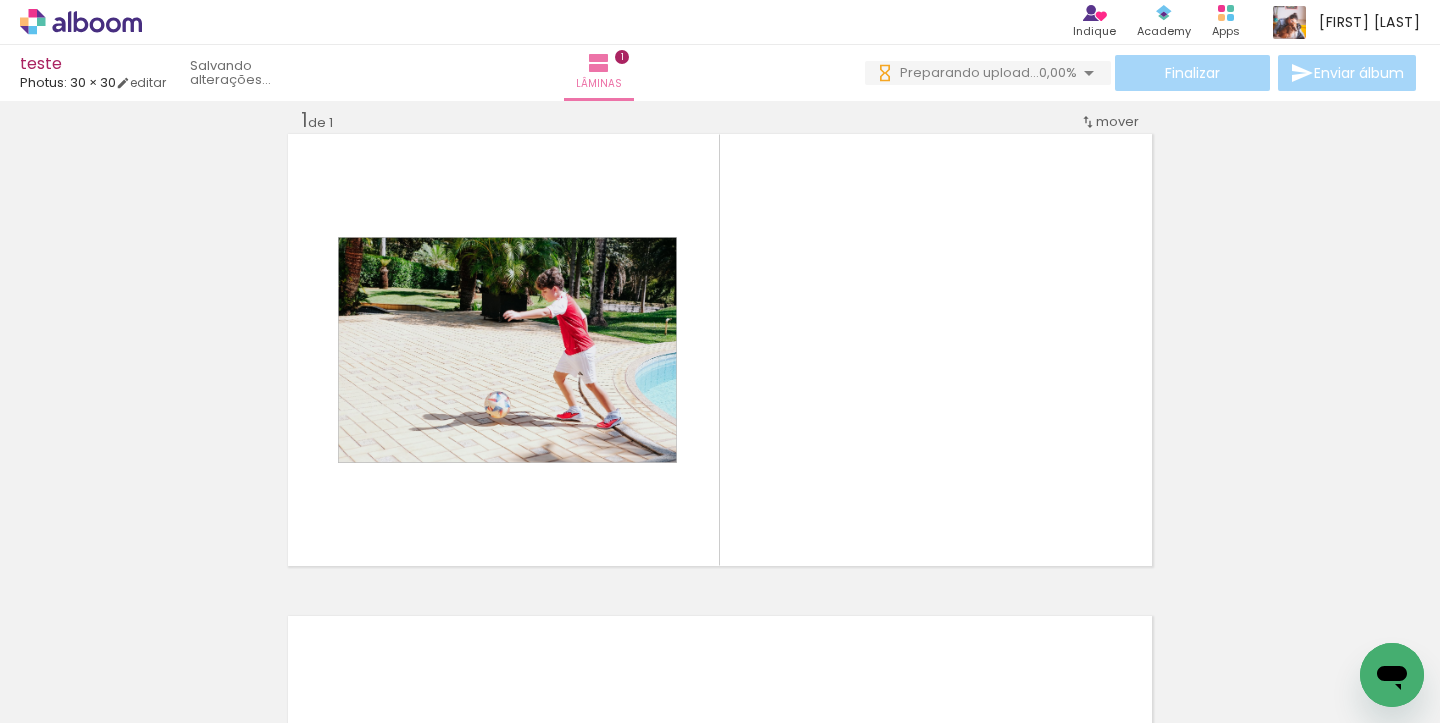 click at bounding box center [200, 656] 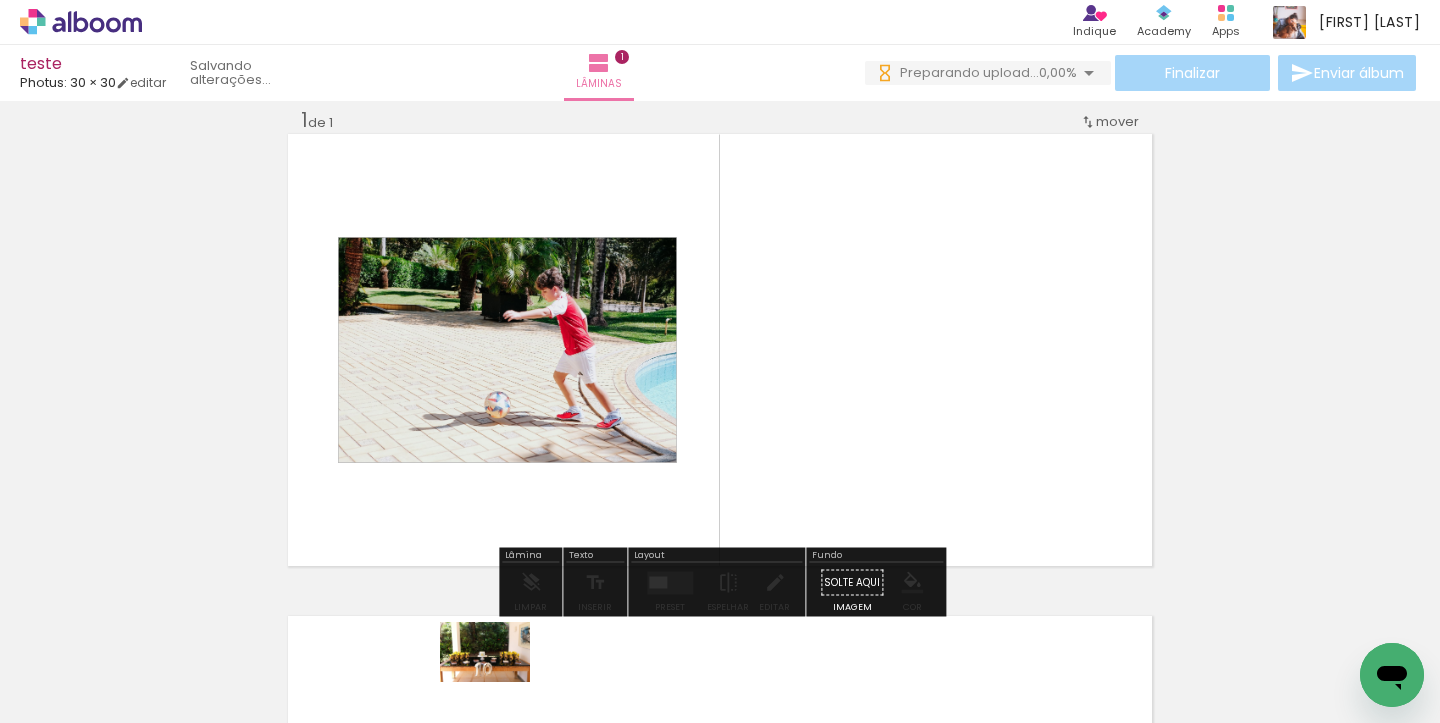 drag, startPoint x: 509, startPoint y: 671, endPoint x: 500, endPoint y: 682, distance: 14.21267 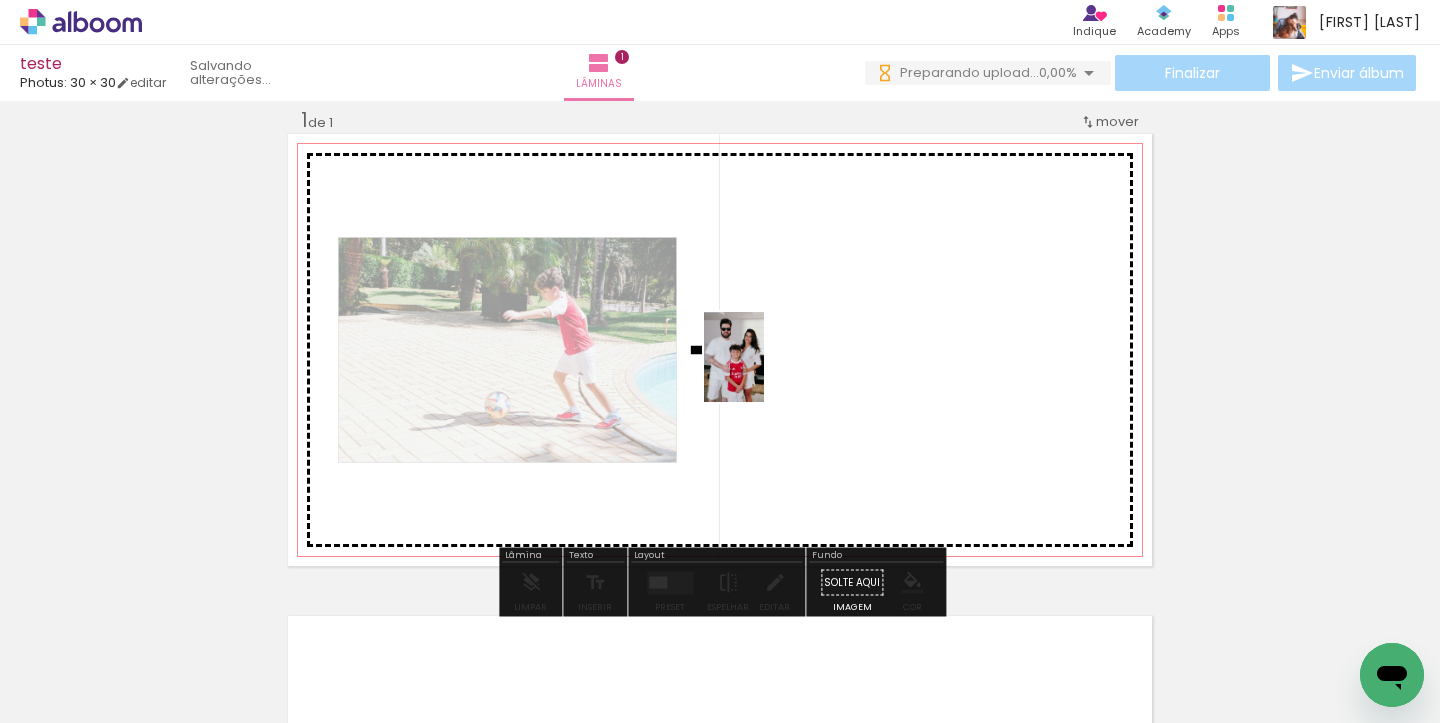 drag, startPoint x: 318, startPoint y: 669, endPoint x: 772, endPoint y: 369, distance: 544.1654 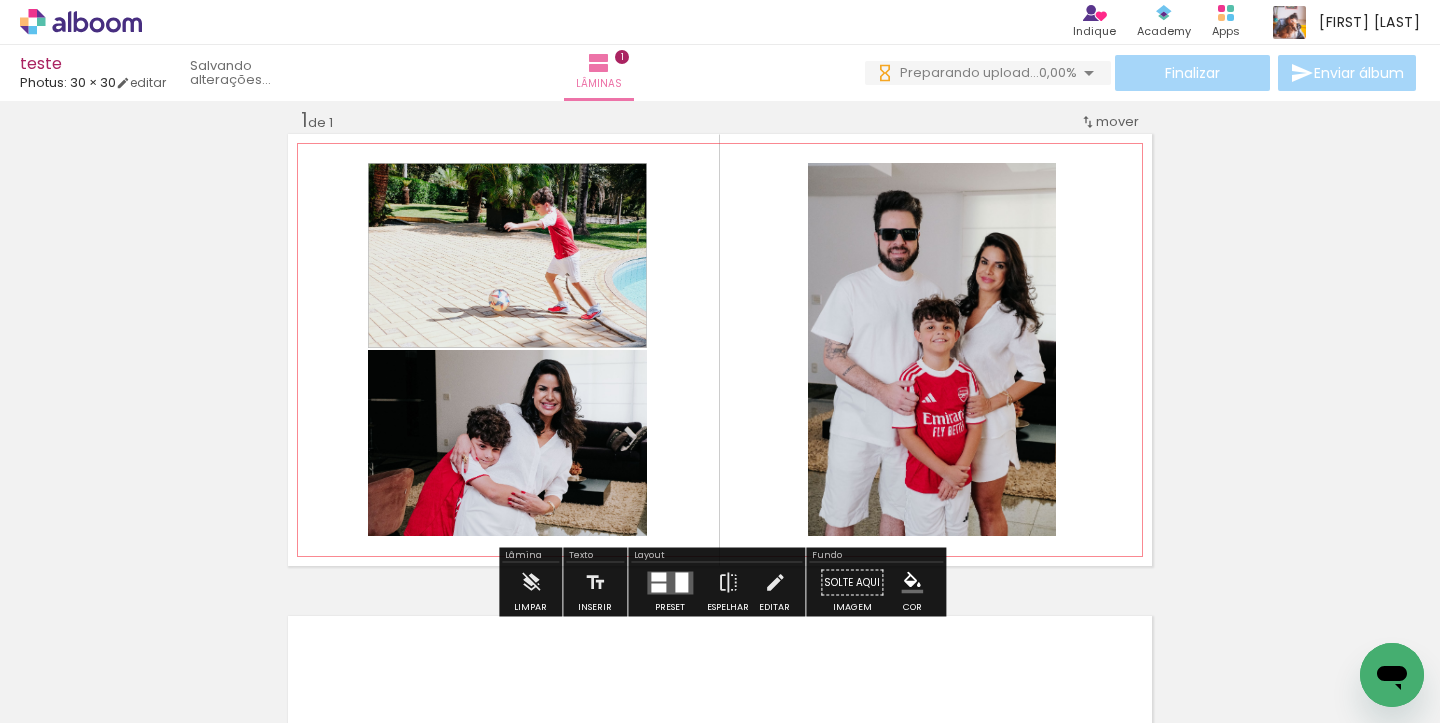 drag, startPoint x: 440, startPoint y: 646, endPoint x: 580, endPoint y: 388, distance: 293.53705 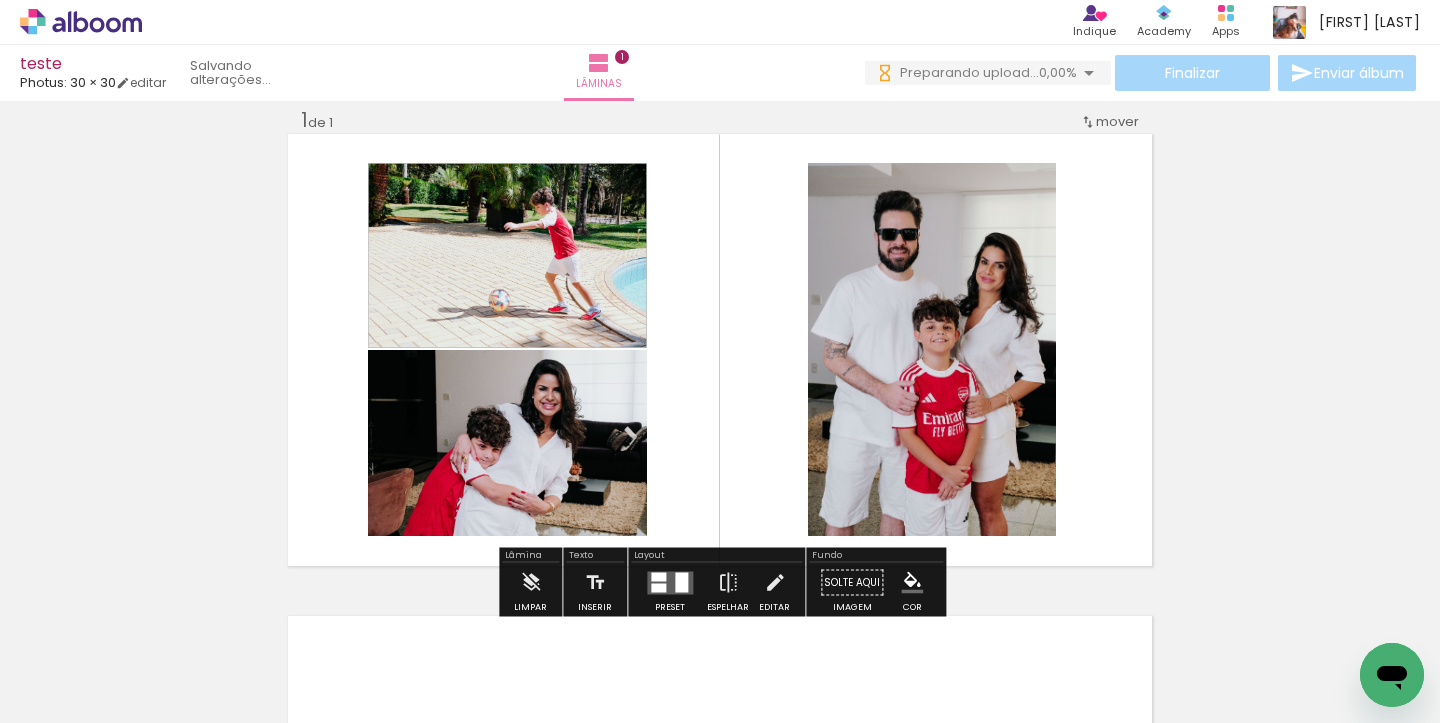 click at bounding box center (658, 576) 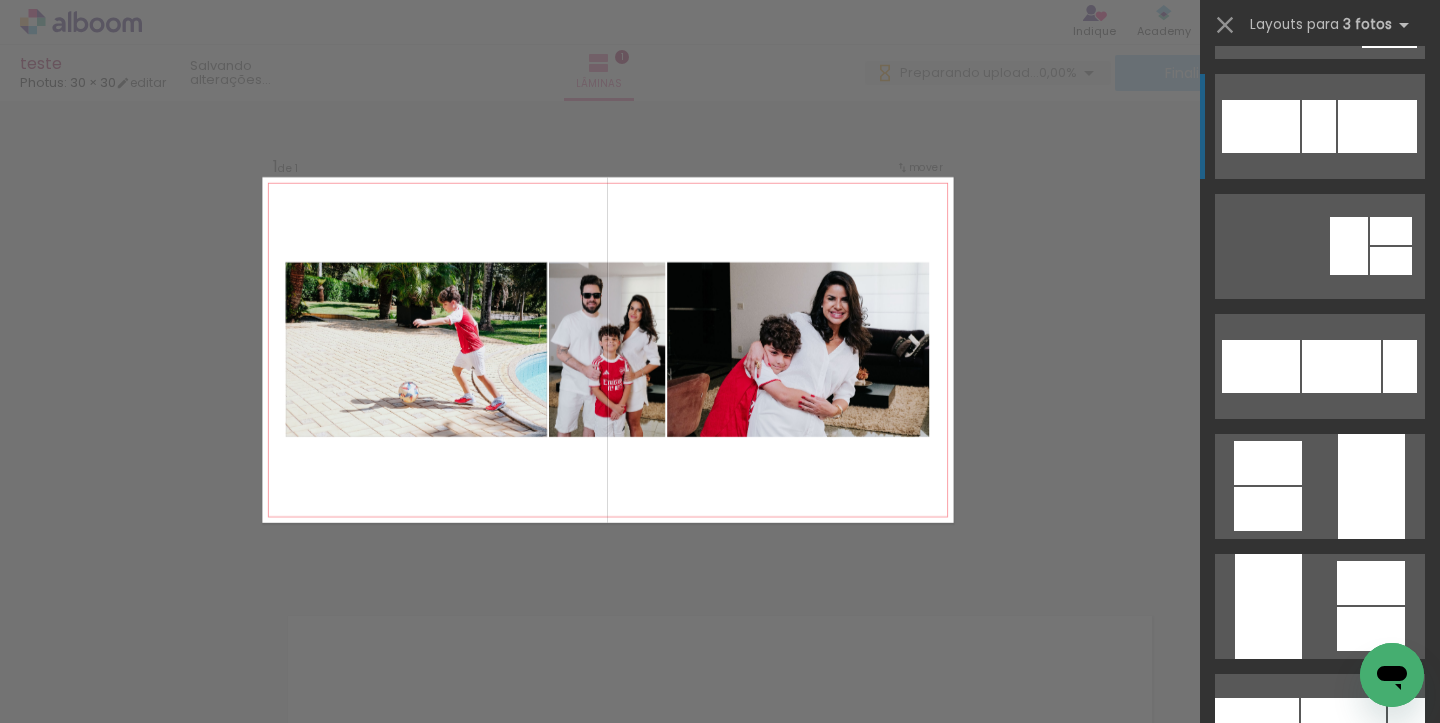scroll, scrollTop: 2030, scrollLeft: 0, axis: vertical 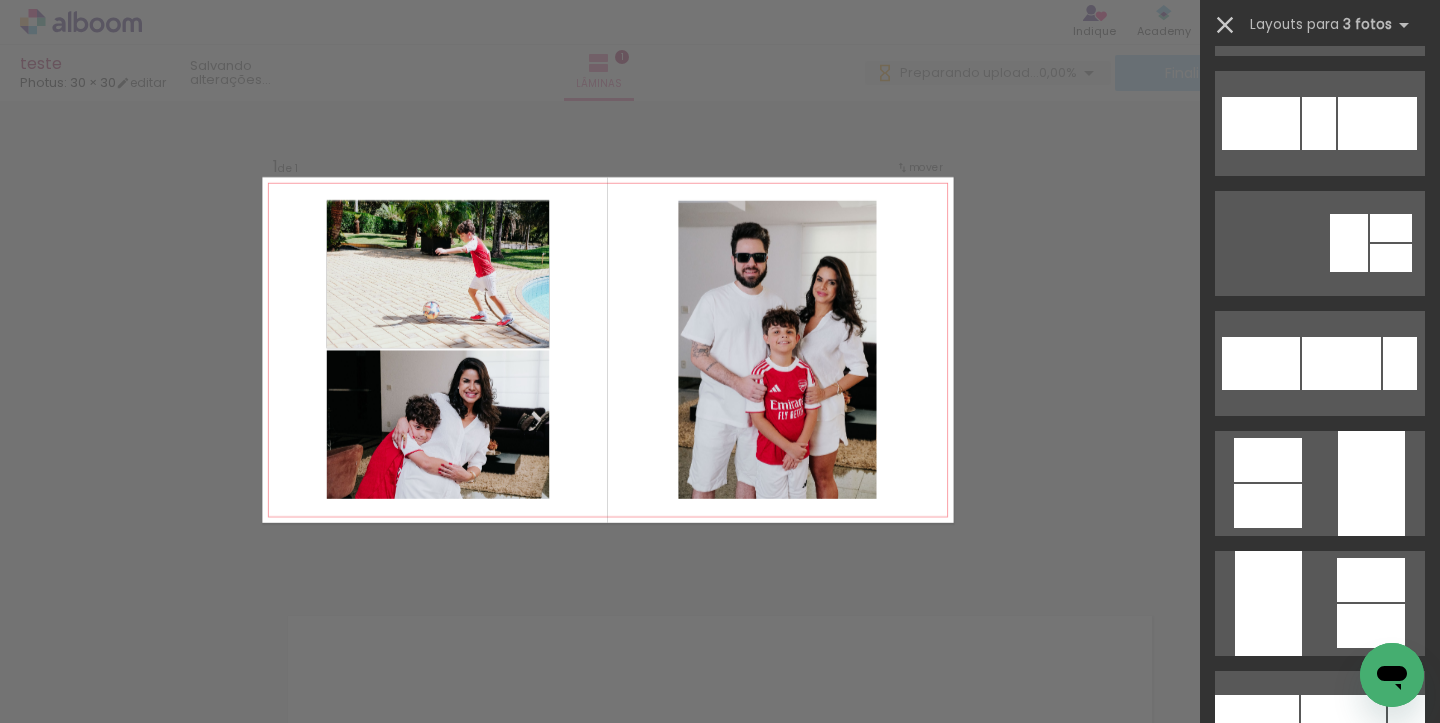 click at bounding box center [1225, 25] 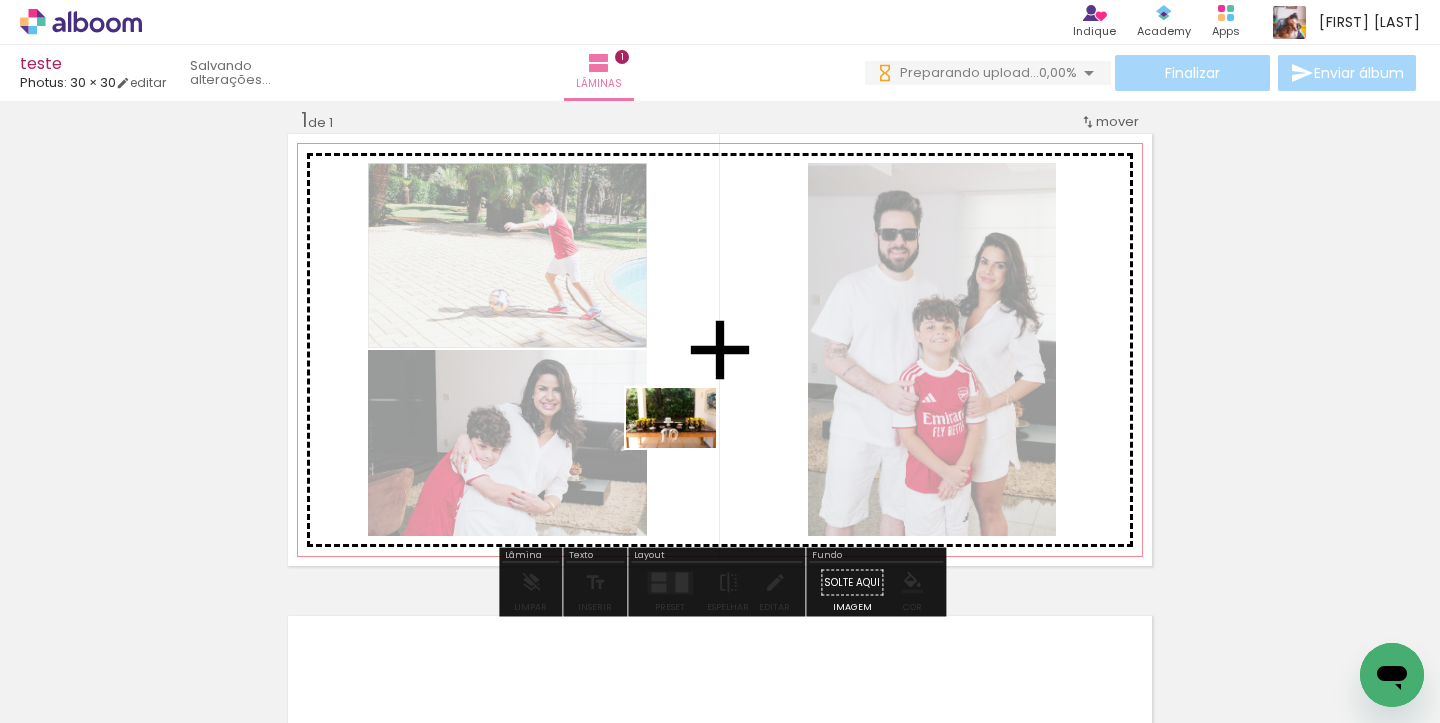 drag, startPoint x: 567, startPoint y: 668, endPoint x: 692, endPoint y: 427, distance: 271.4885 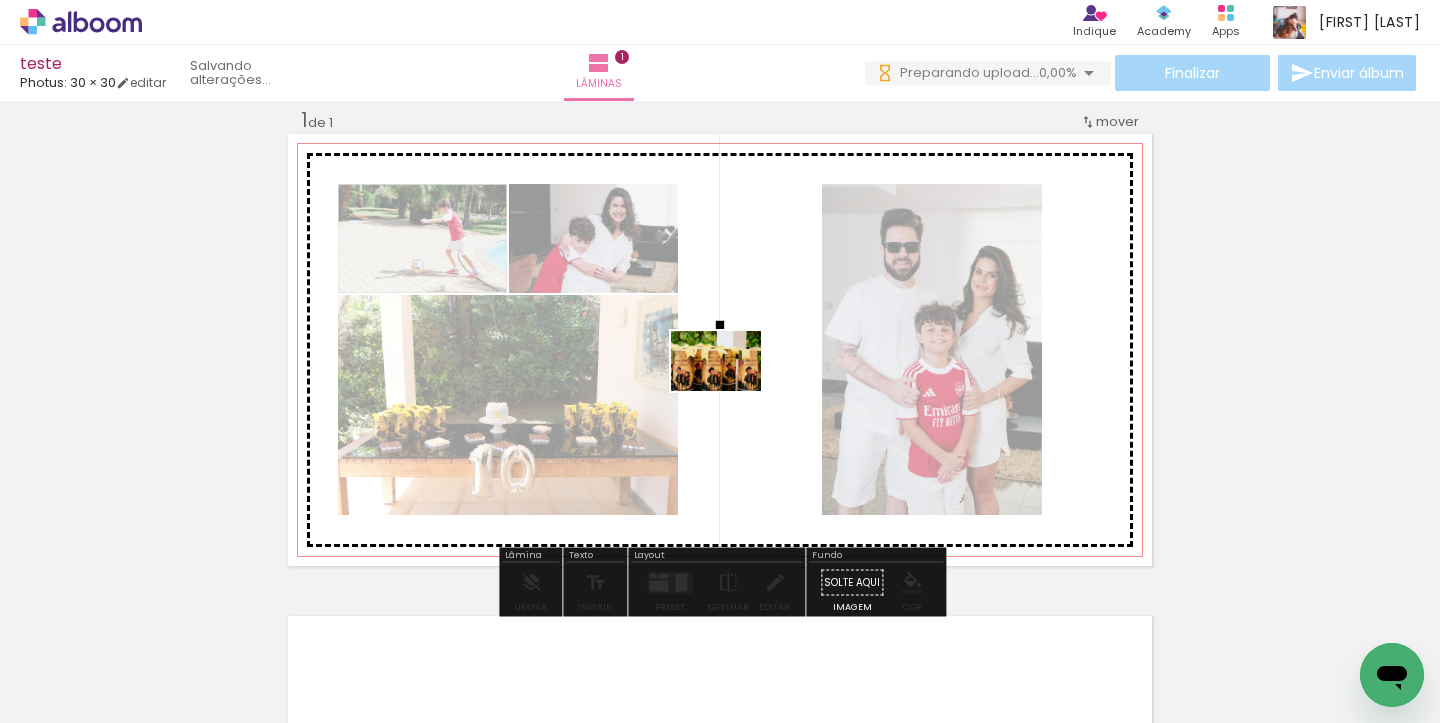 drag, startPoint x: 628, startPoint y: 672, endPoint x: 736, endPoint y: 376, distance: 315.08728 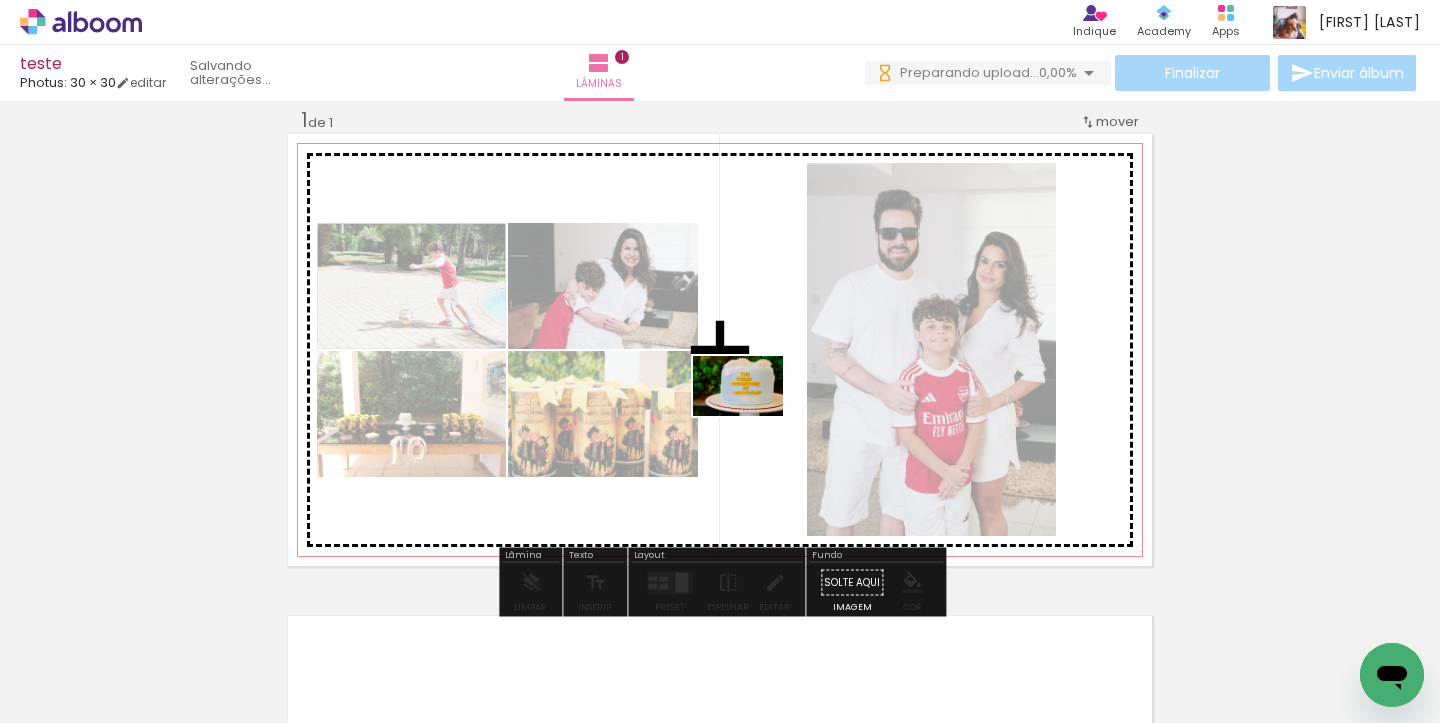 drag, startPoint x: 748, startPoint y: 662, endPoint x: 758, endPoint y: 400, distance: 262.19077 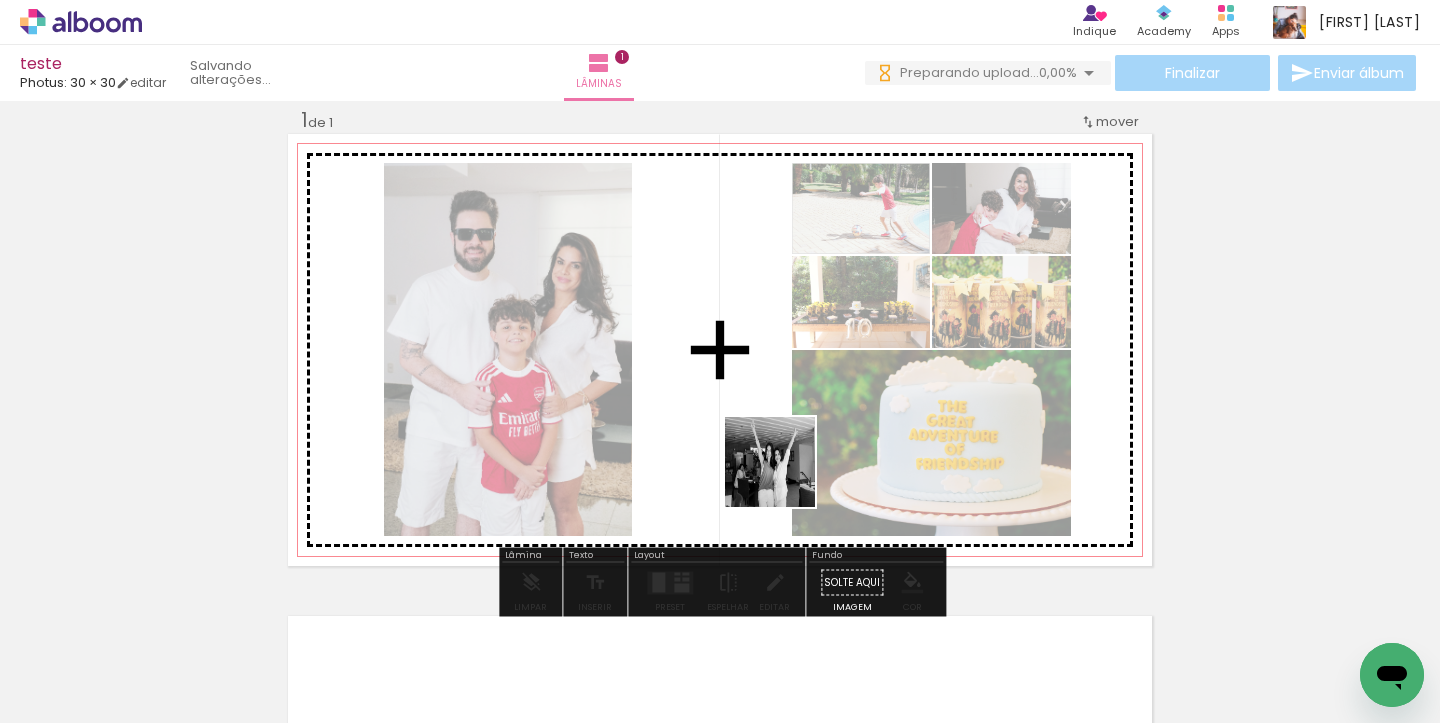 drag, startPoint x: 873, startPoint y: 660, endPoint x: 735, endPoint y: 402, distance: 292.58844 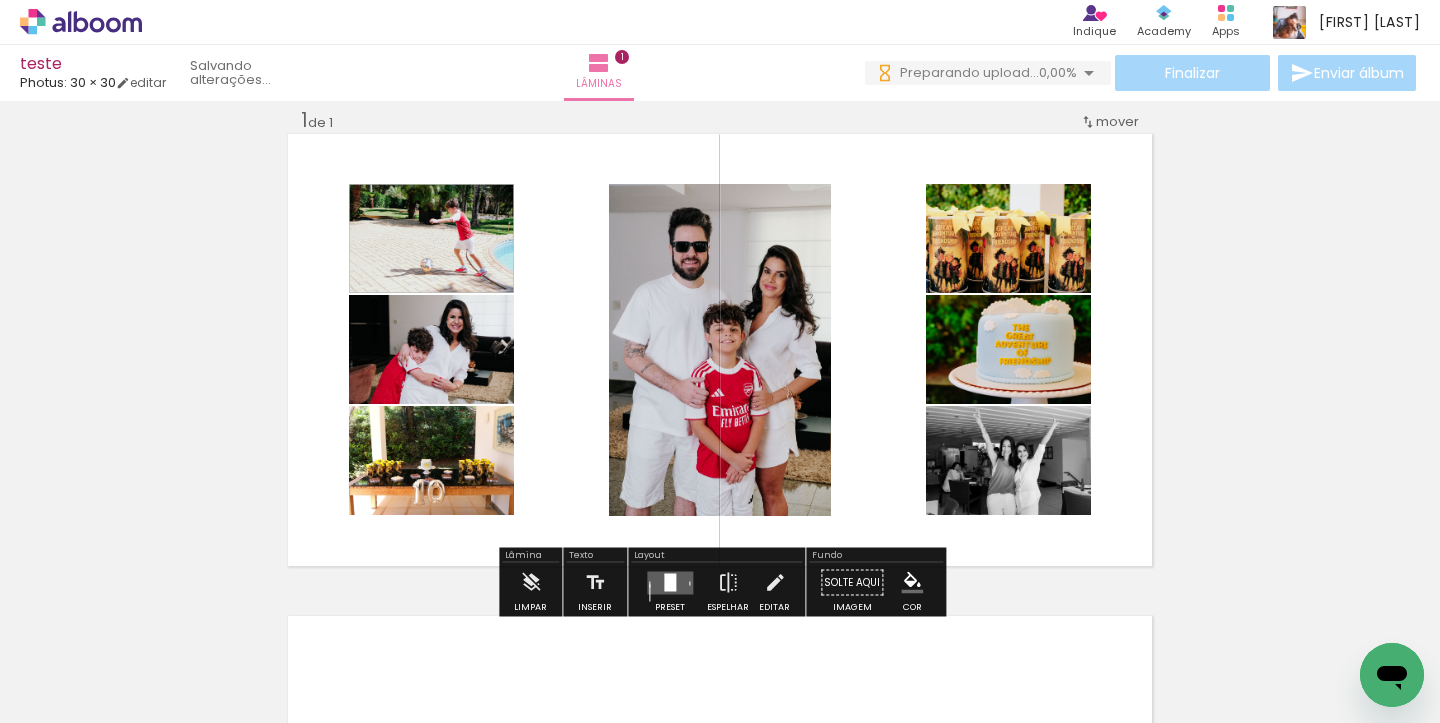 click at bounding box center (670, 582) 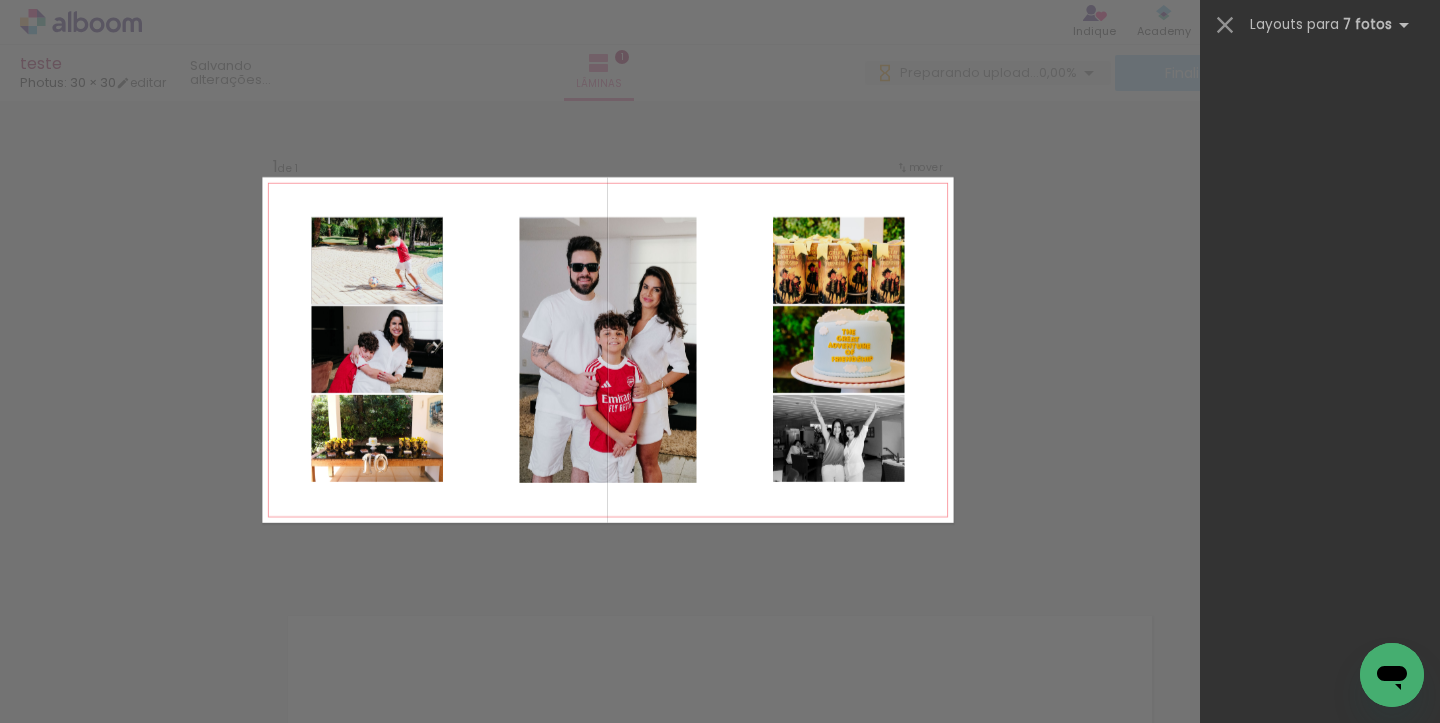 scroll, scrollTop: 0, scrollLeft: 0, axis: both 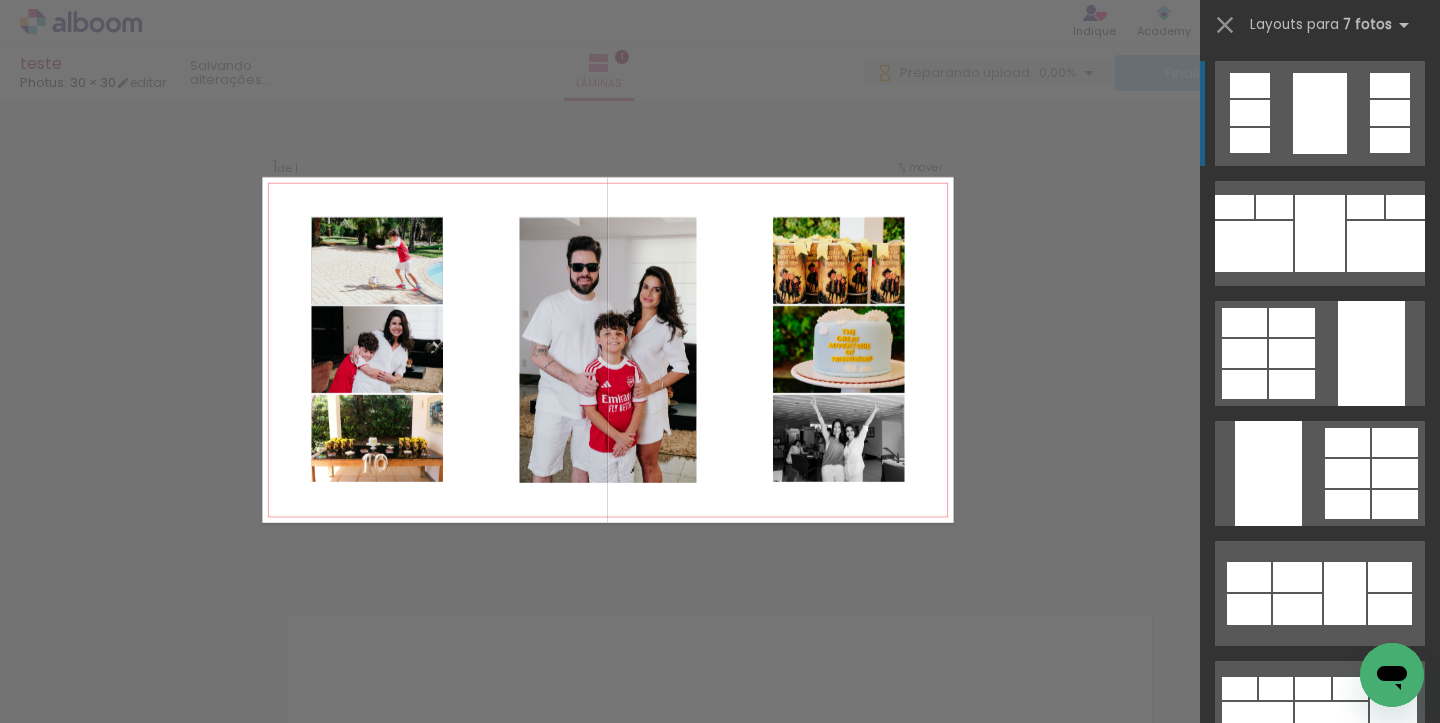 click at bounding box center [1274, 207] 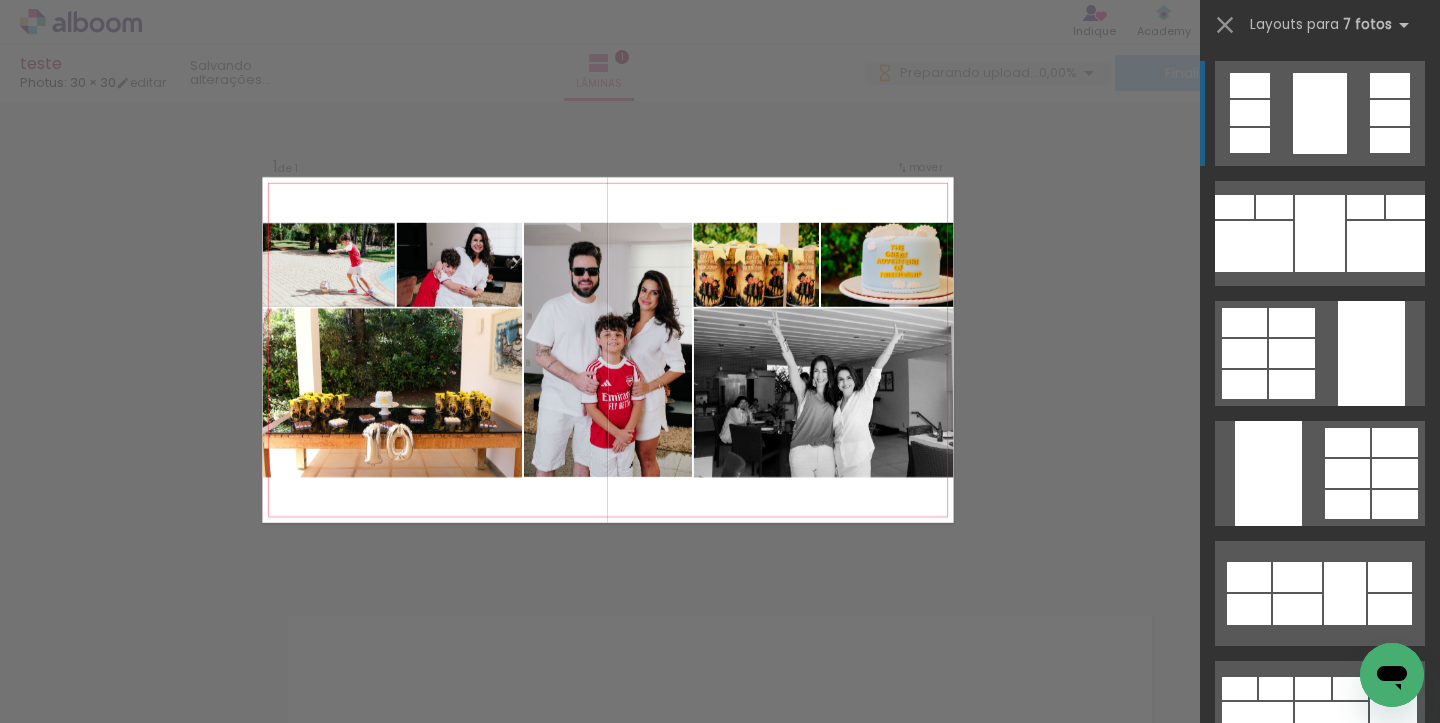 scroll, scrollTop: 0, scrollLeft: 0, axis: both 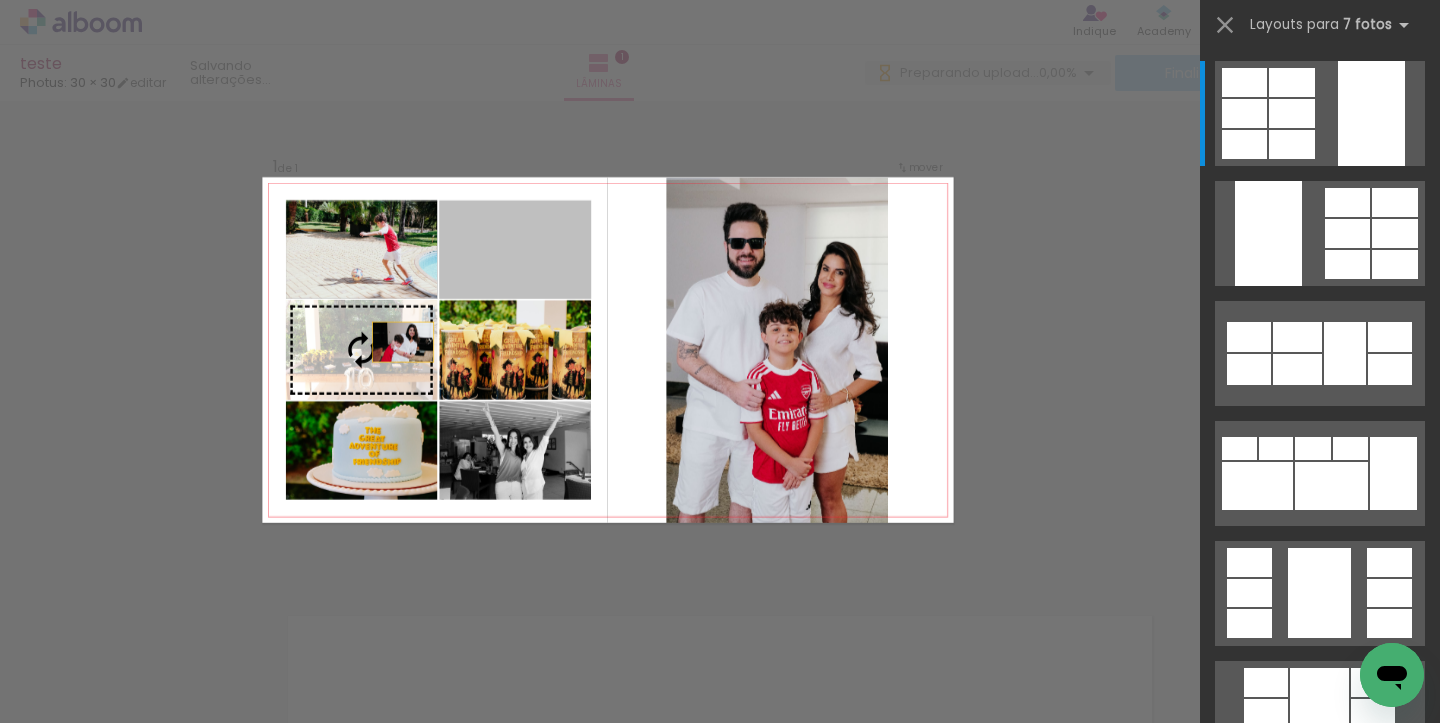 drag, startPoint x: 523, startPoint y: 250, endPoint x: 375, endPoint y: 366, distance: 188.04254 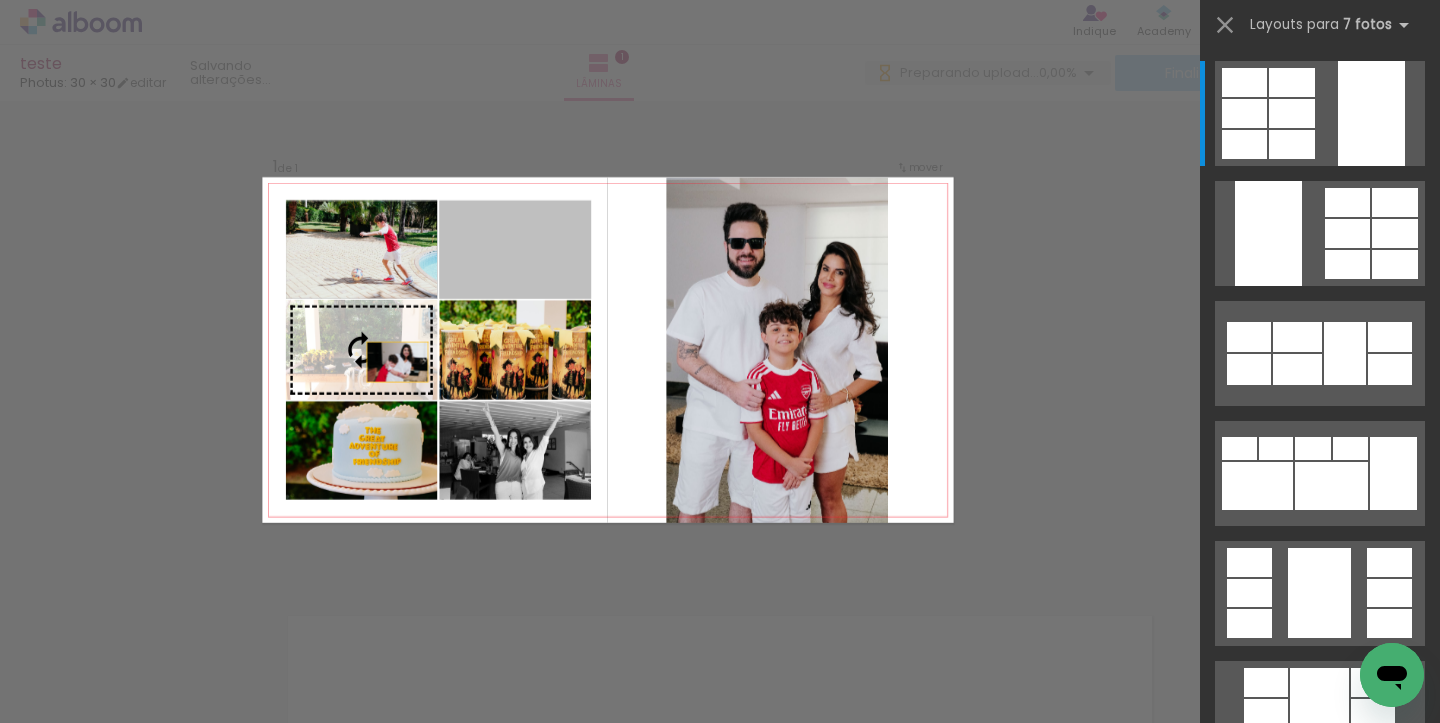 drag, startPoint x: 497, startPoint y: 263, endPoint x: 366, endPoint y: 392, distance: 183.8532 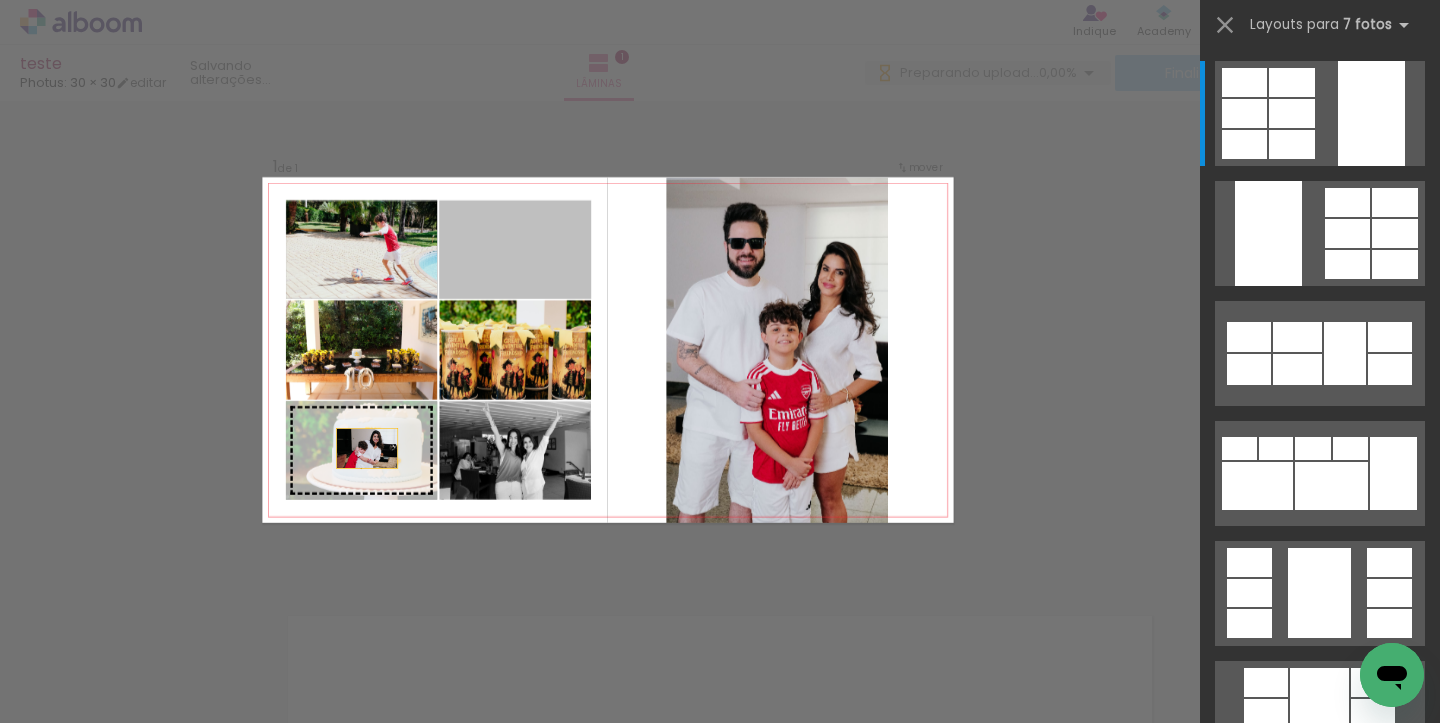 drag, startPoint x: 474, startPoint y: 267, endPoint x: 330, endPoint y: 498, distance: 272.20764 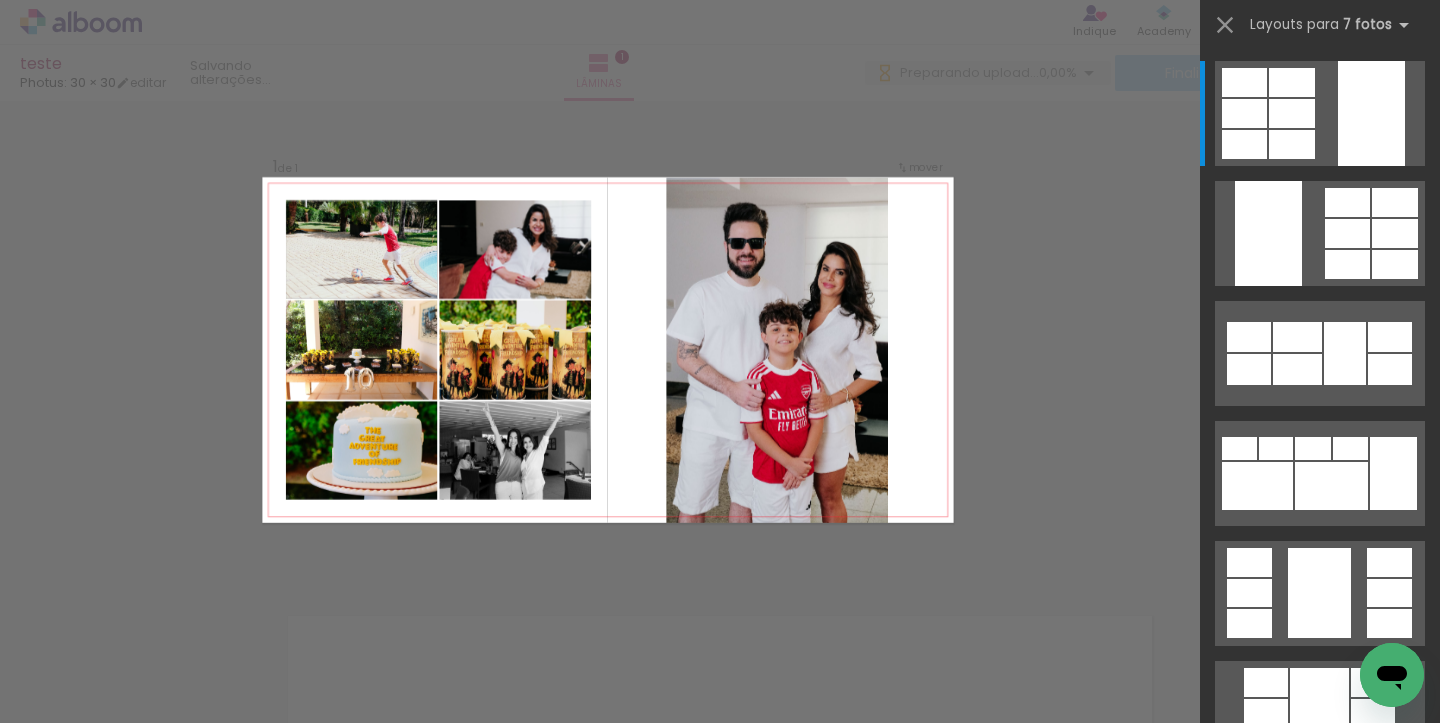 click 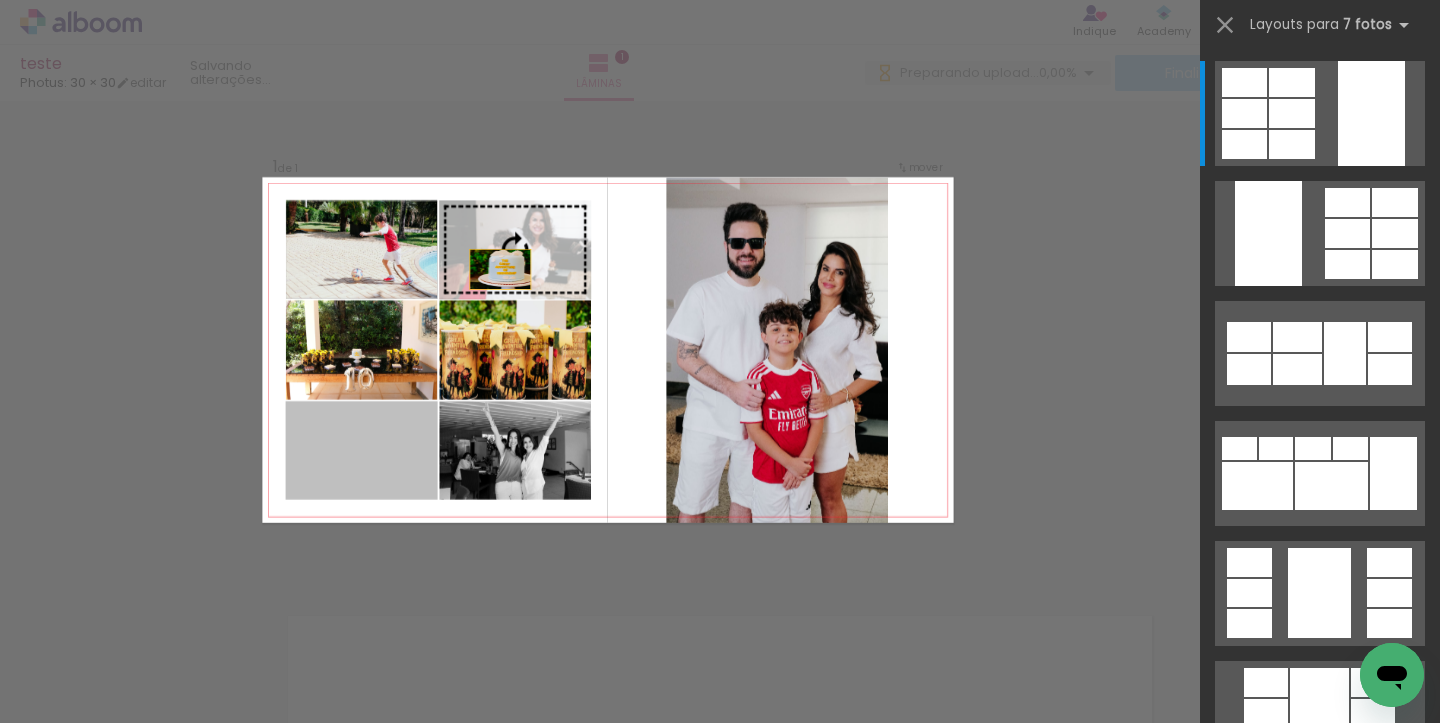 drag, startPoint x: 352, startPoint y: 471, endPoint x: 535, endPoint y: 224, distance: 307.40527 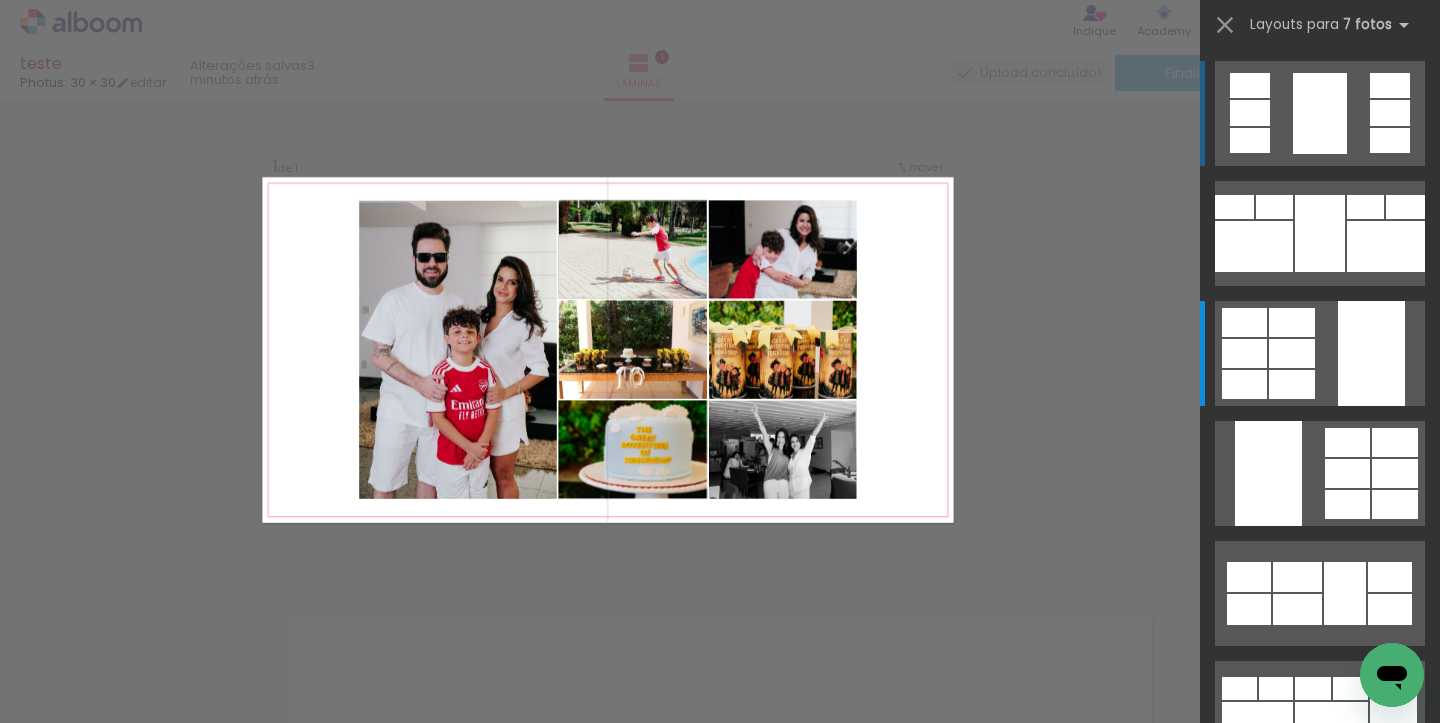 scroll, scrollTop: 0, scrollLeft: 0, axis: both 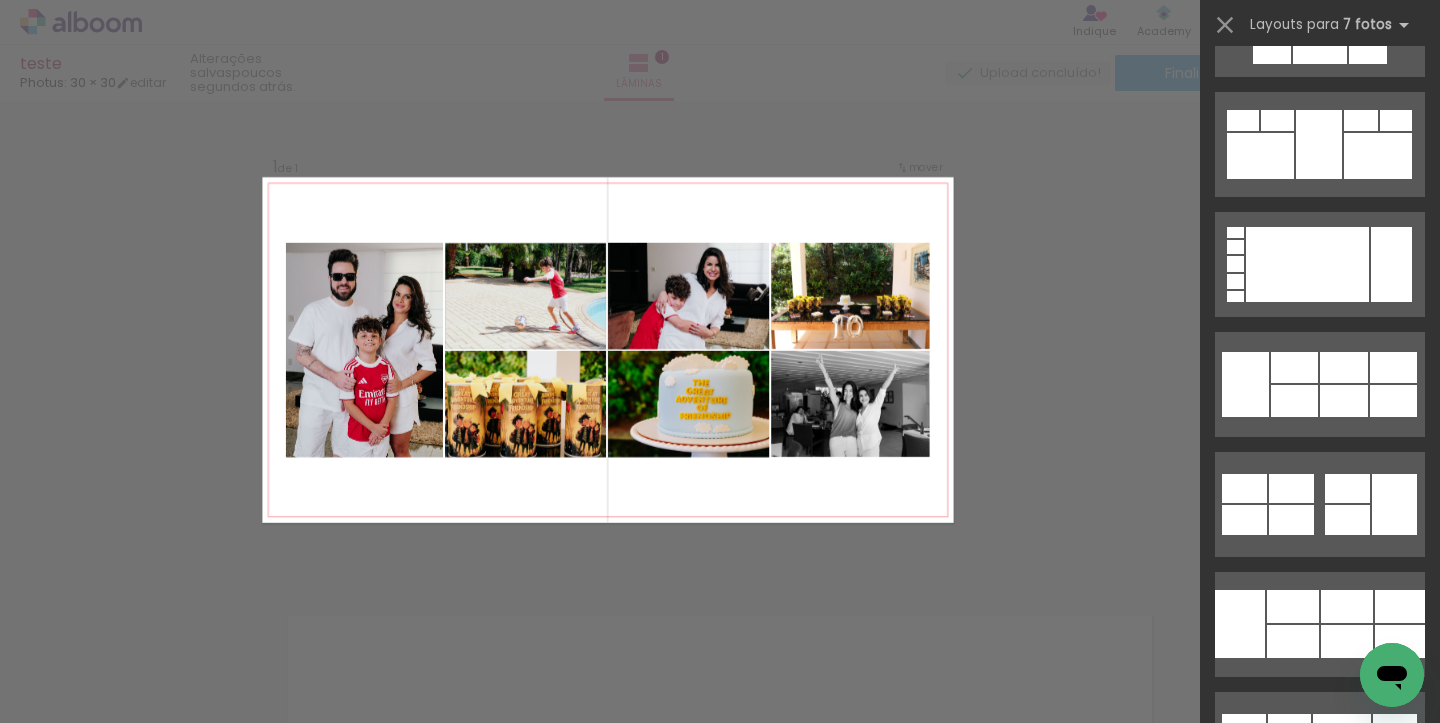 click on "Todas as fotos" at bounding box center [56, 662] 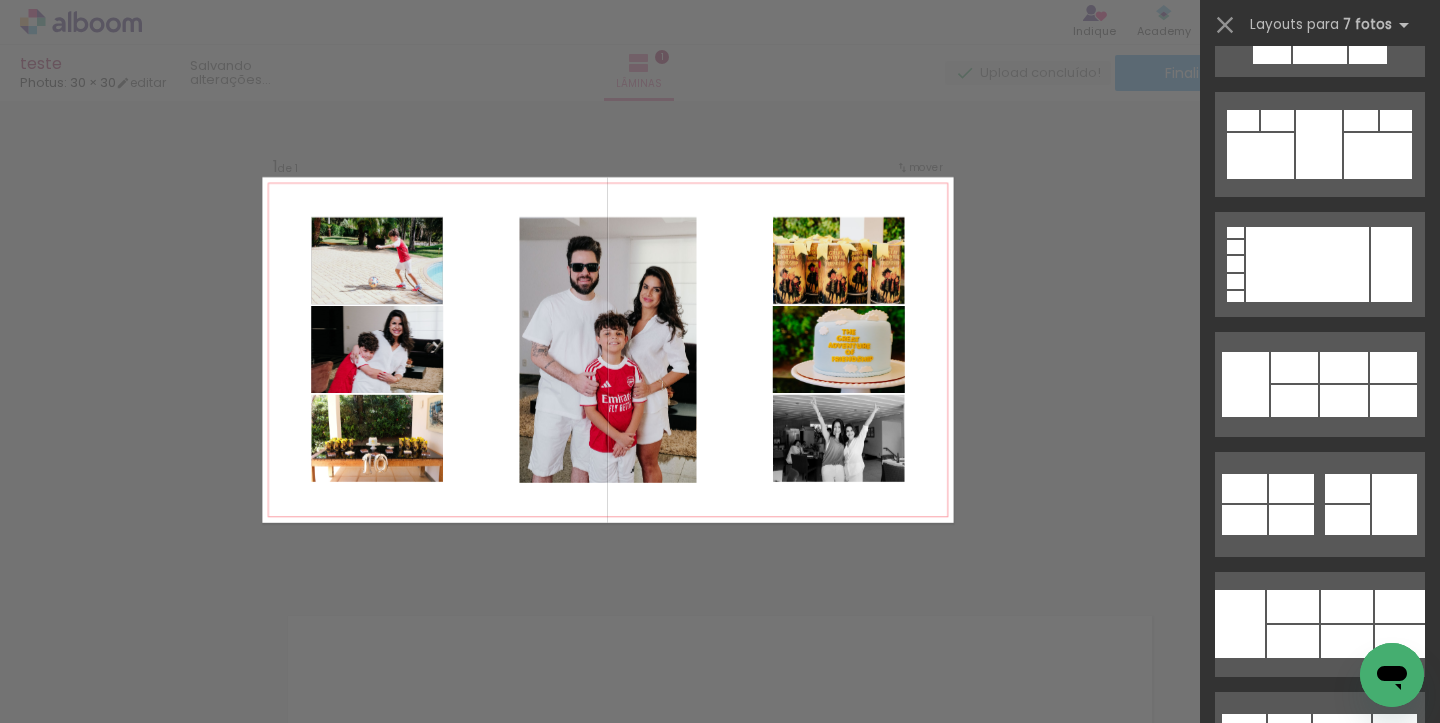 scroll, scrollTop: 0, scrollLeft: 0, axis: both 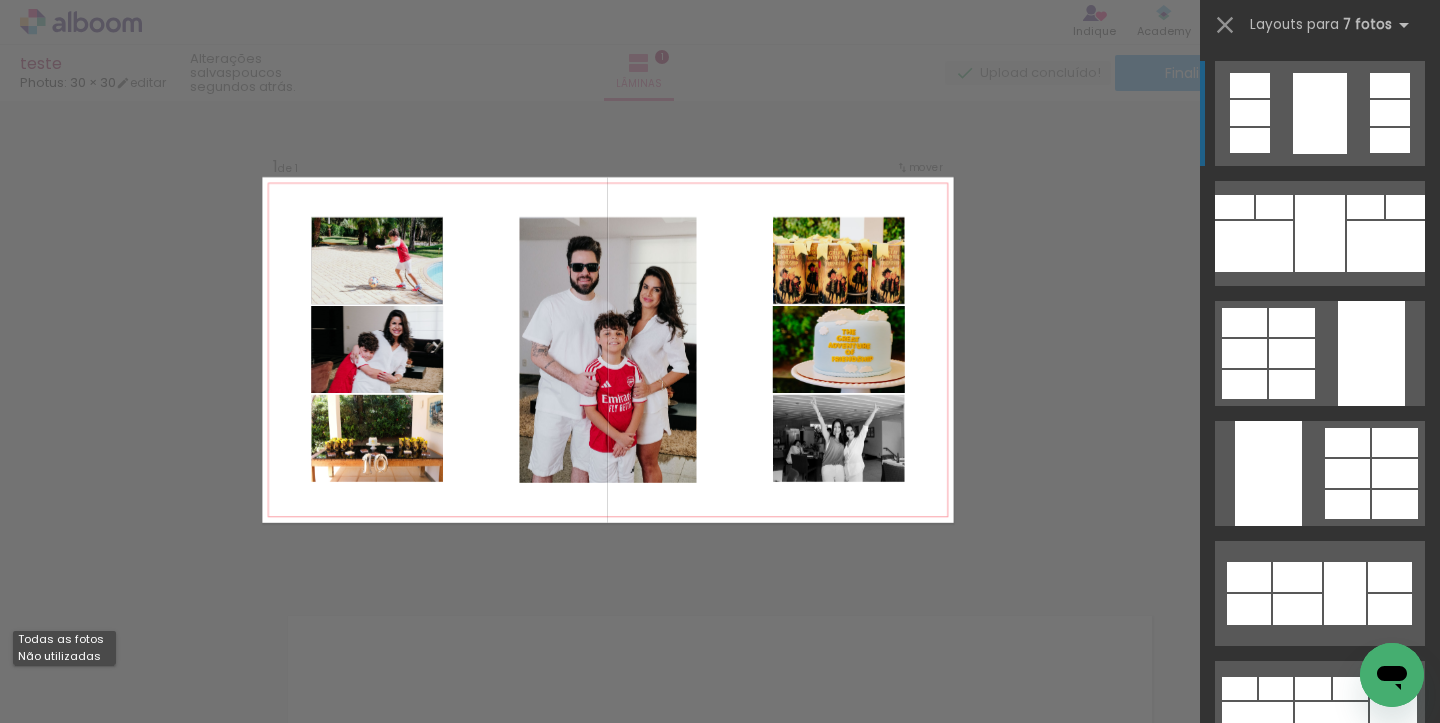 click on "Não utilizadas" at bounding box center [0, 0] 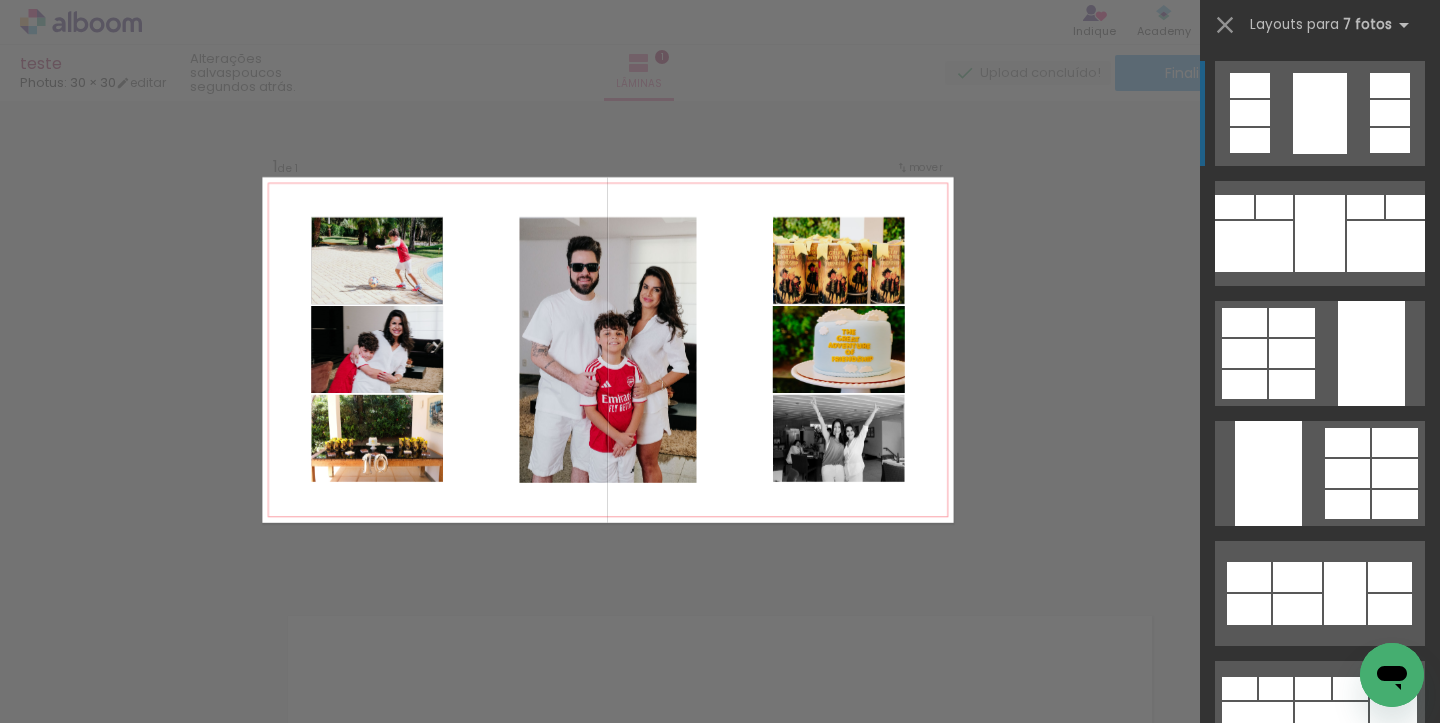 click on "Não utilizadas" at bounding box center (56, 678) 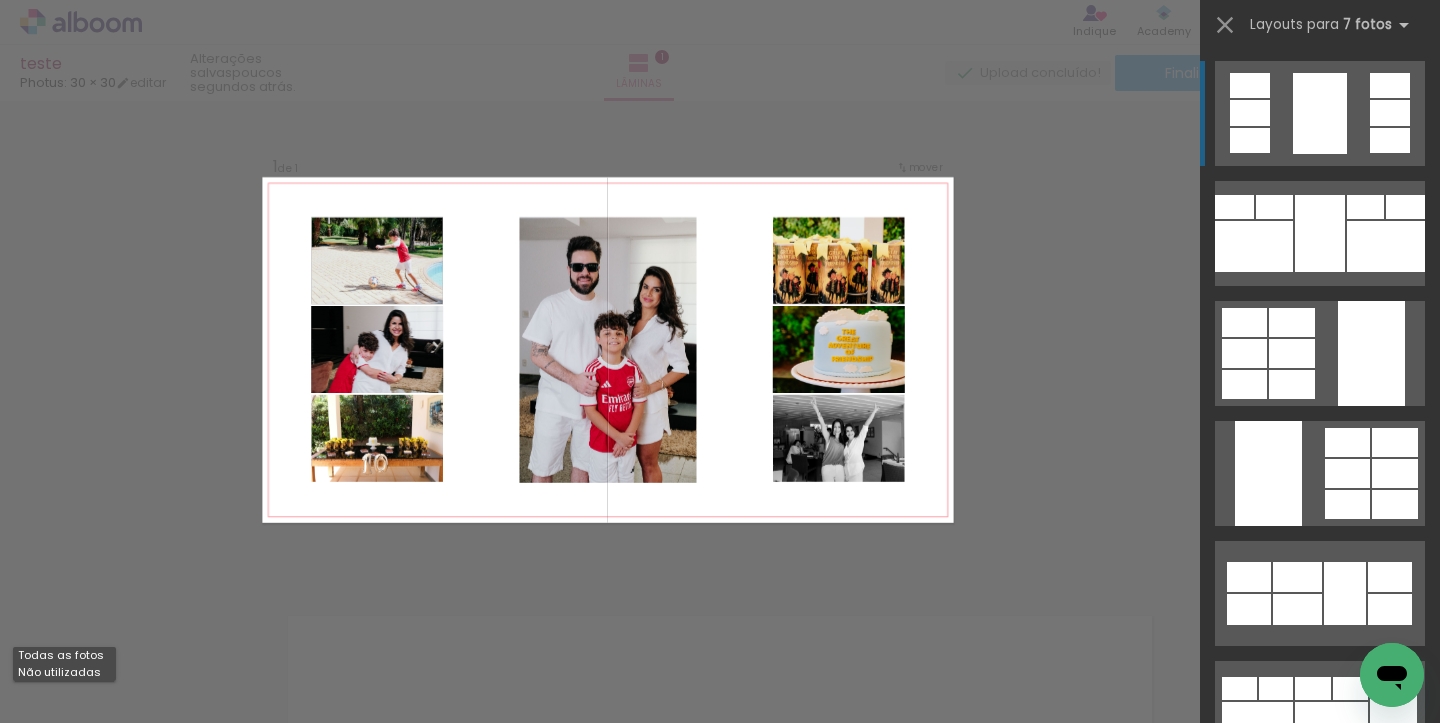click on "Todas as fotos" at bounding box center [0, 0] 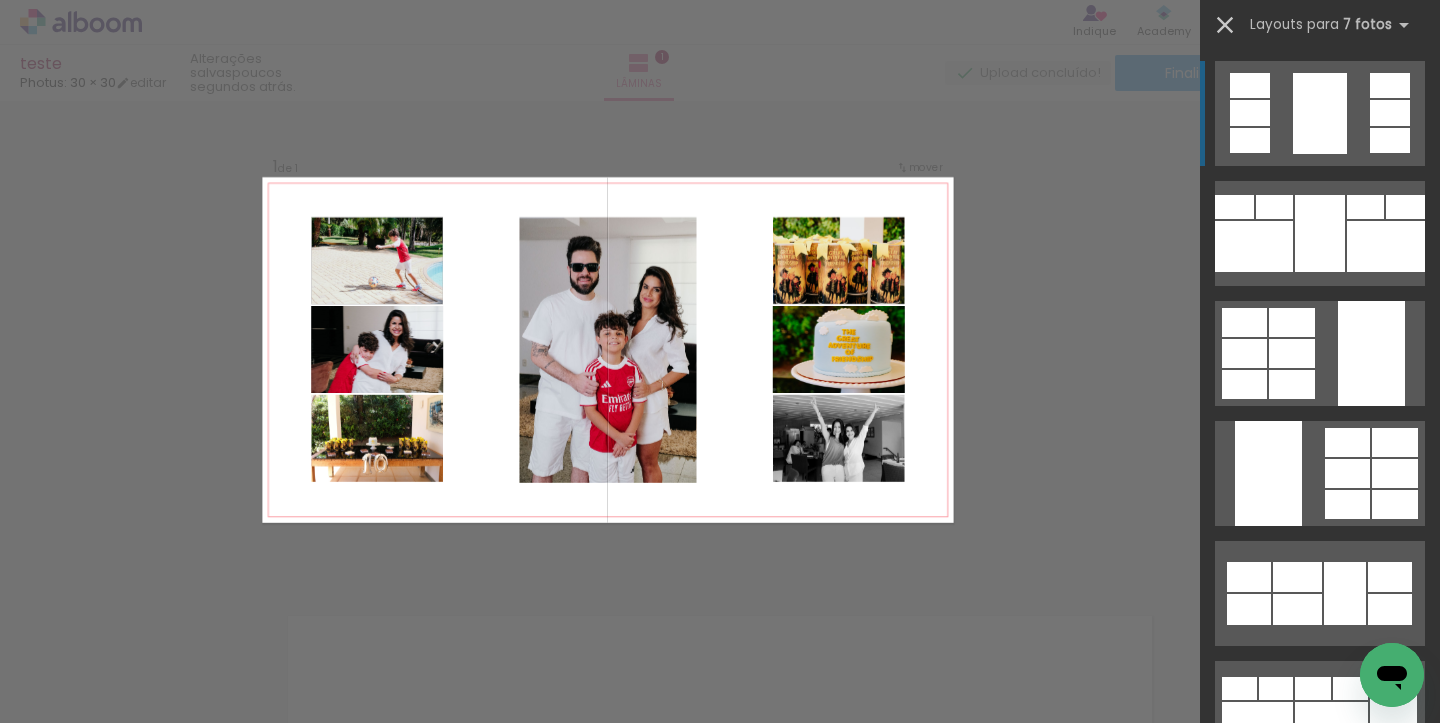 click at bounding box center [1225, 25] 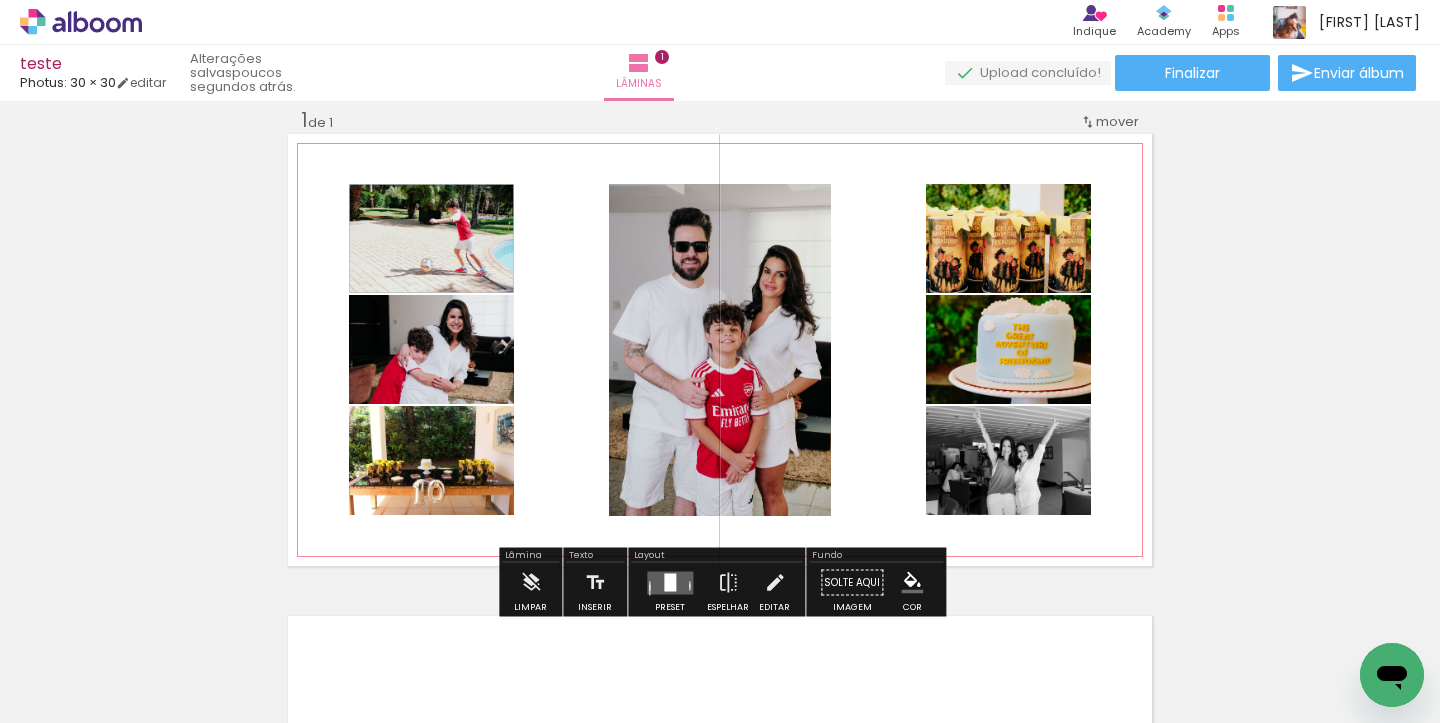 click on "mover" at bounding box center [1117, 121] 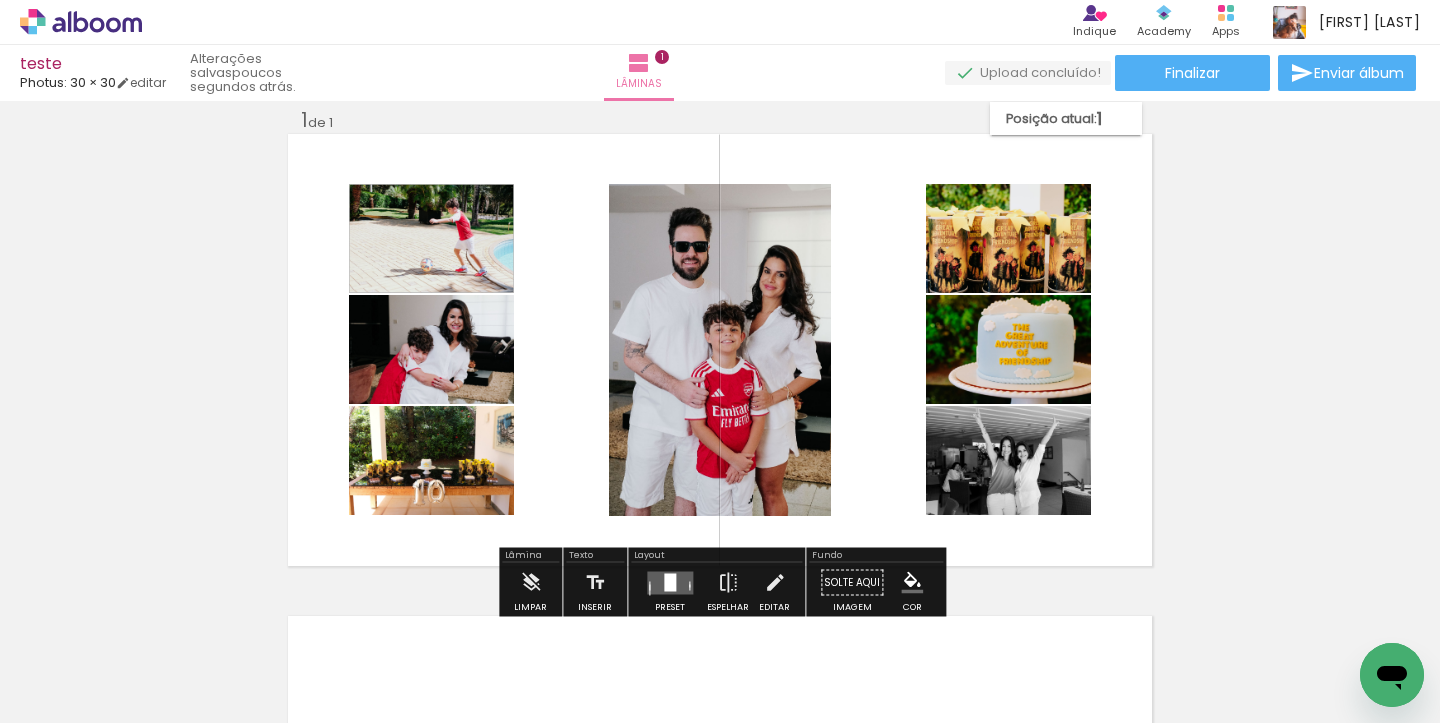 click on "Inserir lâmina 1  de 1" at bounding box center (720, 565) 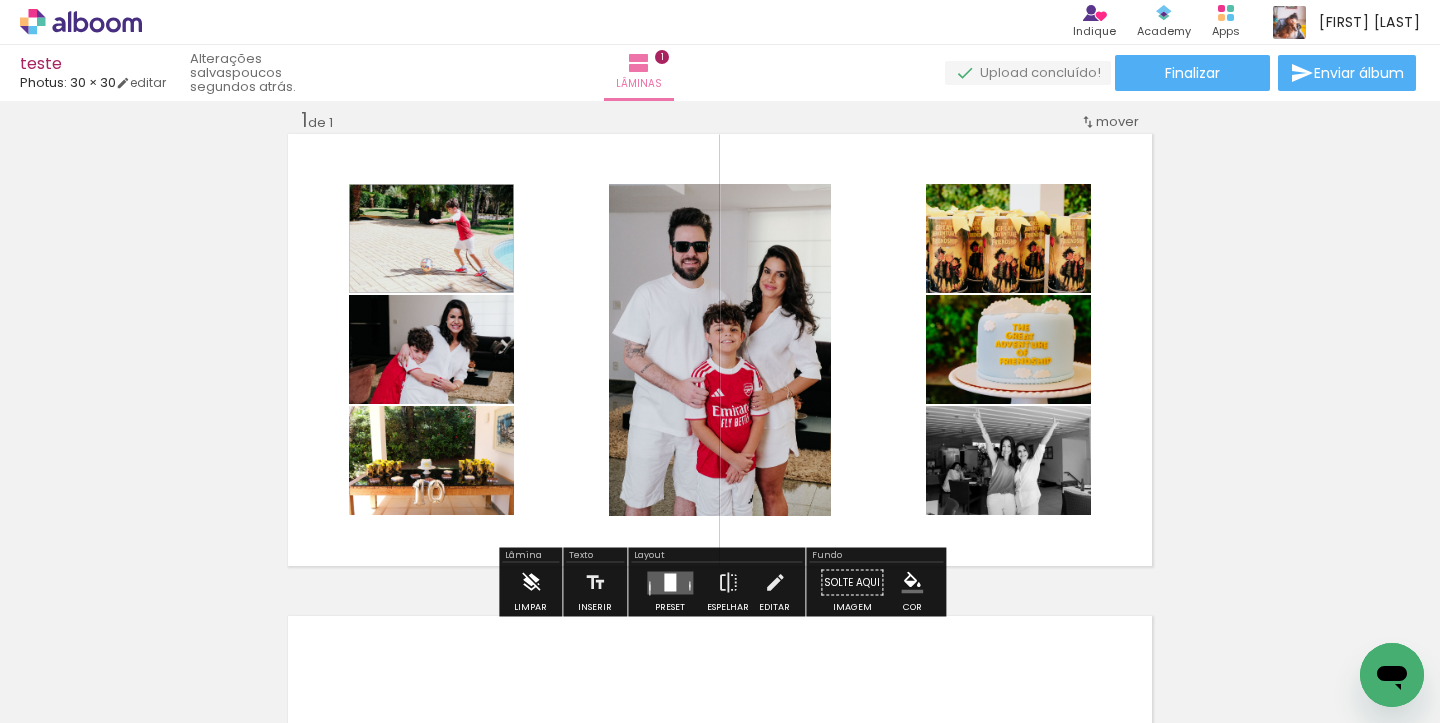 click at bounding box center (531, 583) 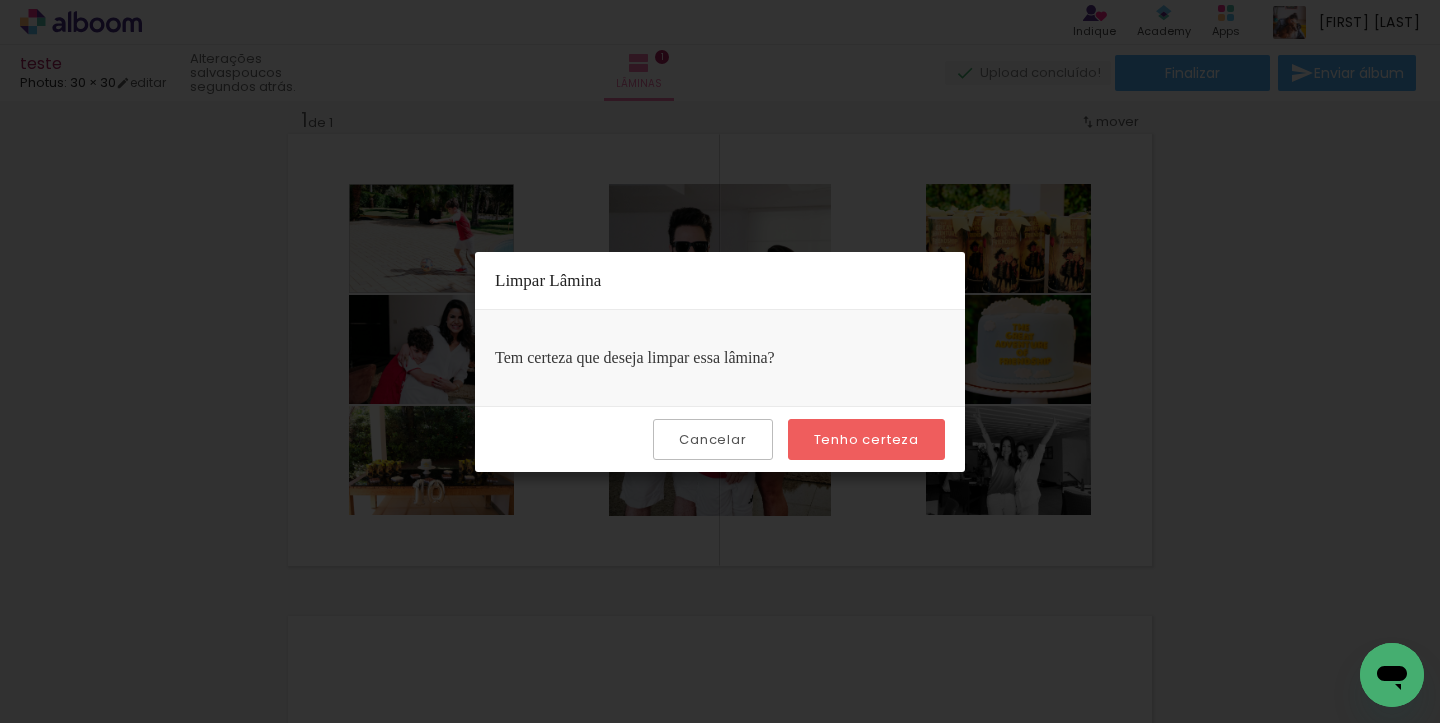 click on "Cancelar" at bounding box center [0, 0] 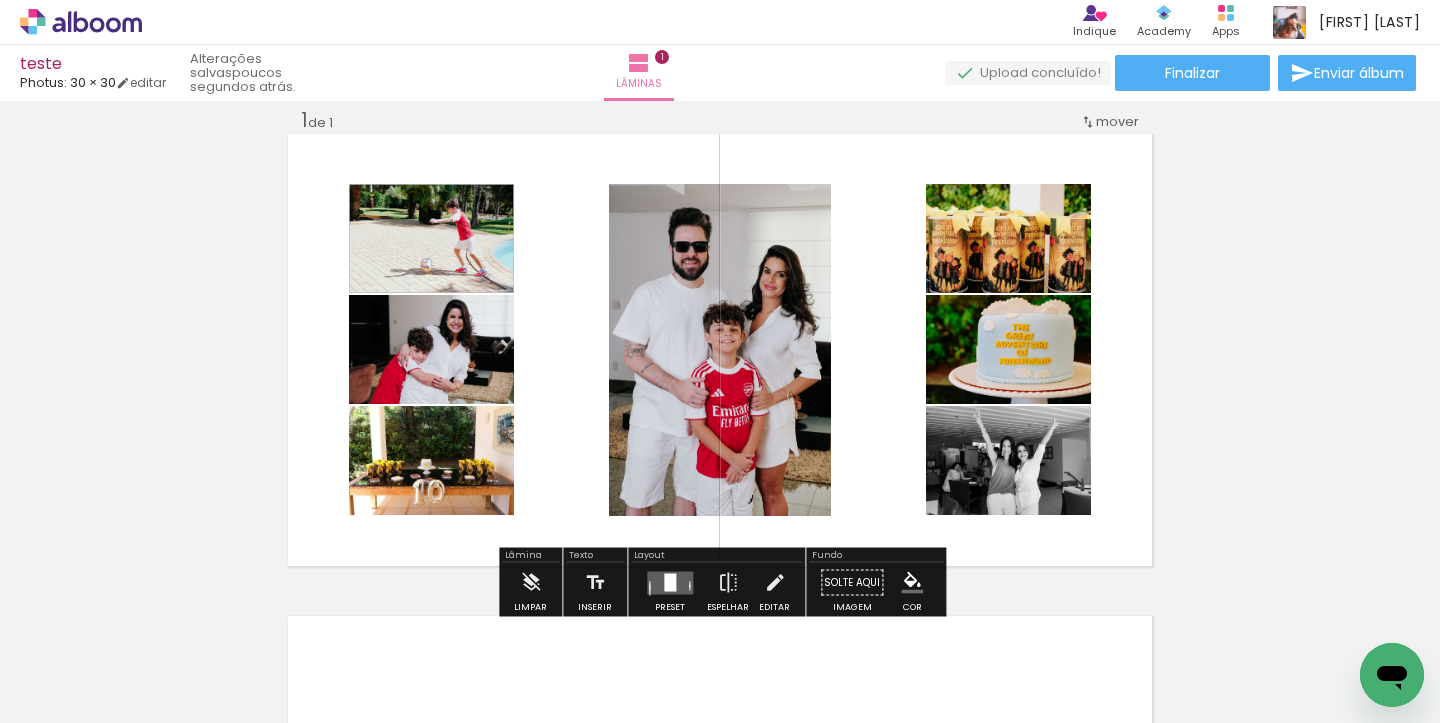 click on "Solte aqui Imagem" at bounding box center (852, 588) 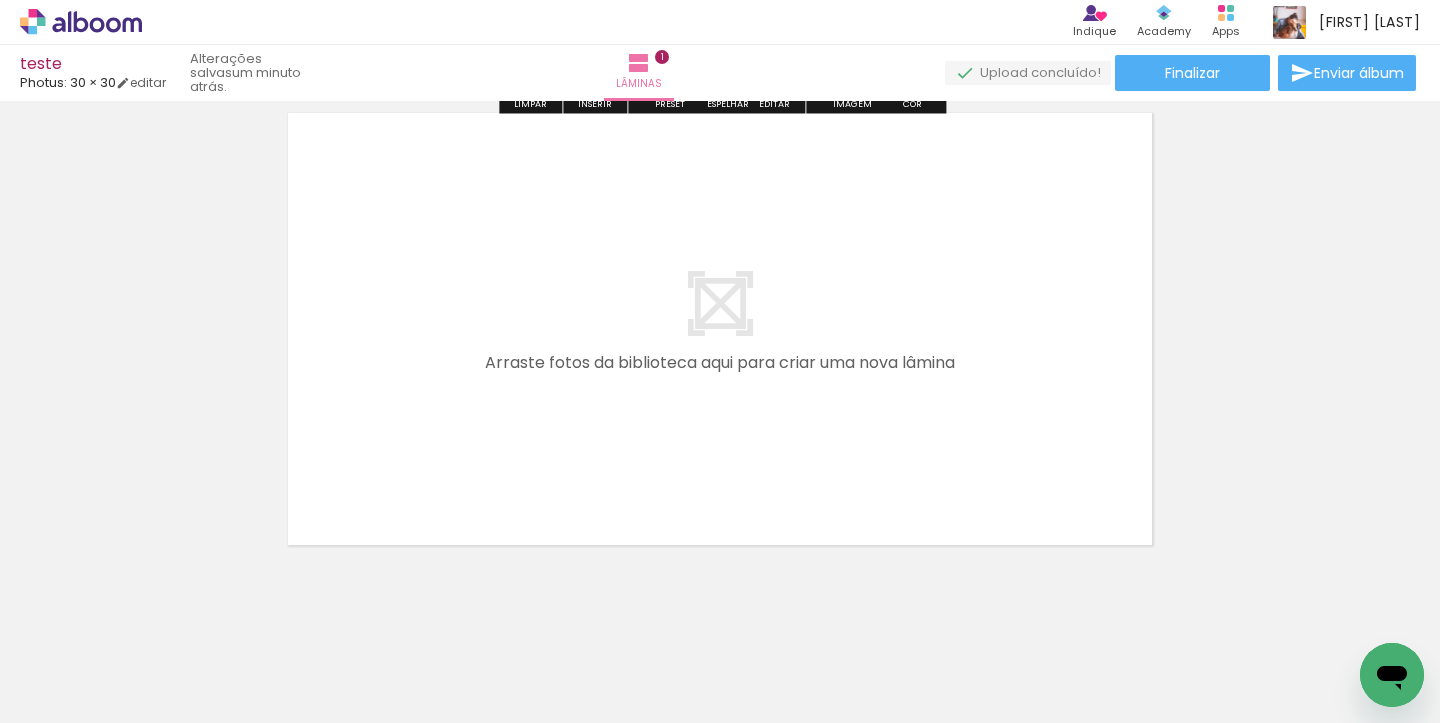 scroll, scrollTop: 545, scrollLeft: 0, axis: vertical 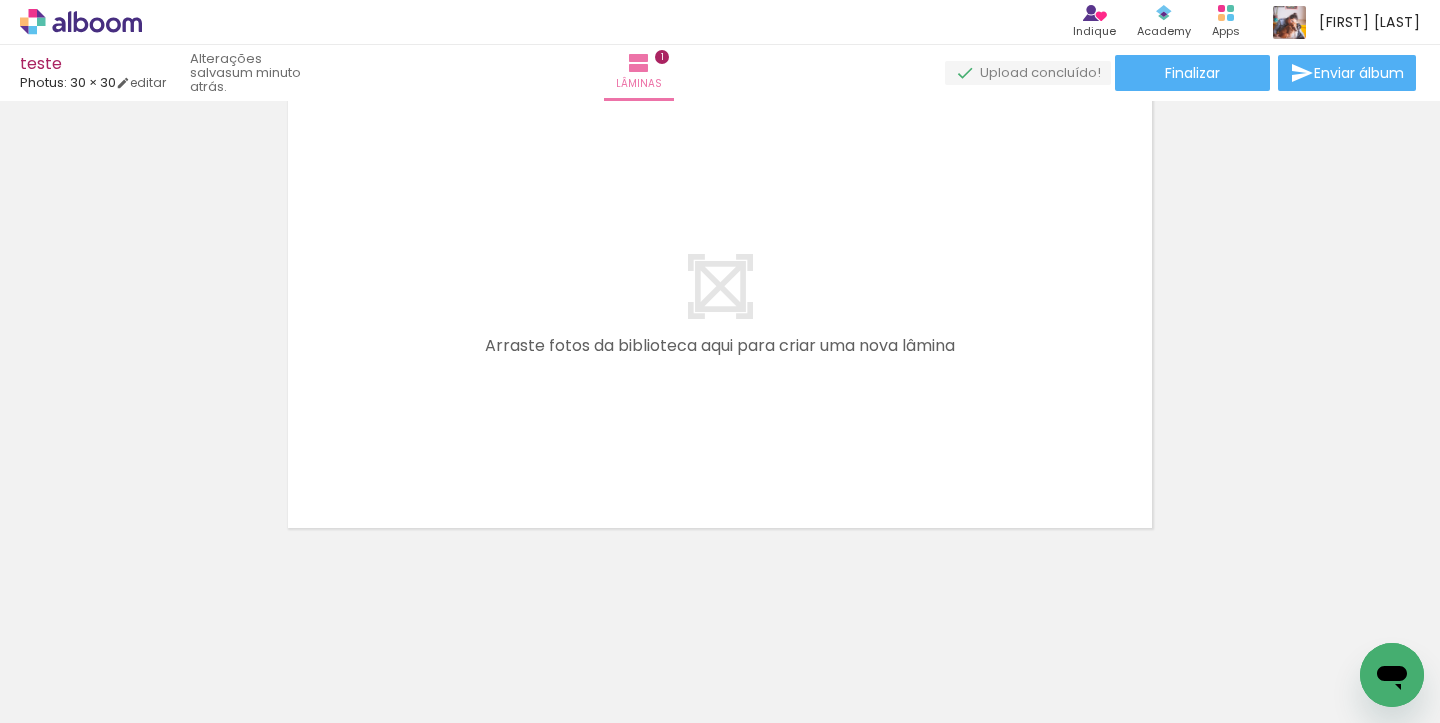 click at bounding box center [200, 656] 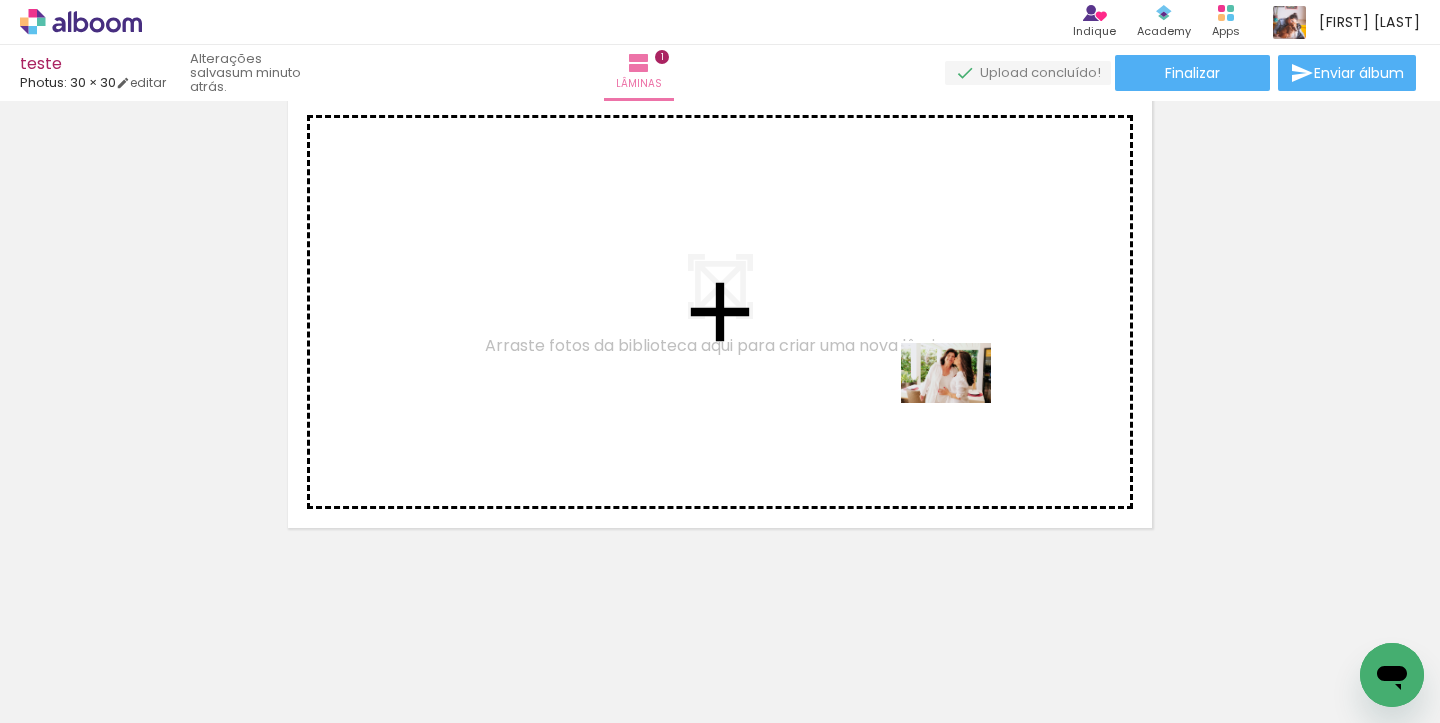 drag, startPoint x: 981, startPoint y: 660, endPoint x: 961, endPoint y: 403, distance: 257.77704 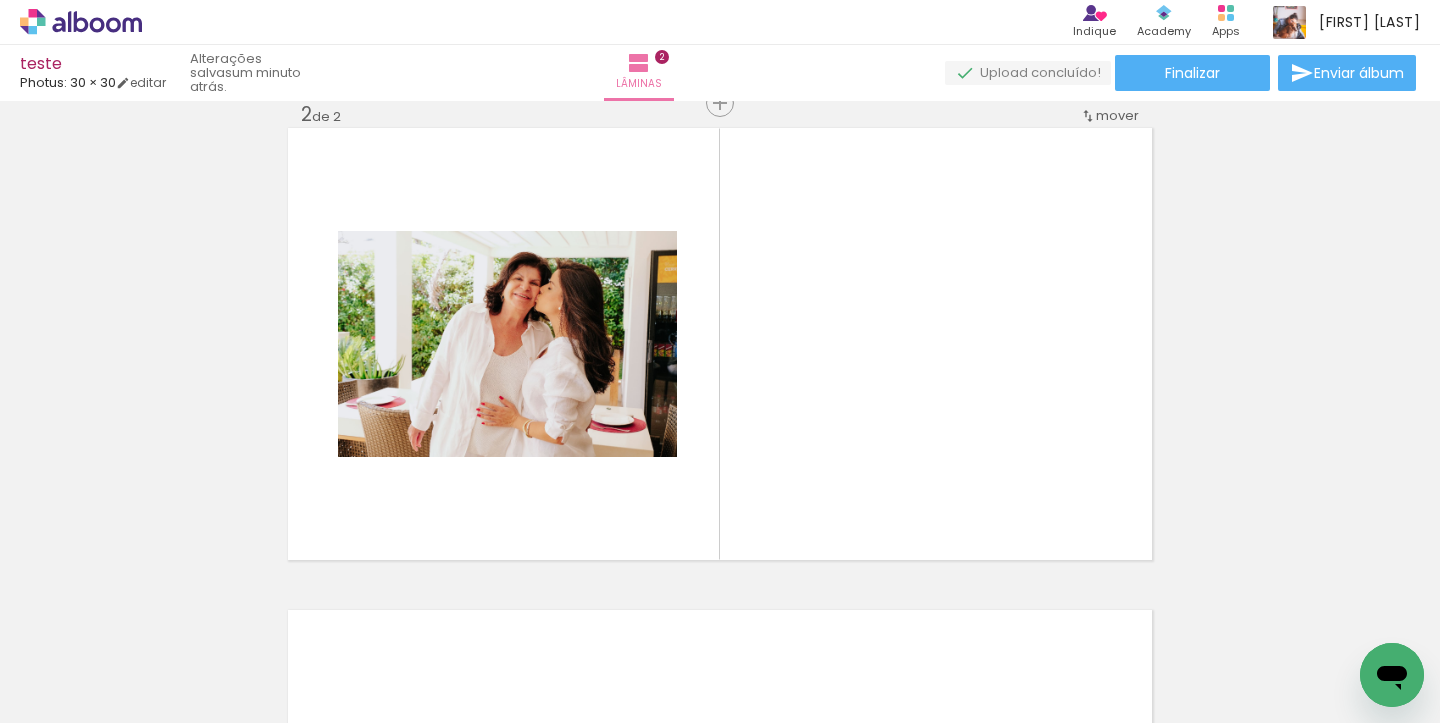 scroll, scrollTop: 507, scrollLeft: 0, axis: vertical 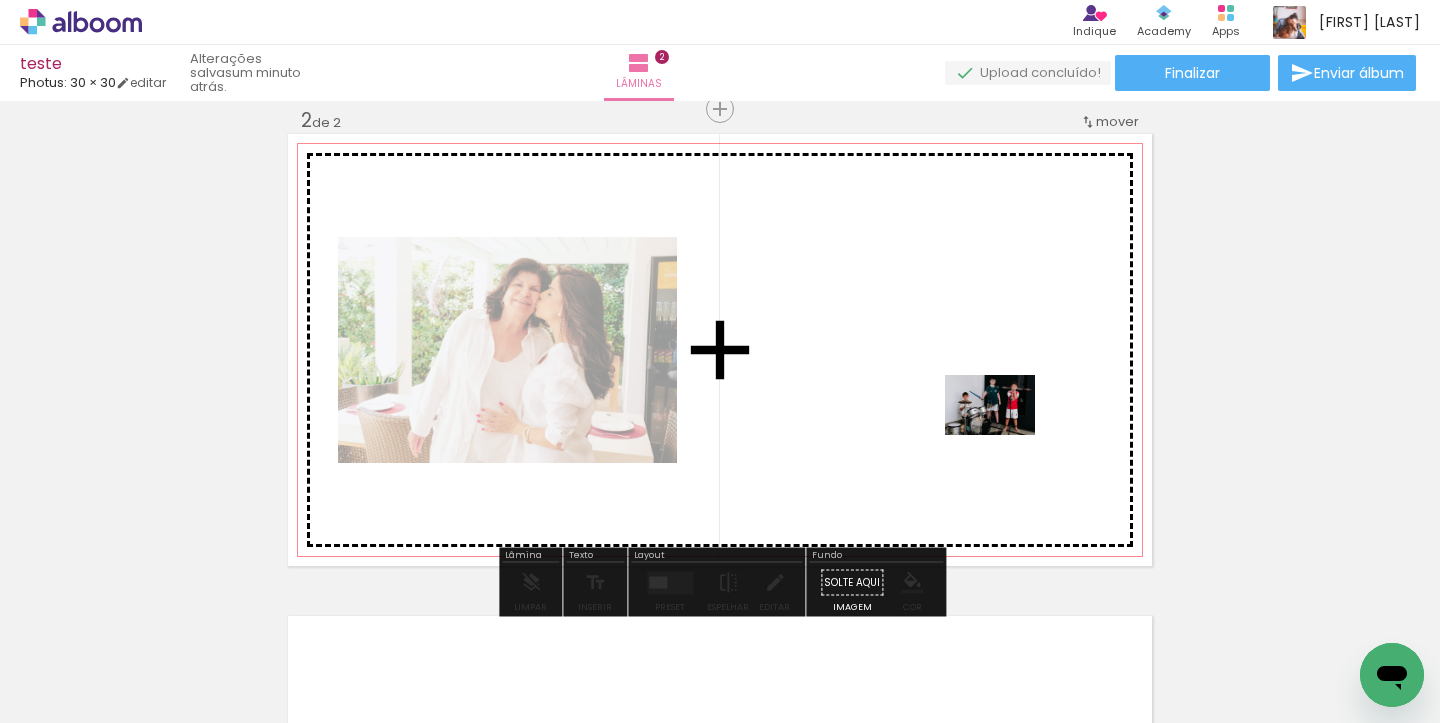 drag, startPoint x: 1090, startPoint y: 654, endPoint x: 1003, endPoint y: 434, distance: 236.57768 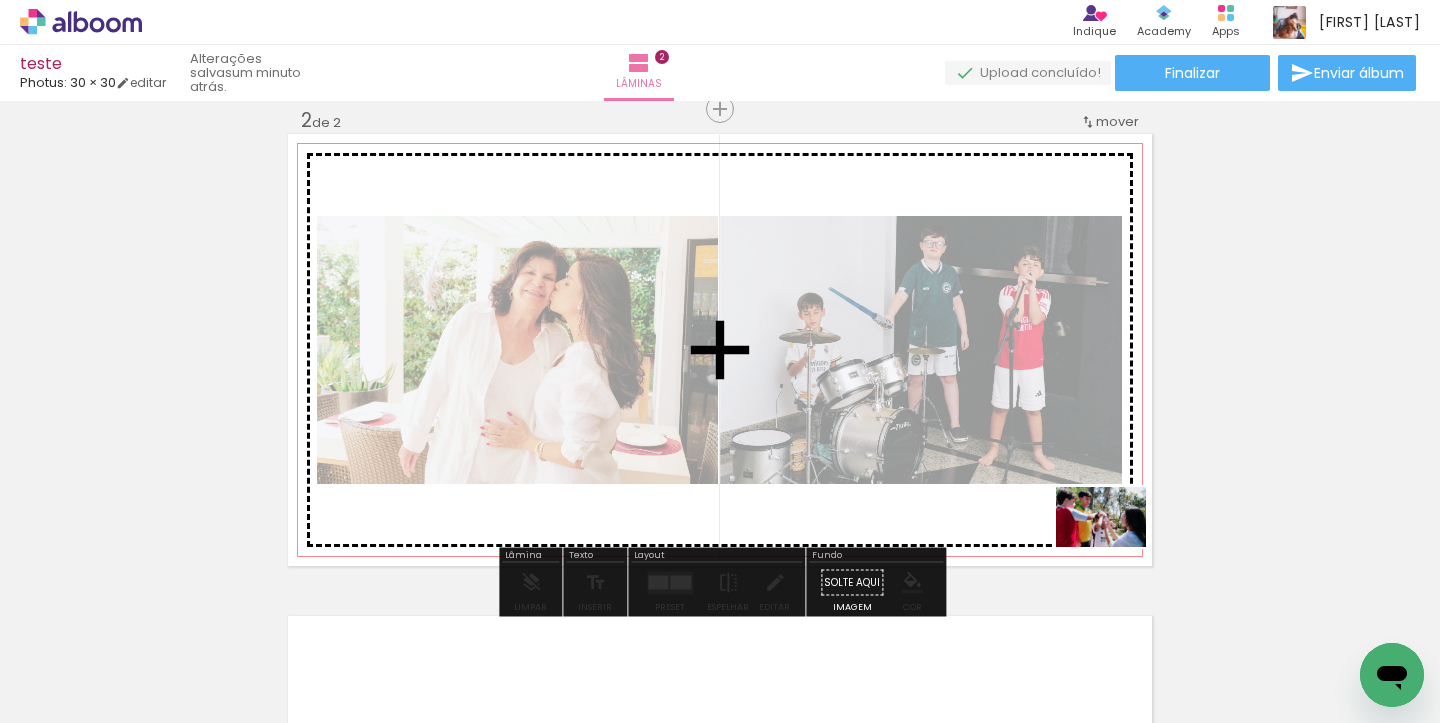 drag, startPoint x: 1207, startPoint y: 647, endPoint x: 1116, endPoint y: 547, distance: 135.20724 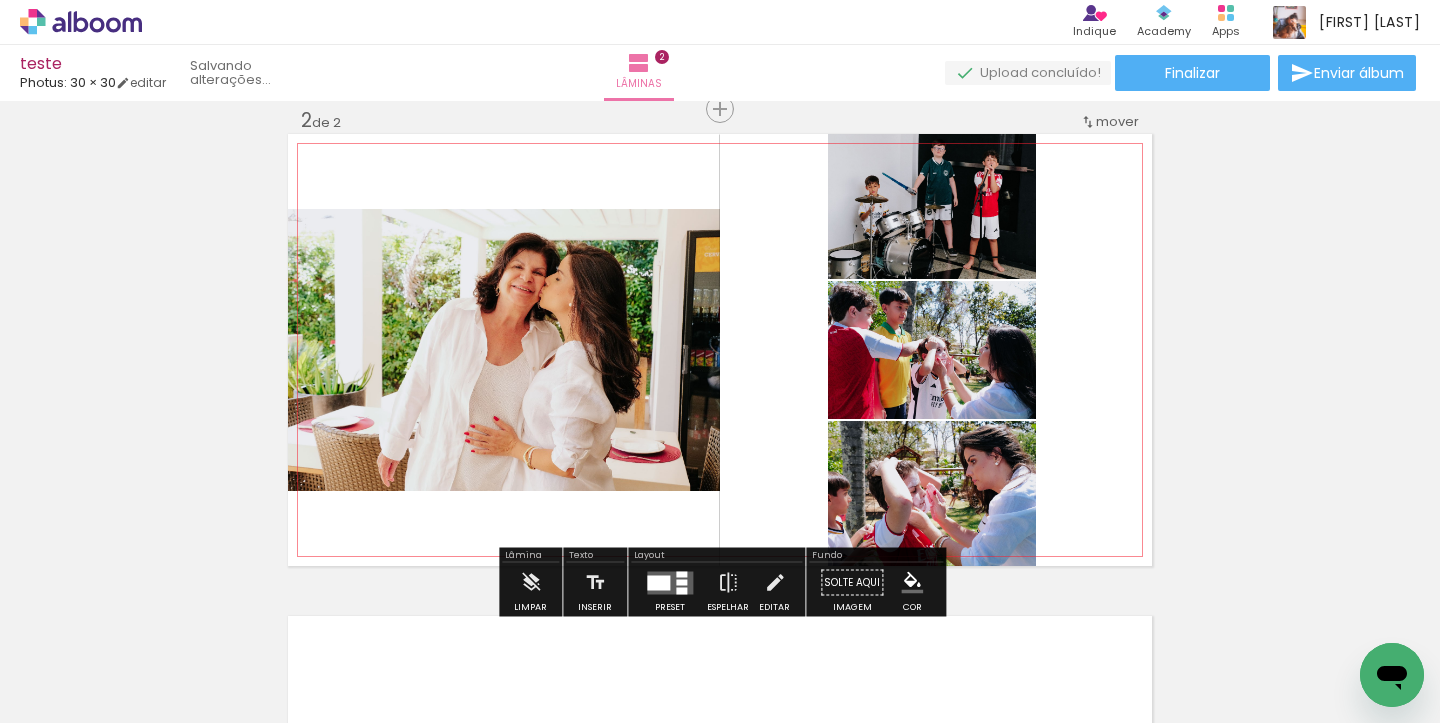 drag, startPoint x: 1287, startPoint y: 660, endPoint x: 1028, endPoint y: 487, distance: 311.4643 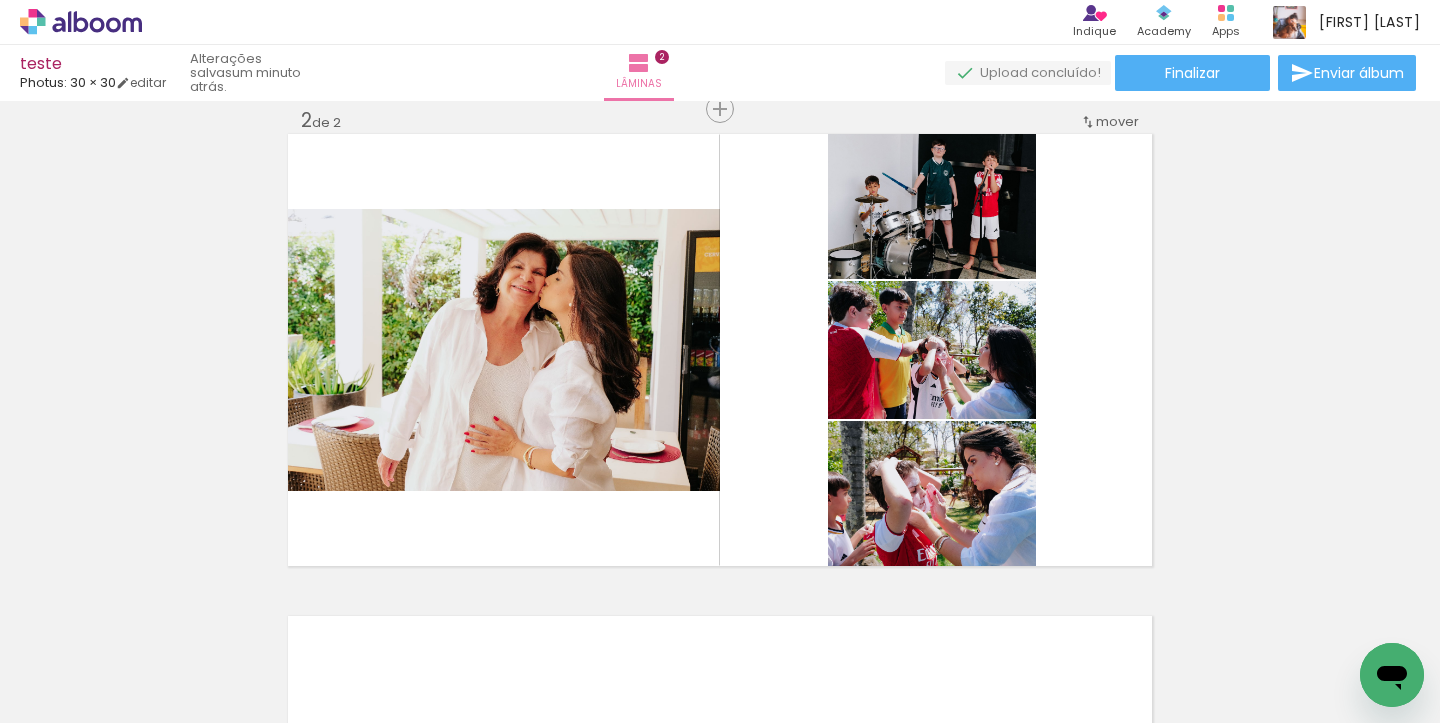 scroll, scrollTop: 0, scrollLeft: 453, axis: horizontal 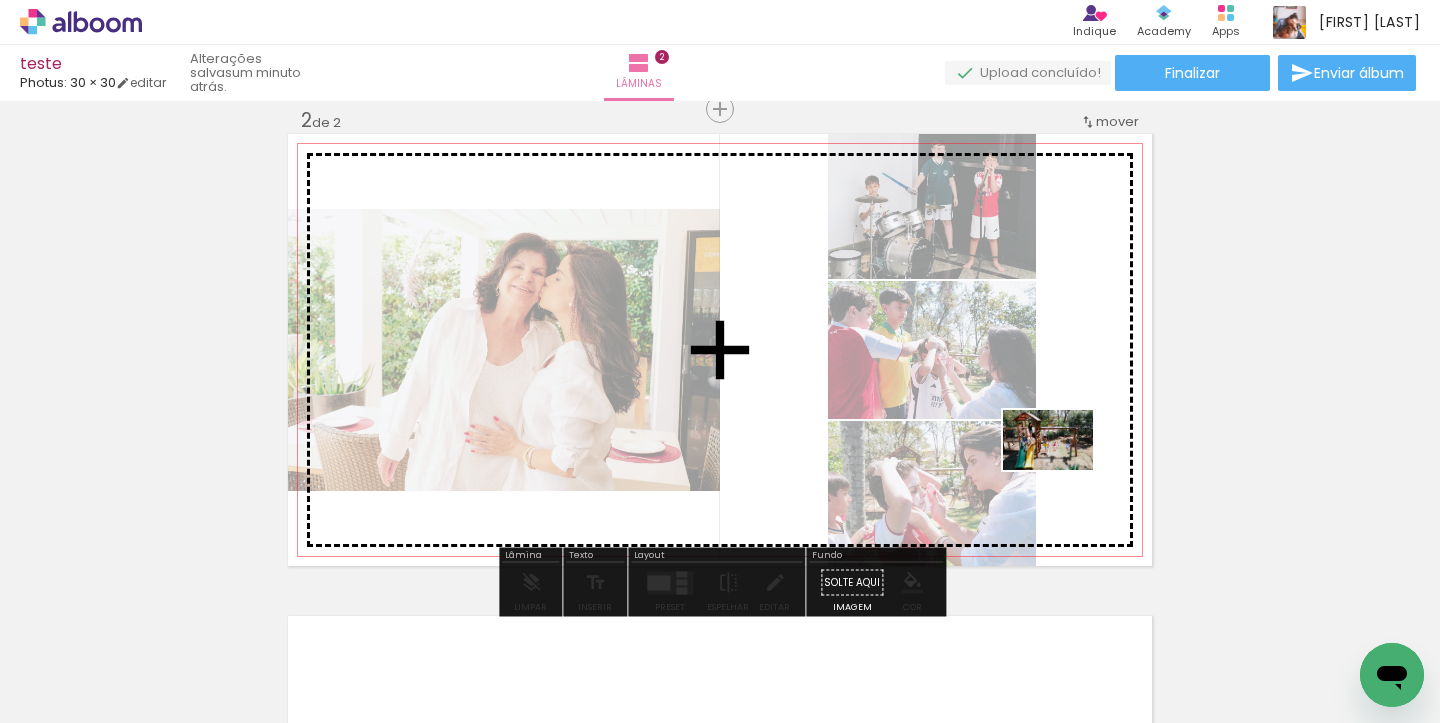 drag, startPoint x: 983, startPoint y: 651, endPoint x: 1064, endPoint y: 470, distance: 198.29776 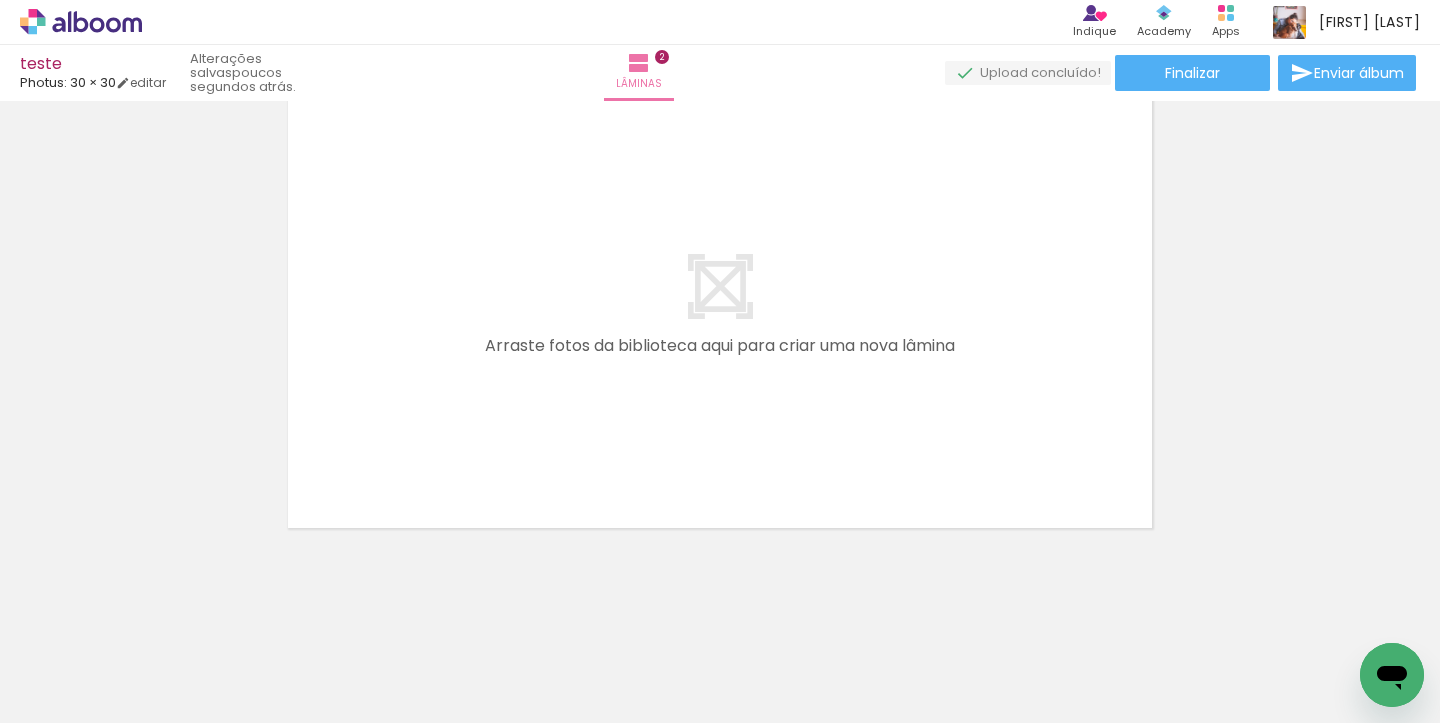 scroll, scrollTop: 1035, scrollLeft: 0, axis: vertical 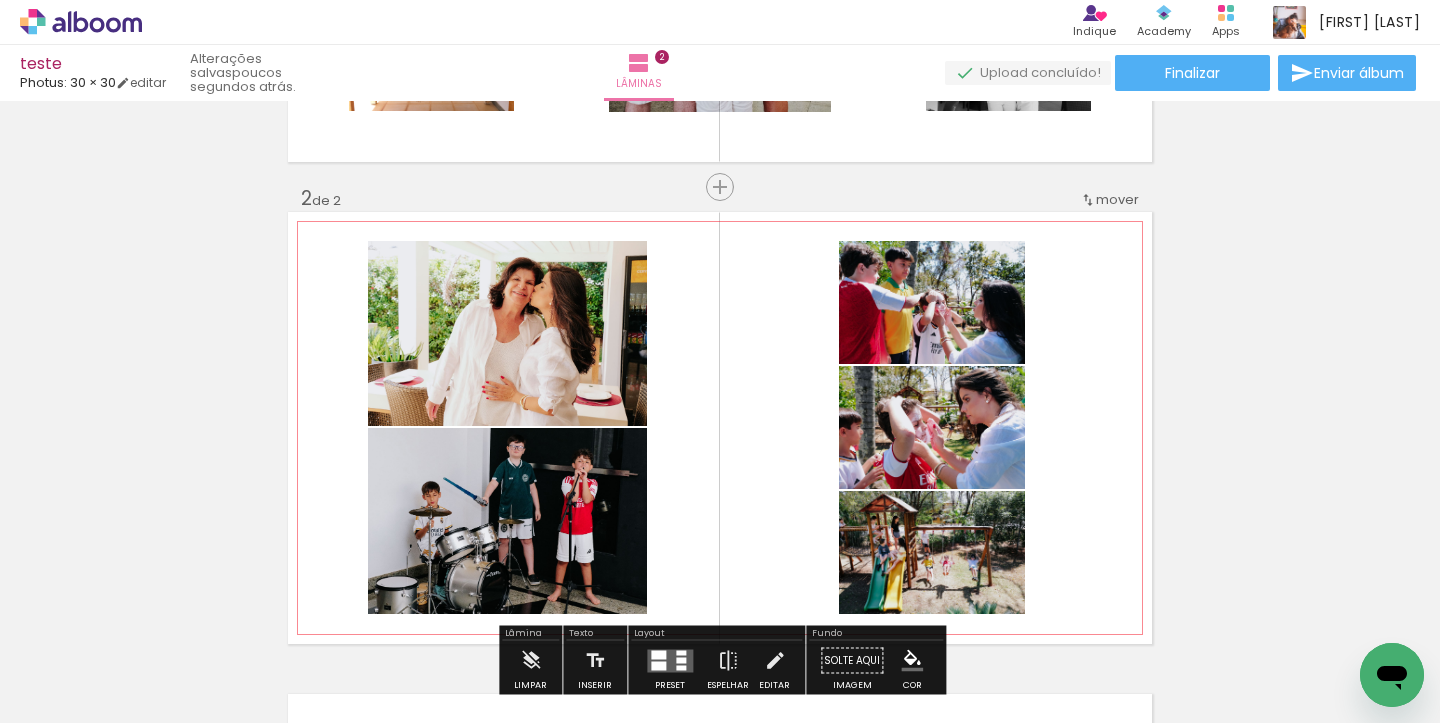 click on "mover" at bounding box center (1117, 199) 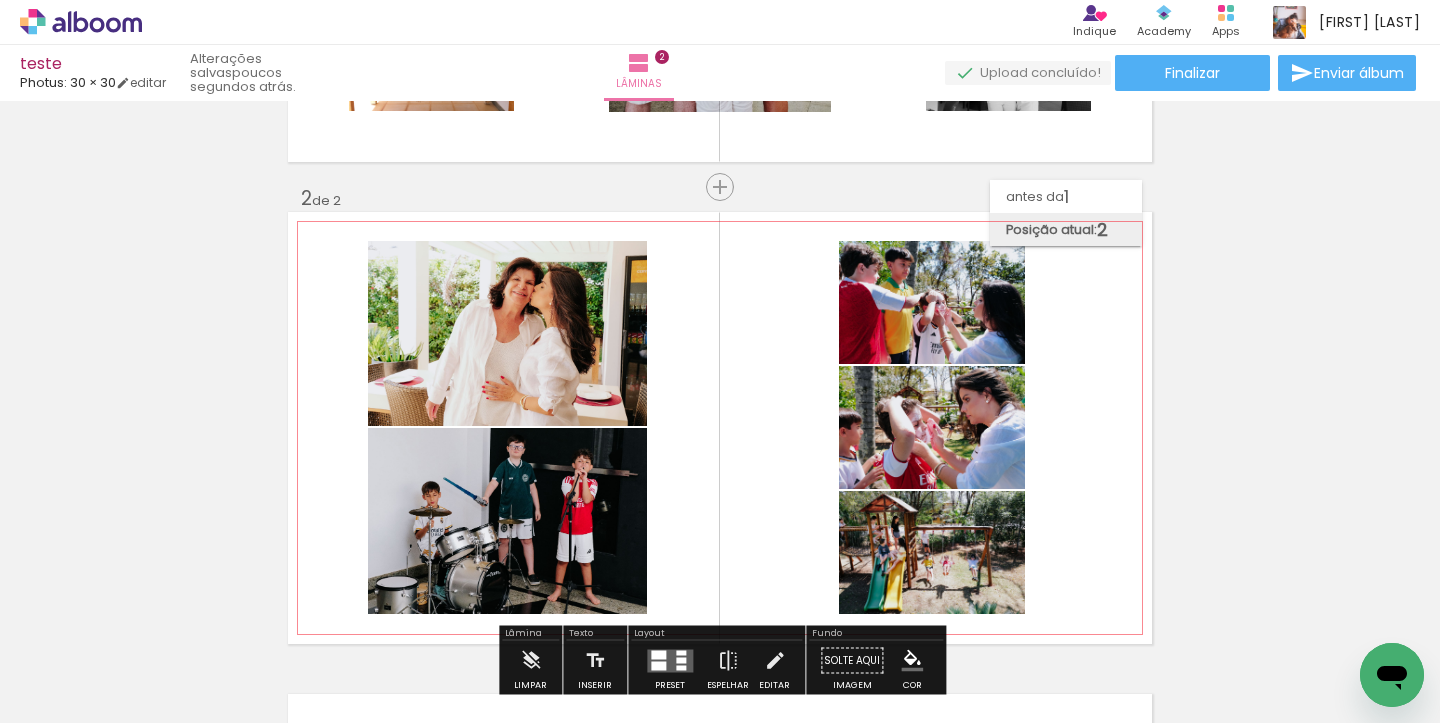 click on "Posição atual:" at bounding box center (1051, 229) 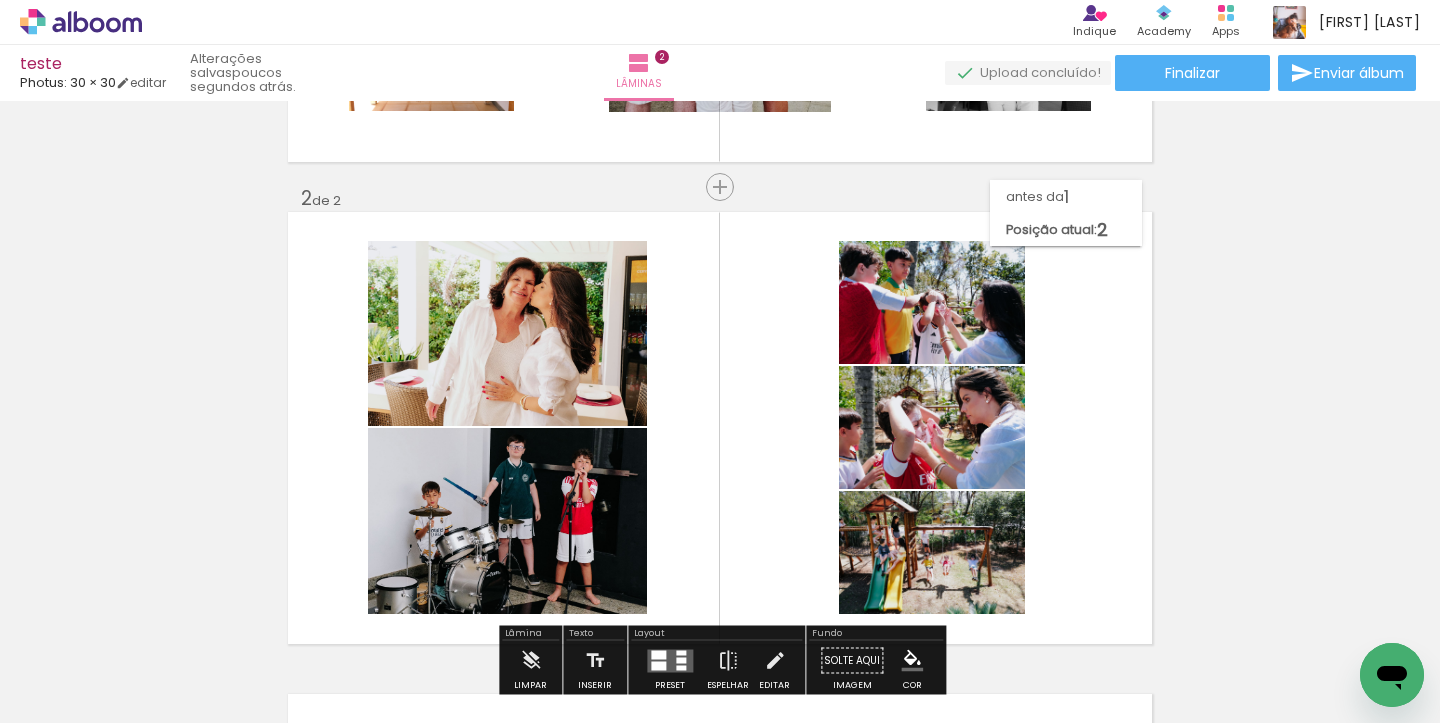 click on "Inserir lâmina 1  de 2  Inserir lâmina 2  de 2" at bounding box center (720, 402) 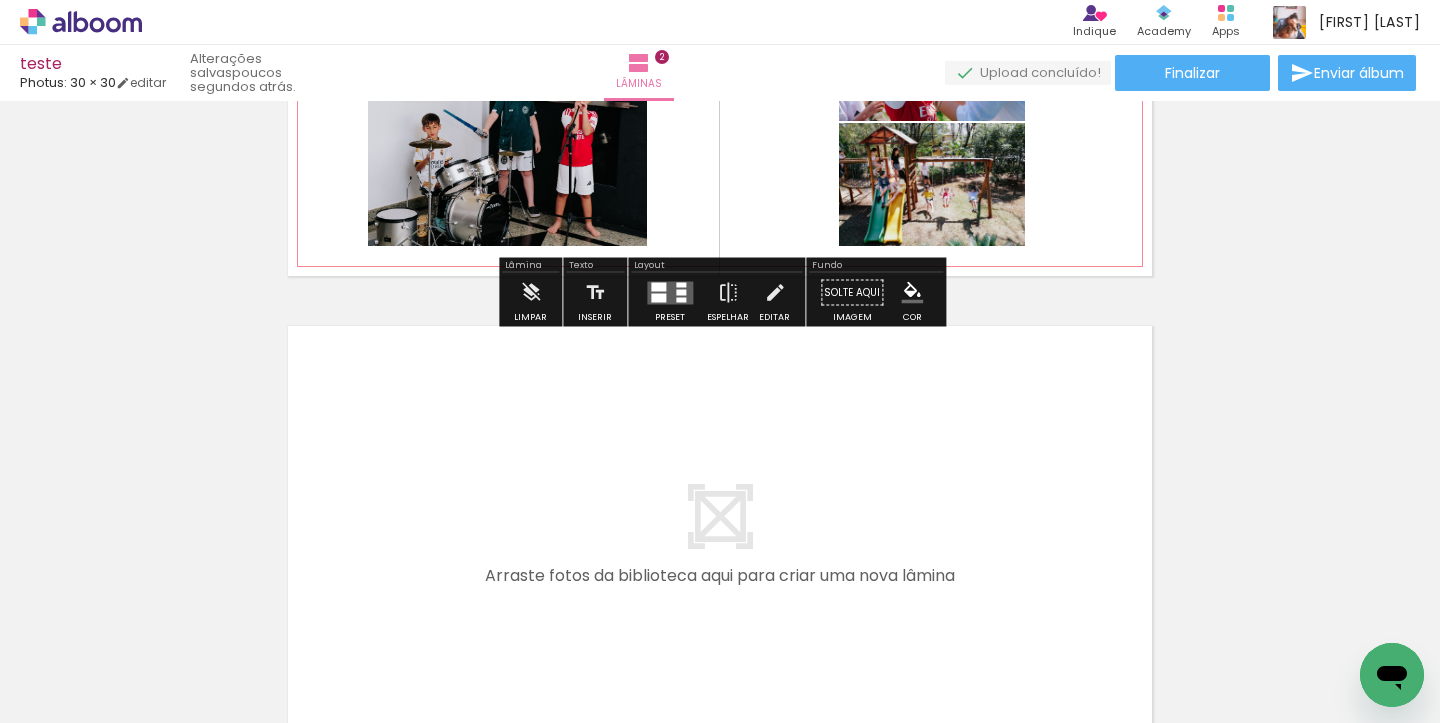 scroll, scrollTop: 807, scrollLeft: 0, axis: vertical 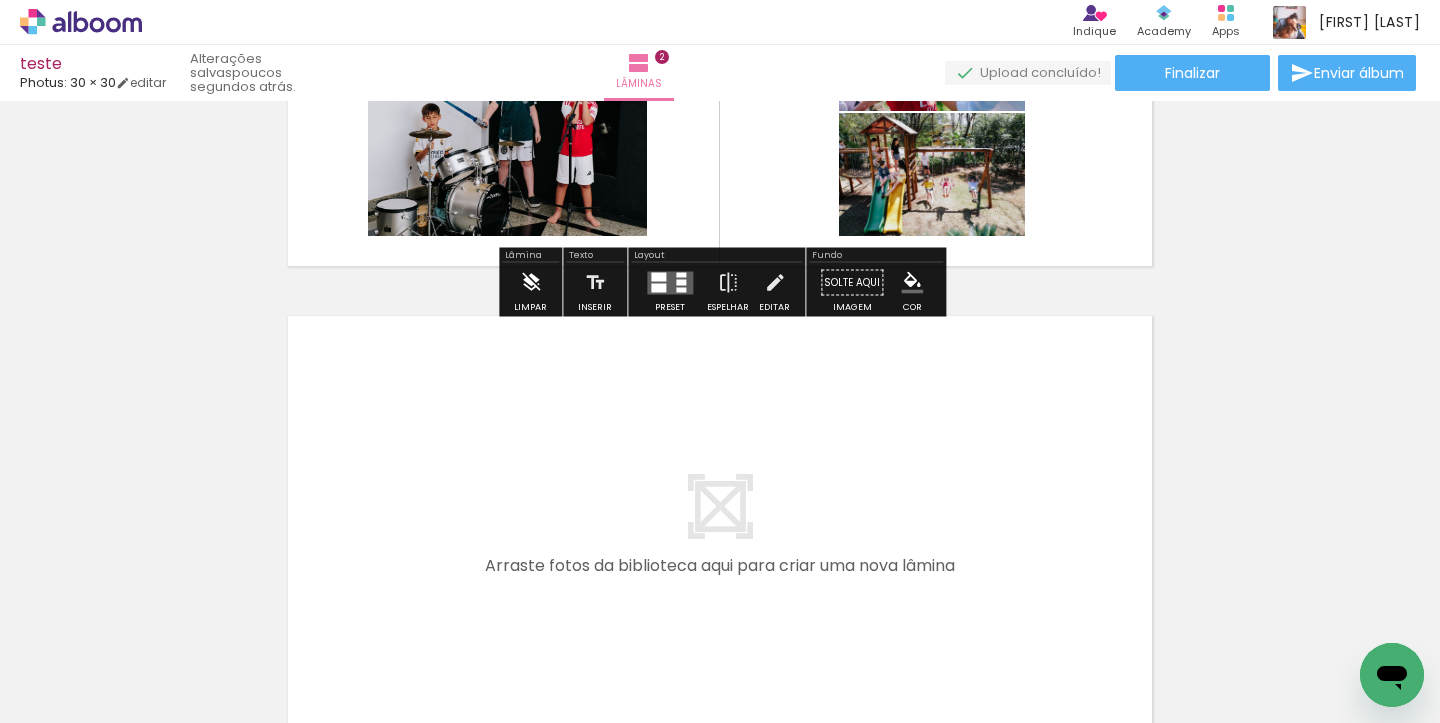 click at bounding box center [531, 283] 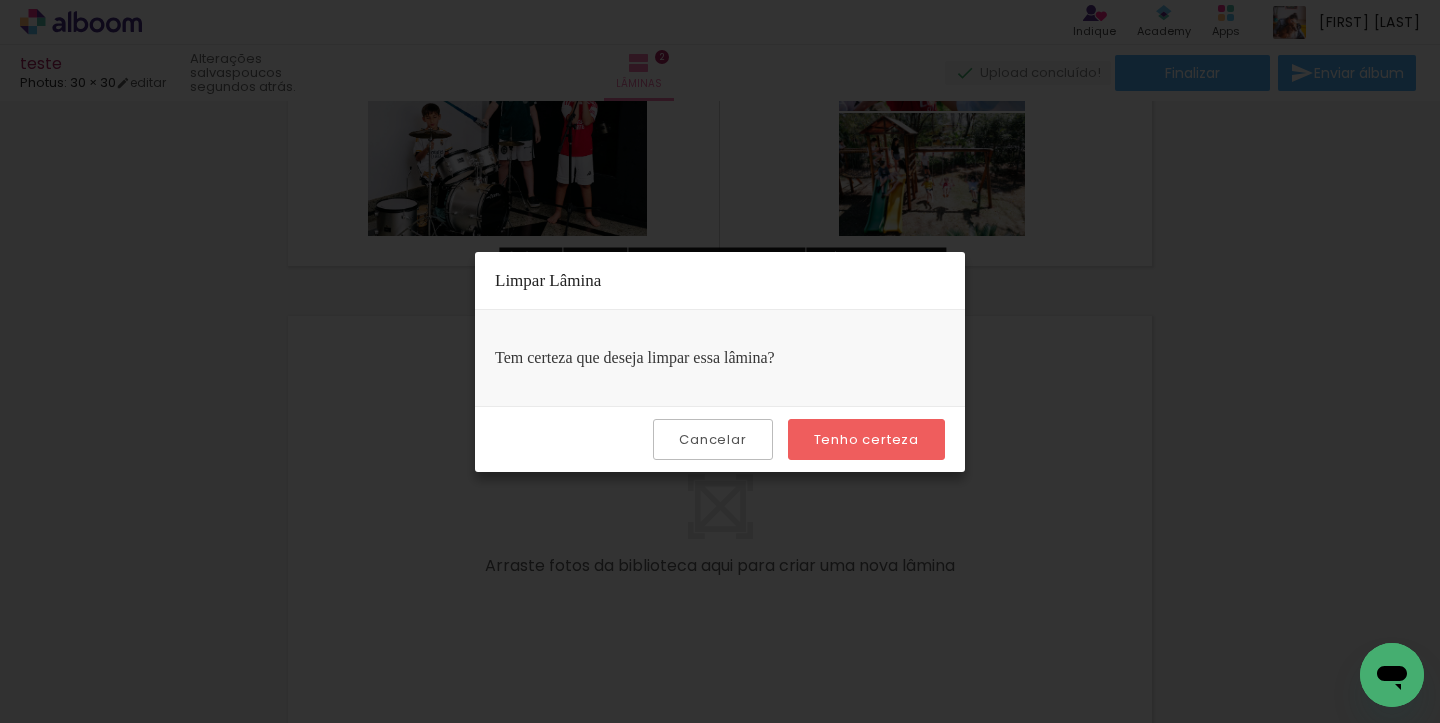 click on "Tenho certeza" at bounding box center (866, 439) 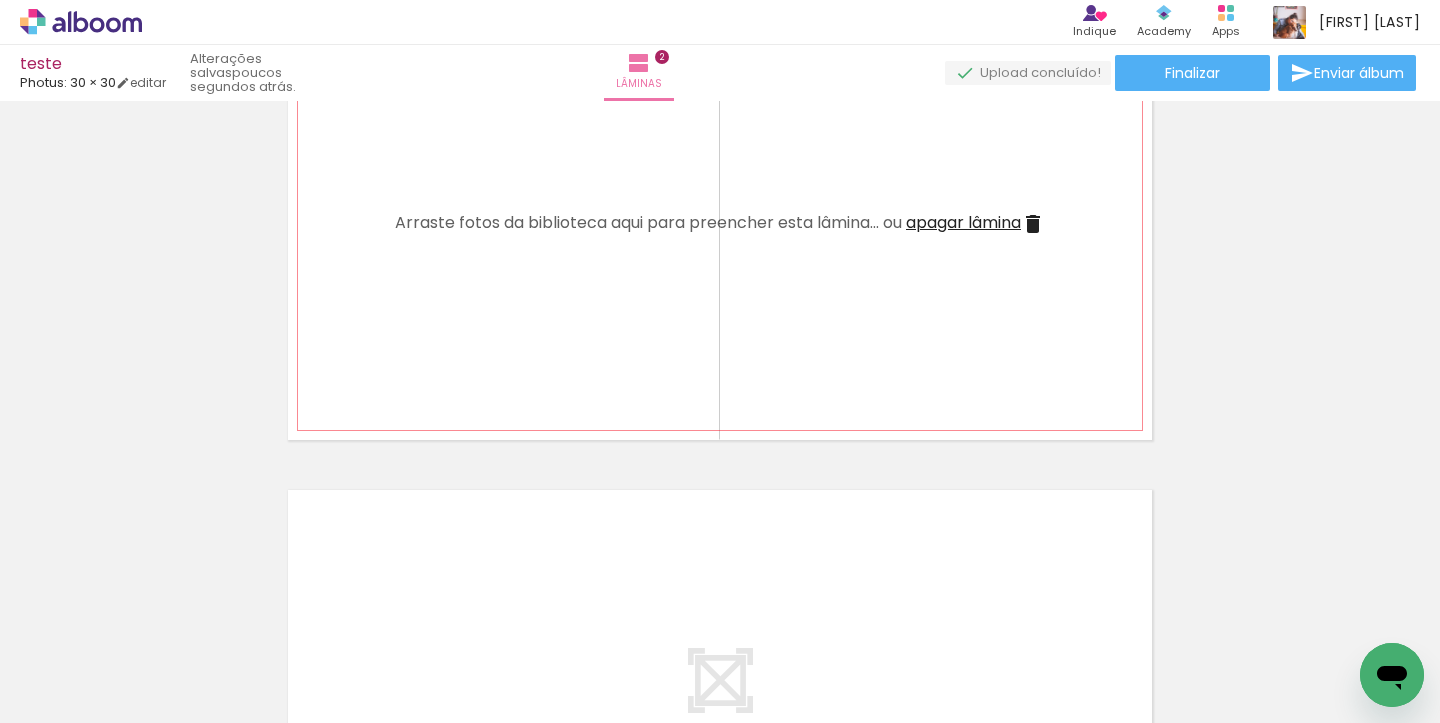 scroll, scrollTop: 663, scrollLeft: 0, axis: vertical 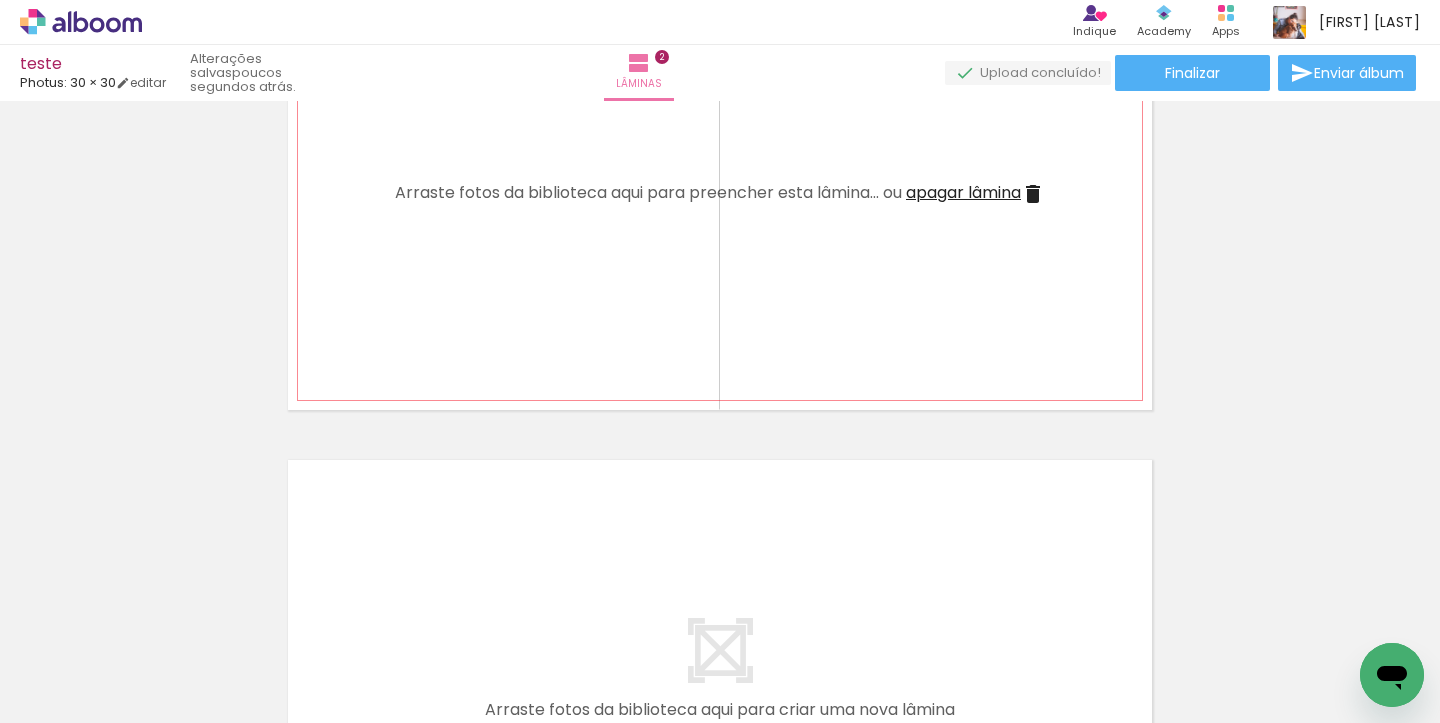 click at bounding box center (1033, 194) 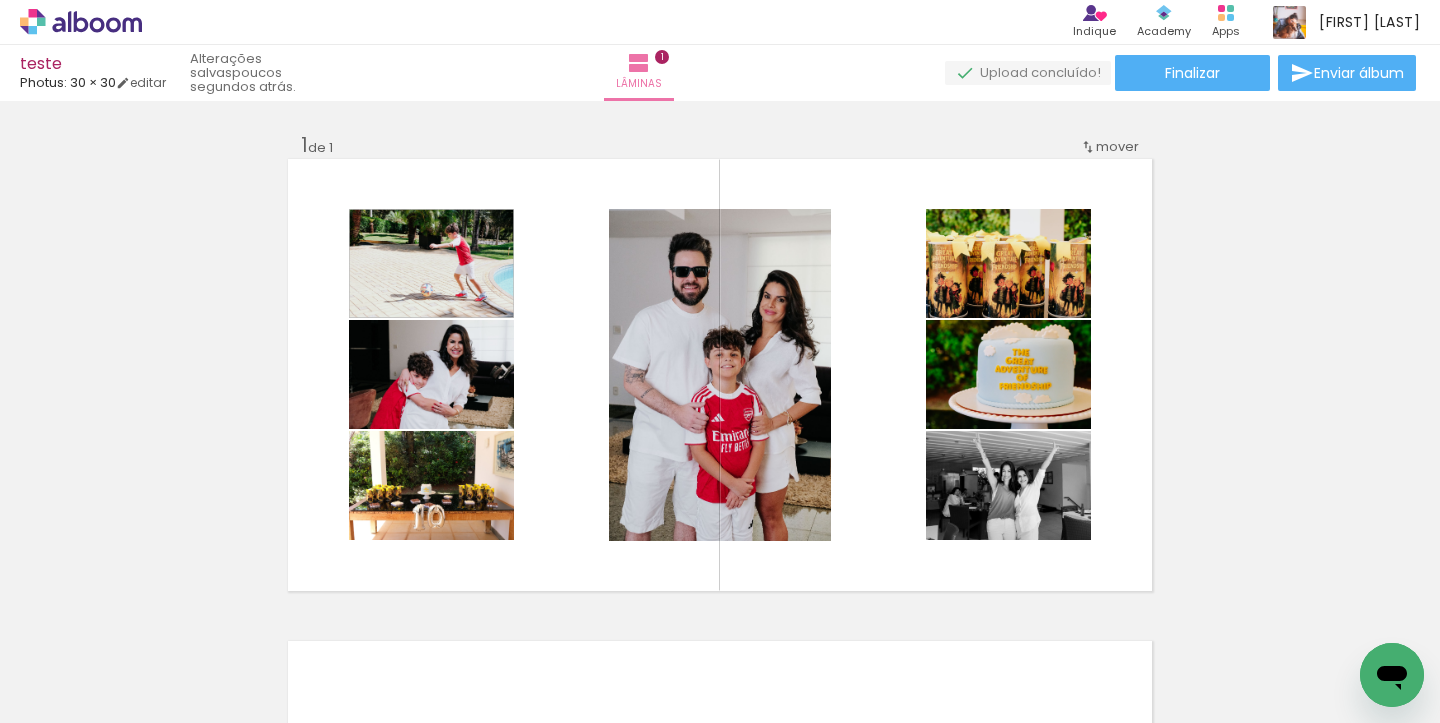 scroll, scrollTop: 0, scrollLeft: 0, axis: both 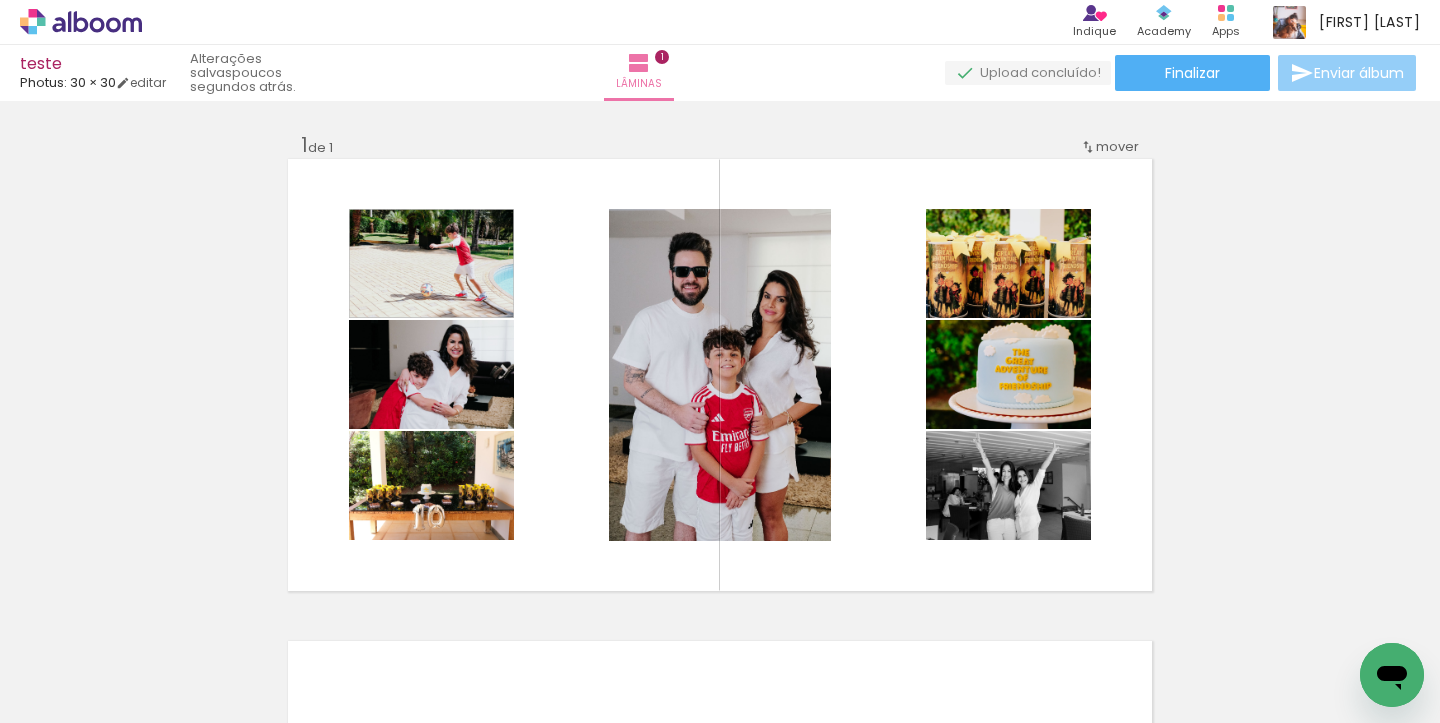 click on "Enviar álbum" at bounding box center [1359, 73] 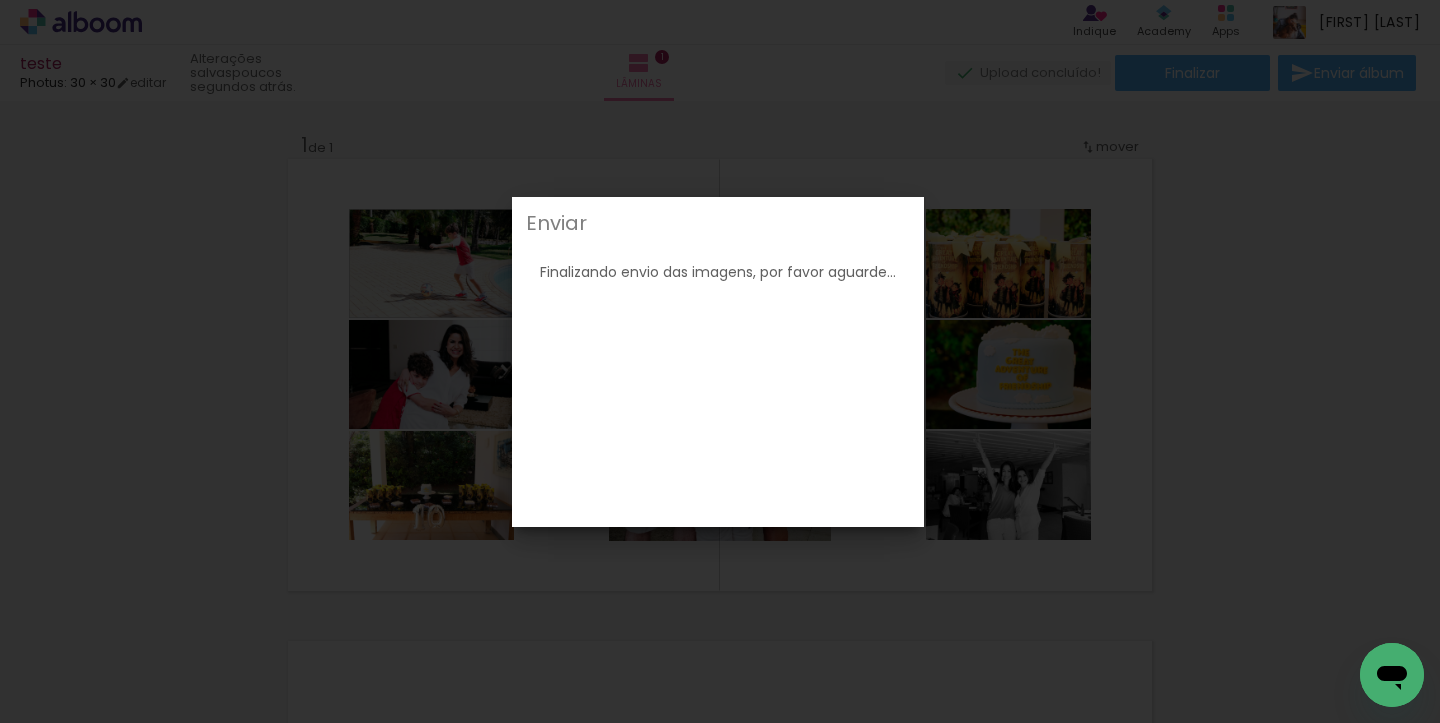 click 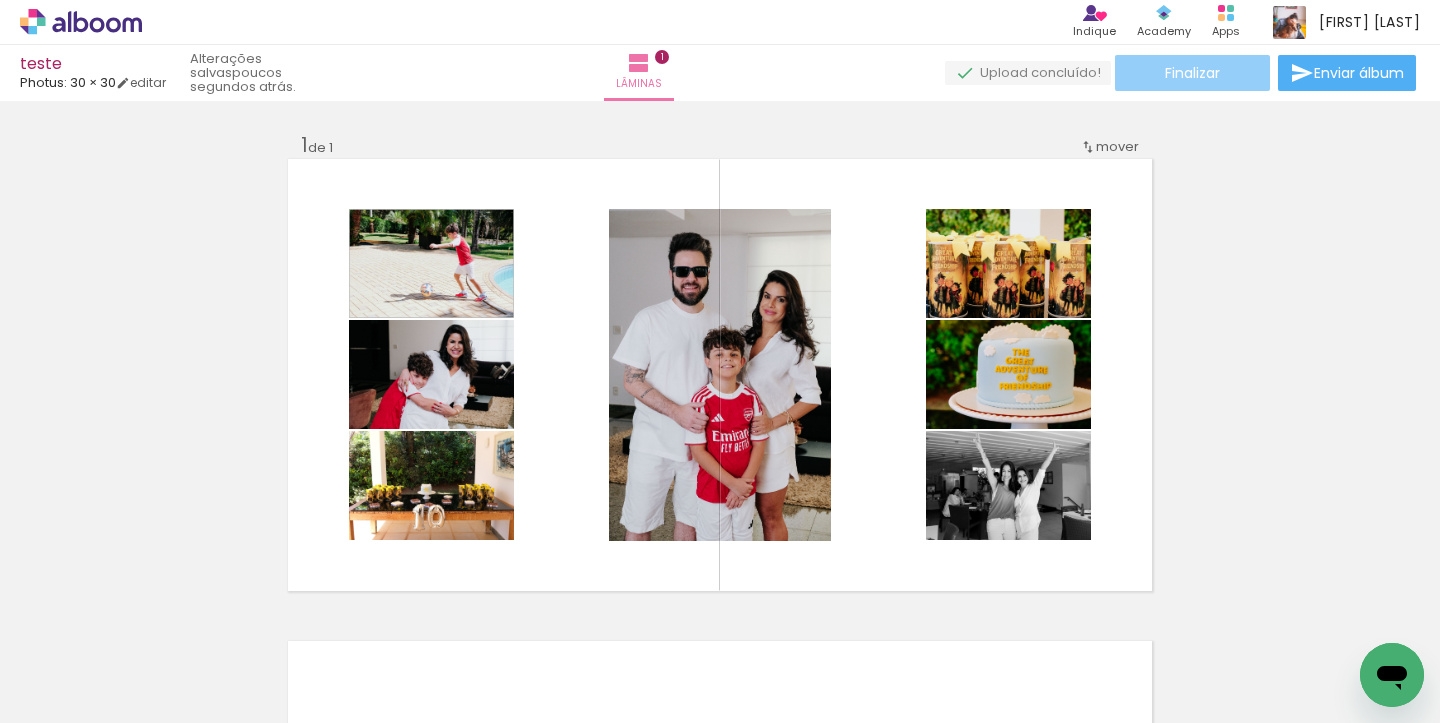 click on "Finalizar" 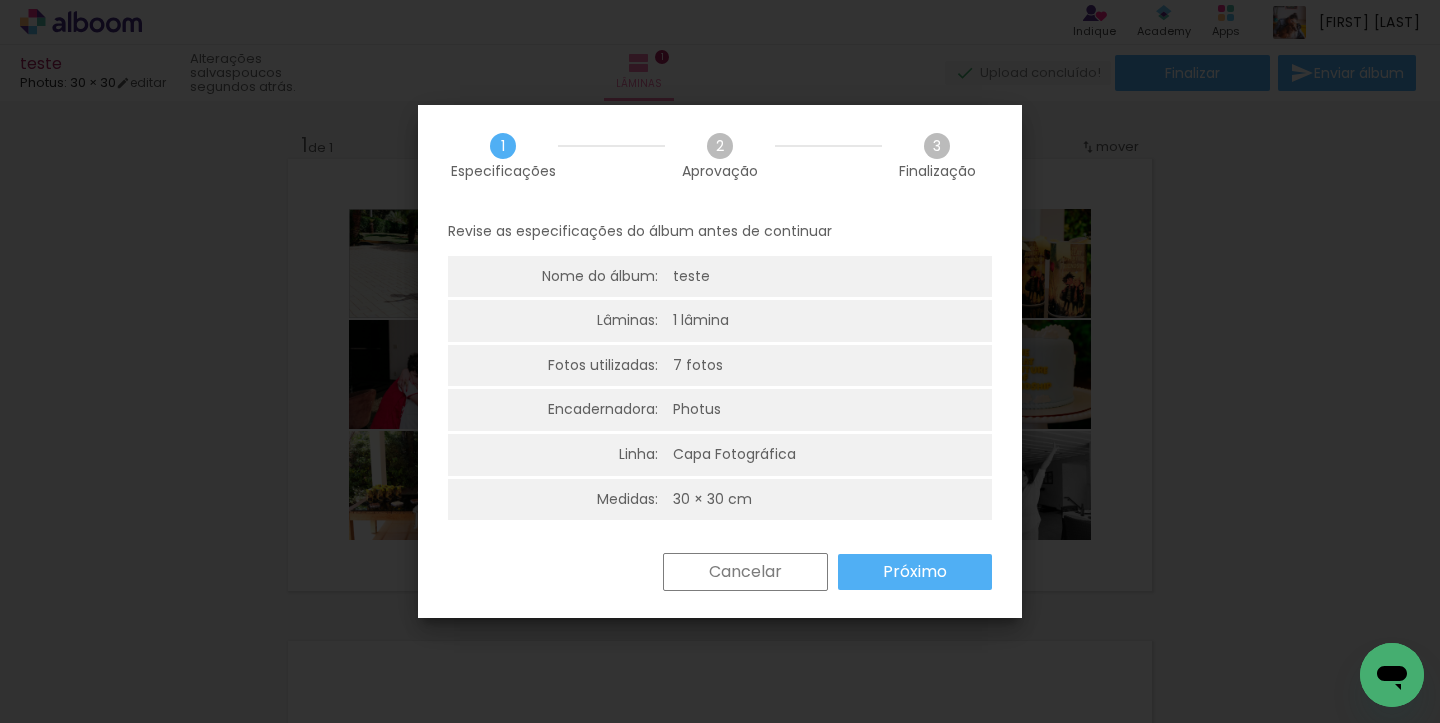 scroll, scrollTop: 1, scrollLeft: 0, axis: vertical 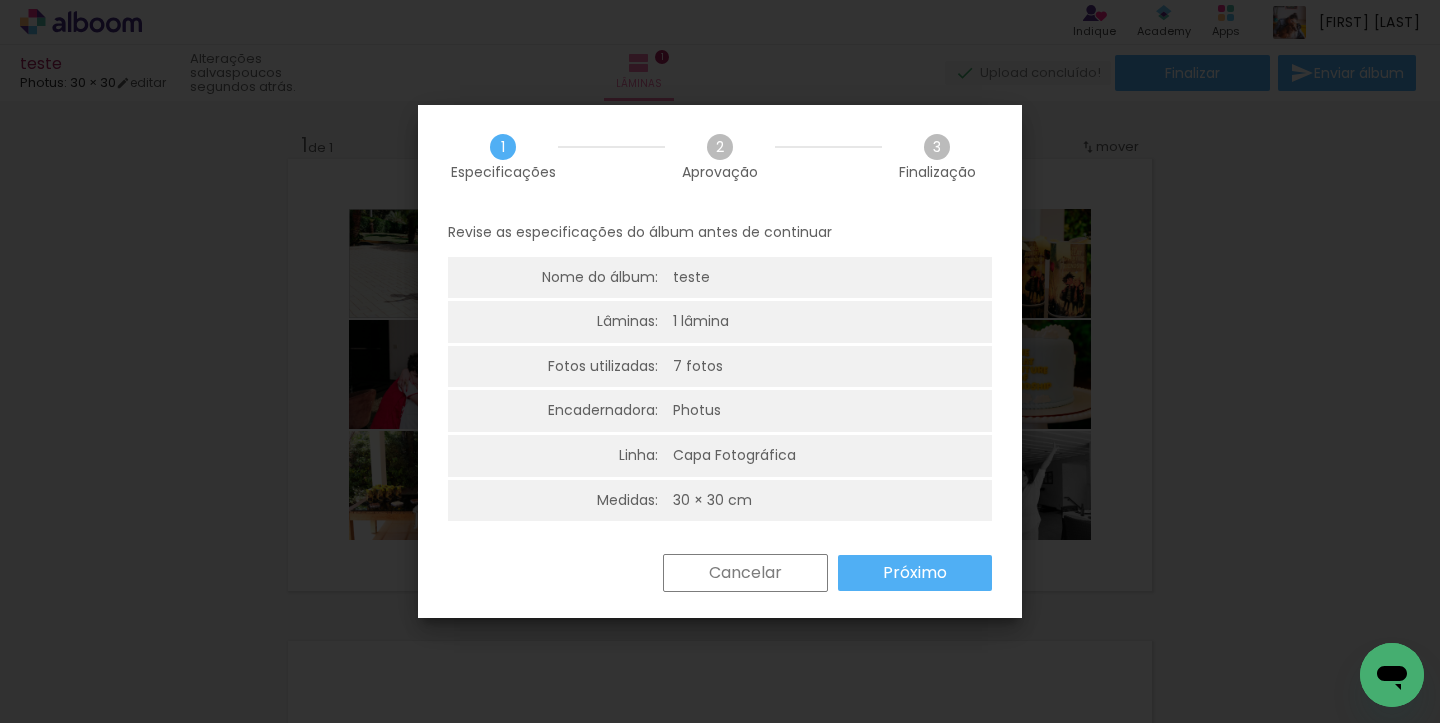 click on "Próximo" at bounding box center [0, 0] 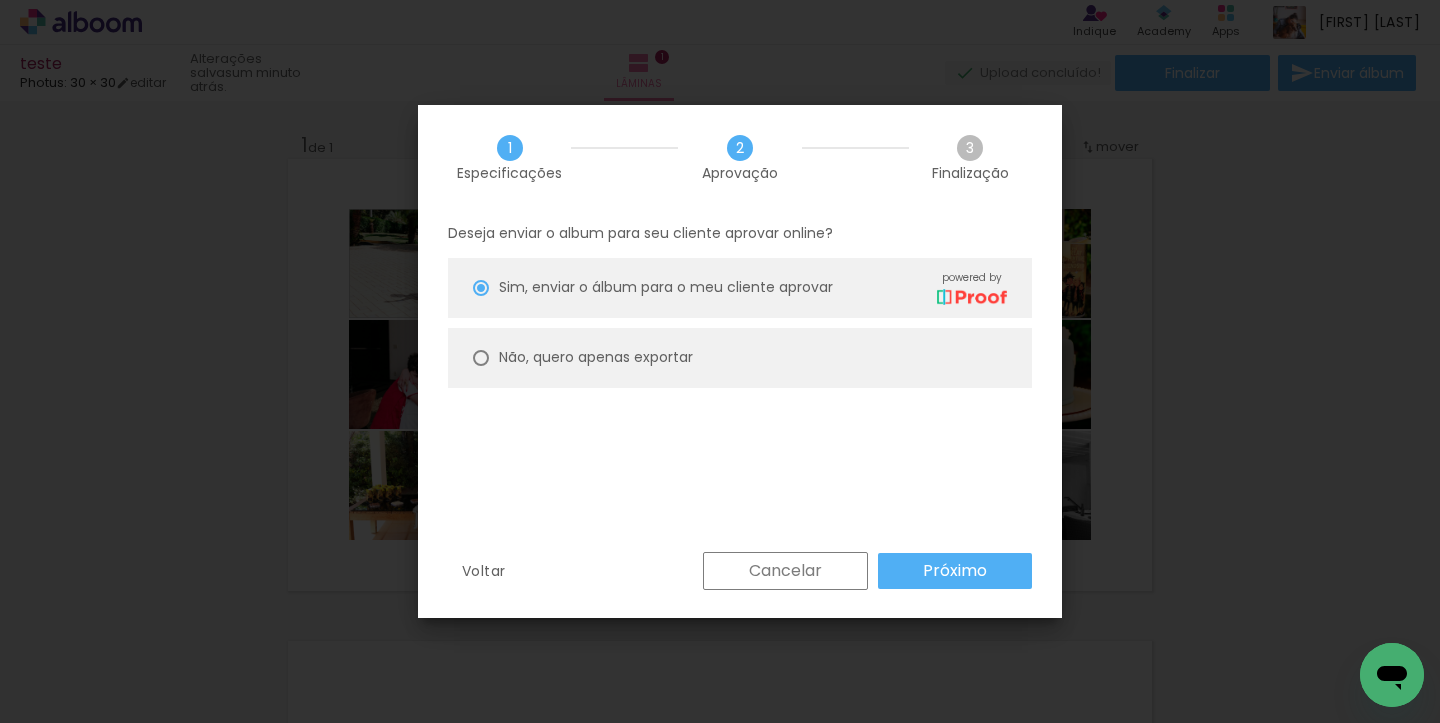 click at bounding box center [481, 288] 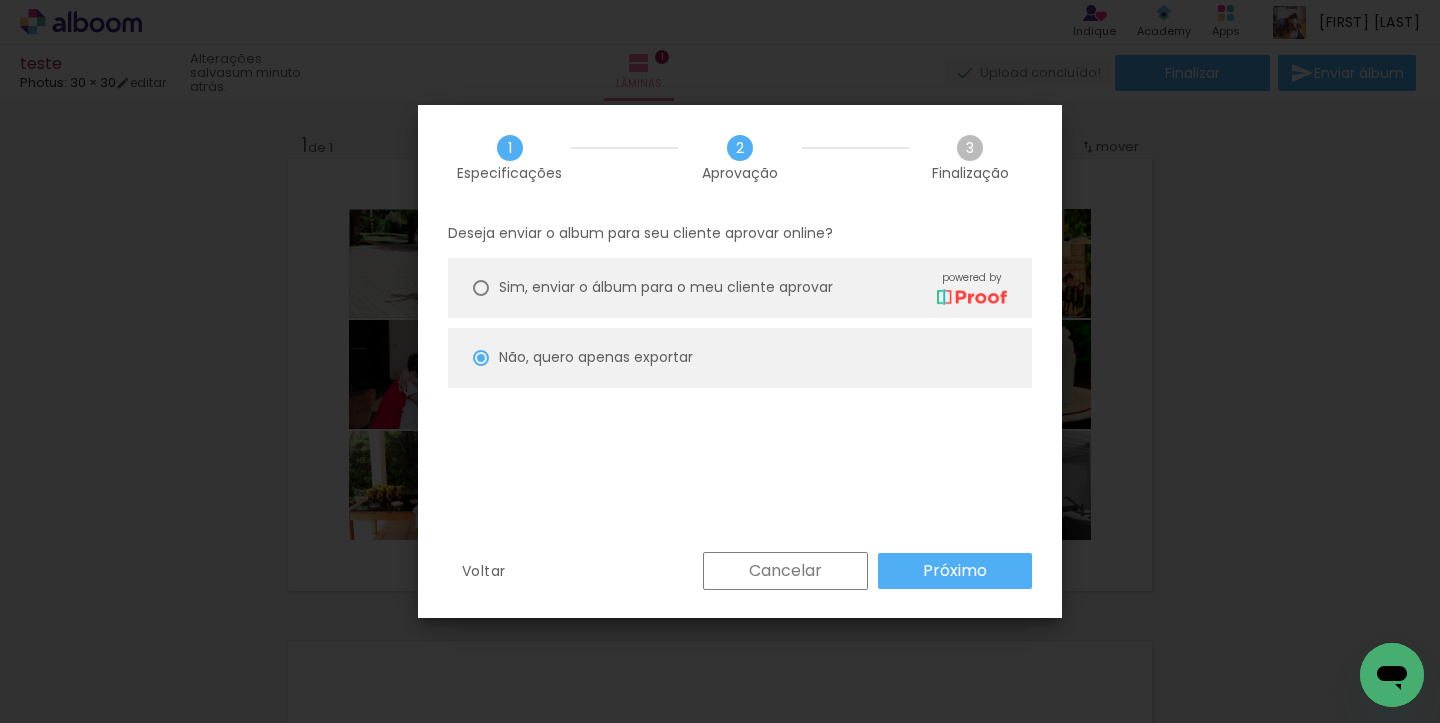 click on "Próximo" at bounding box center (0, 0) 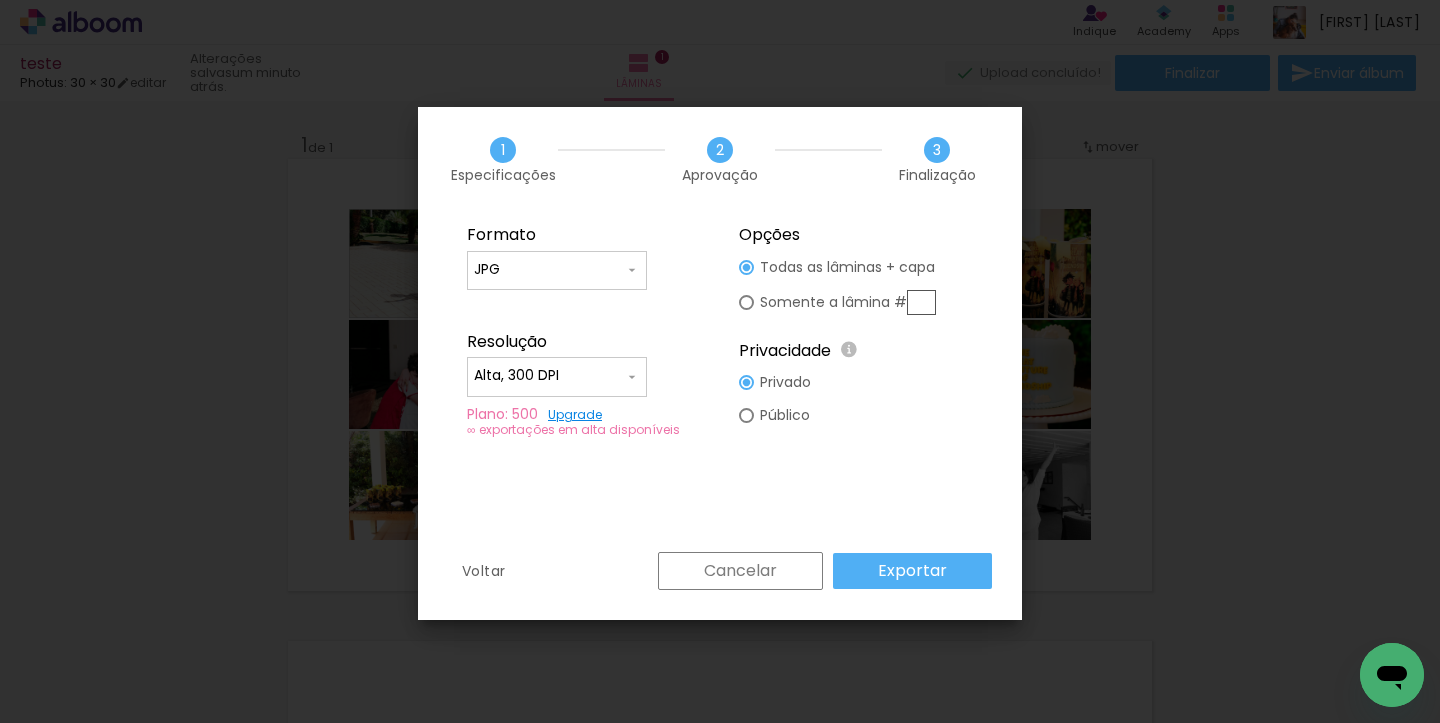 click on "Alta, 300 DPI" at bounding box center (549, 376) 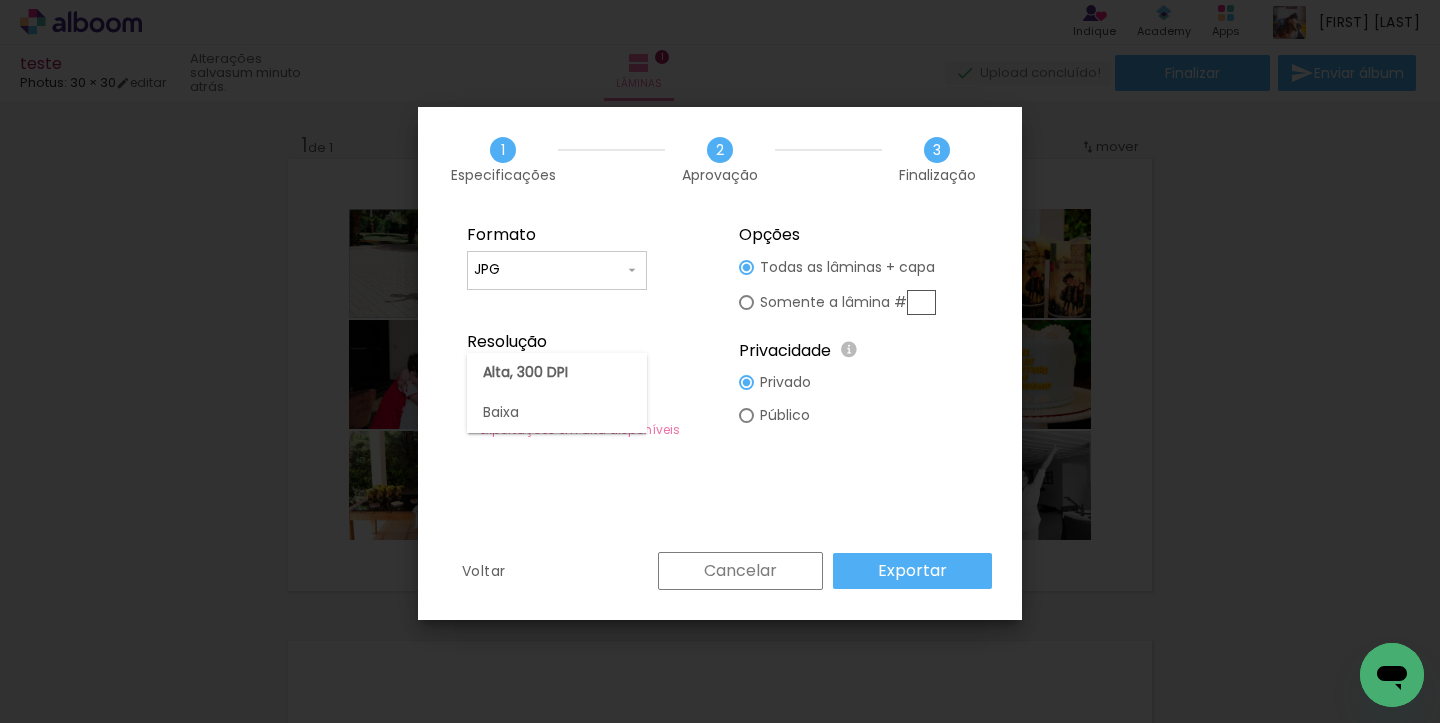 click on "Resolução" at bounding box center [584, 342] 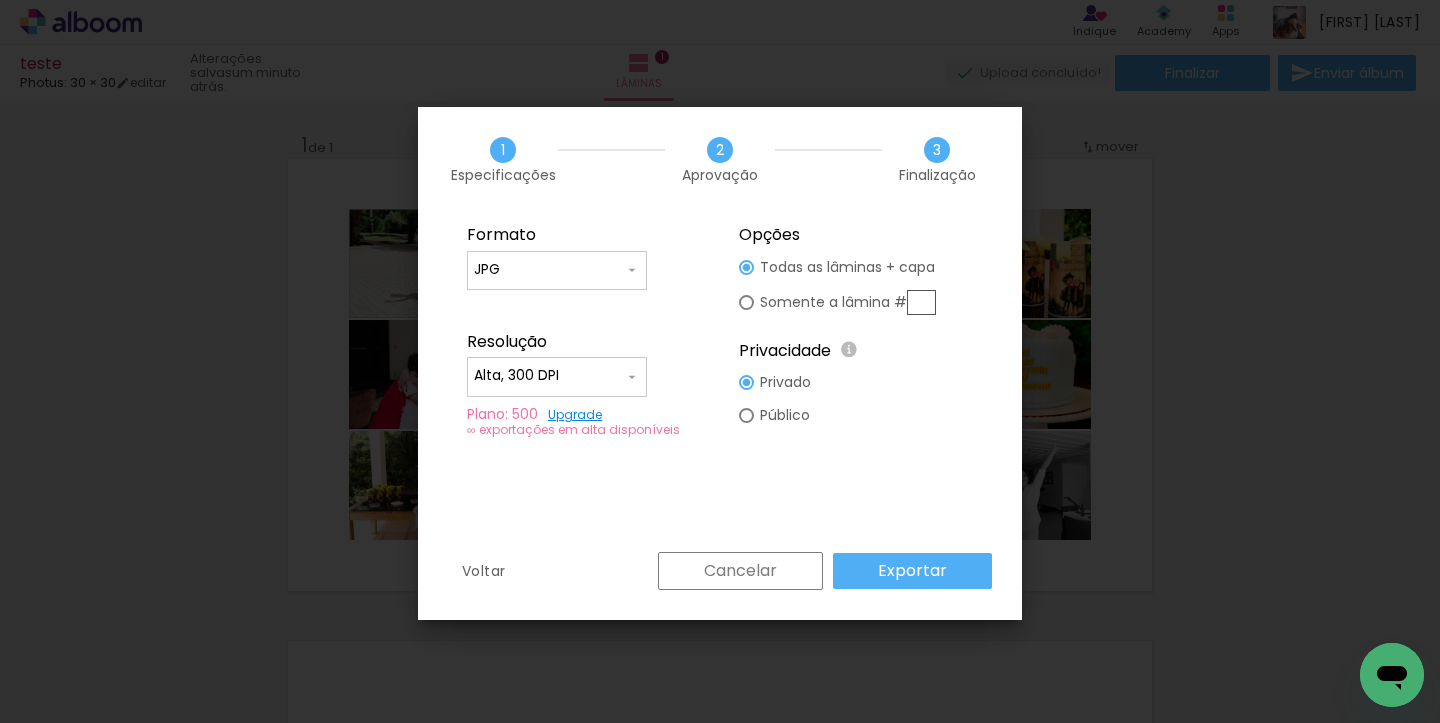 click at bounding box center [746, 267] 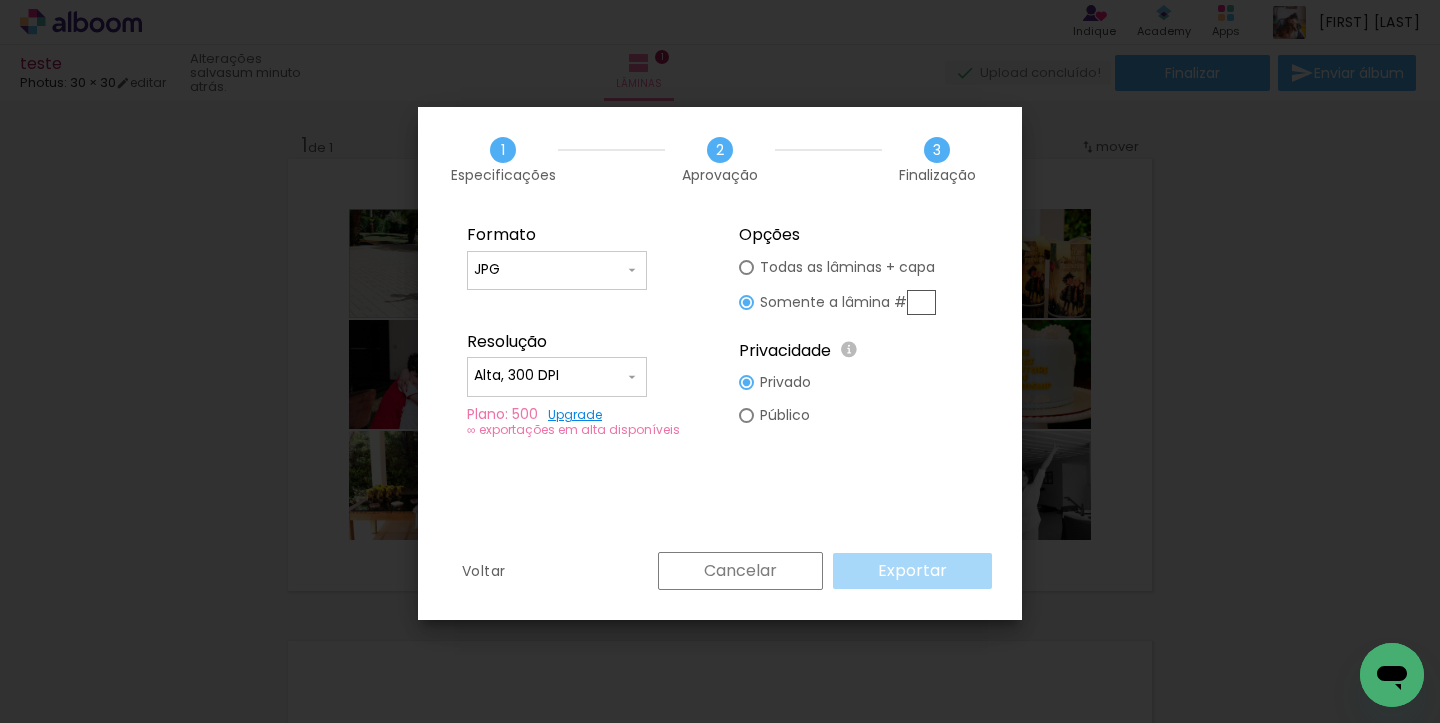click at bounding box center [746, 267] 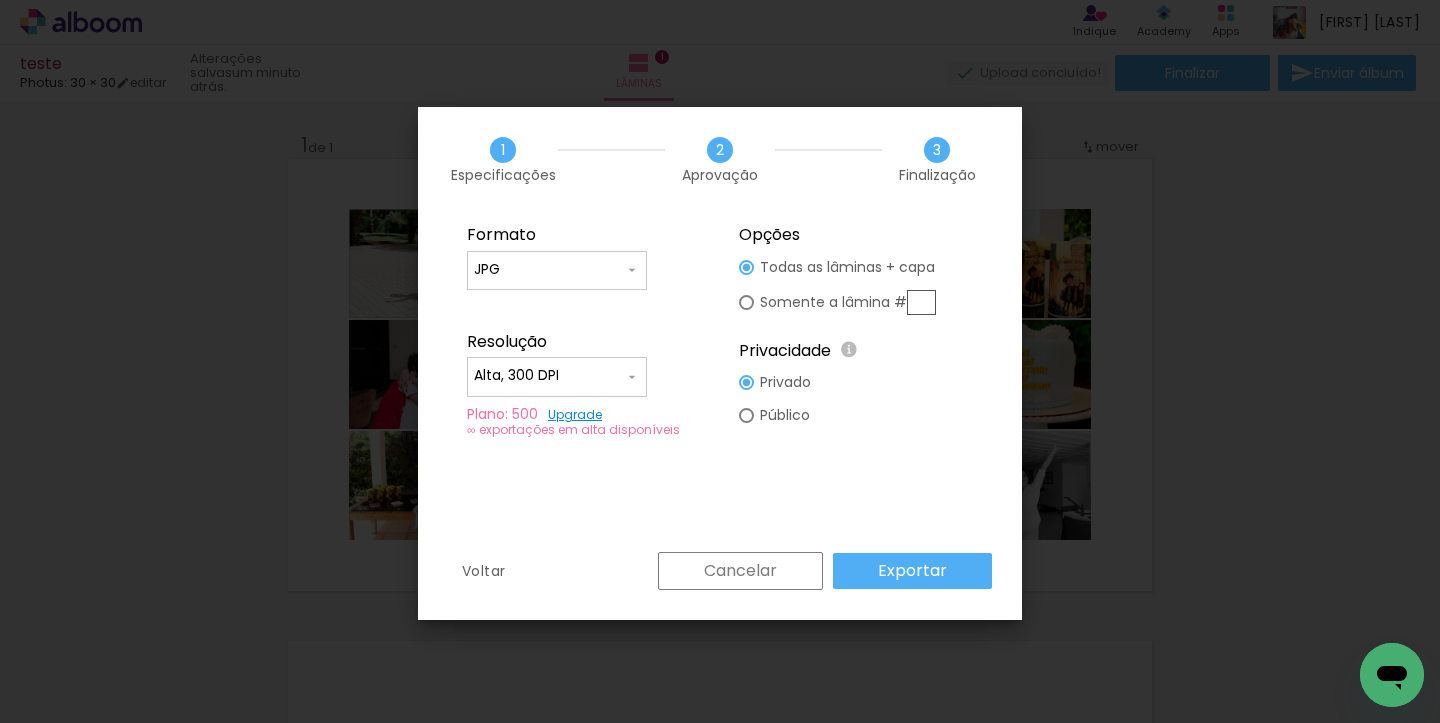 click on "Exportar" at bounding box center (0, 0) 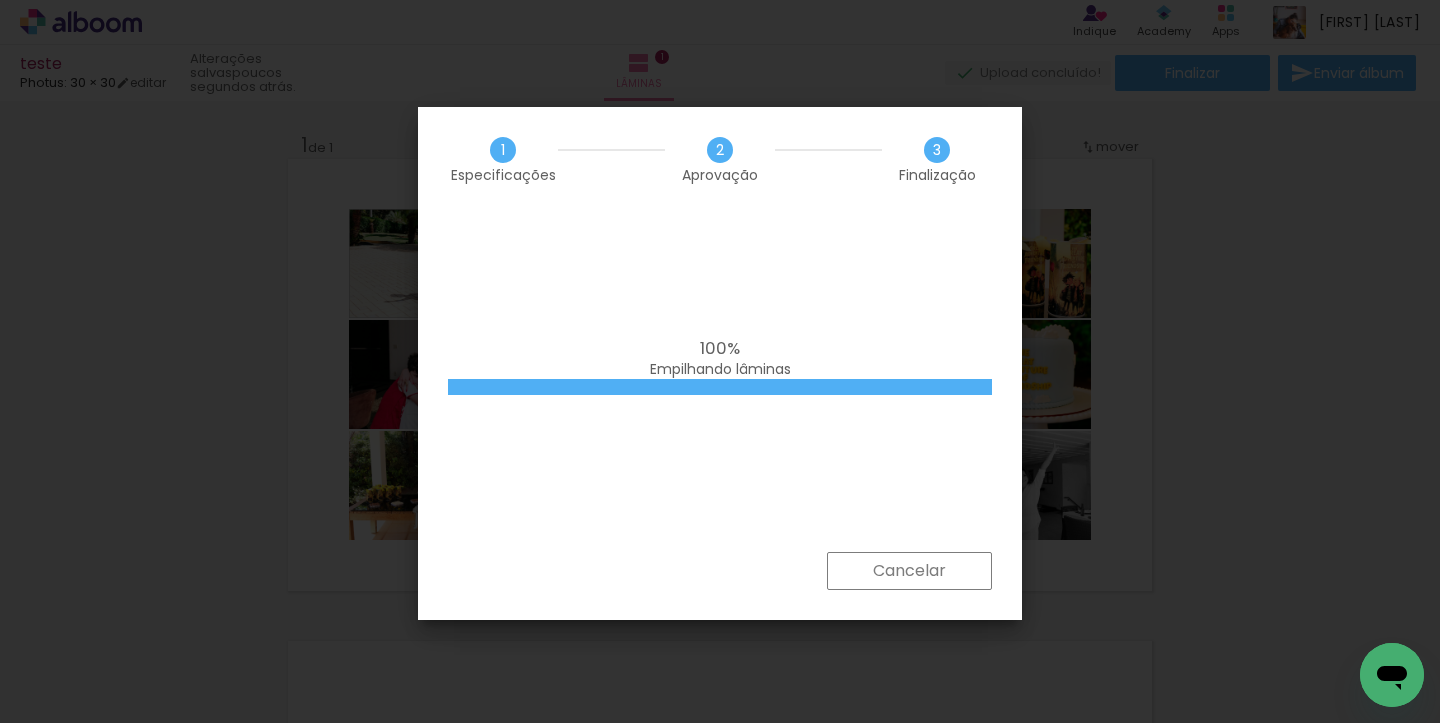 scroll, scrollTop: 0, scrollLeft: 0, axis: both 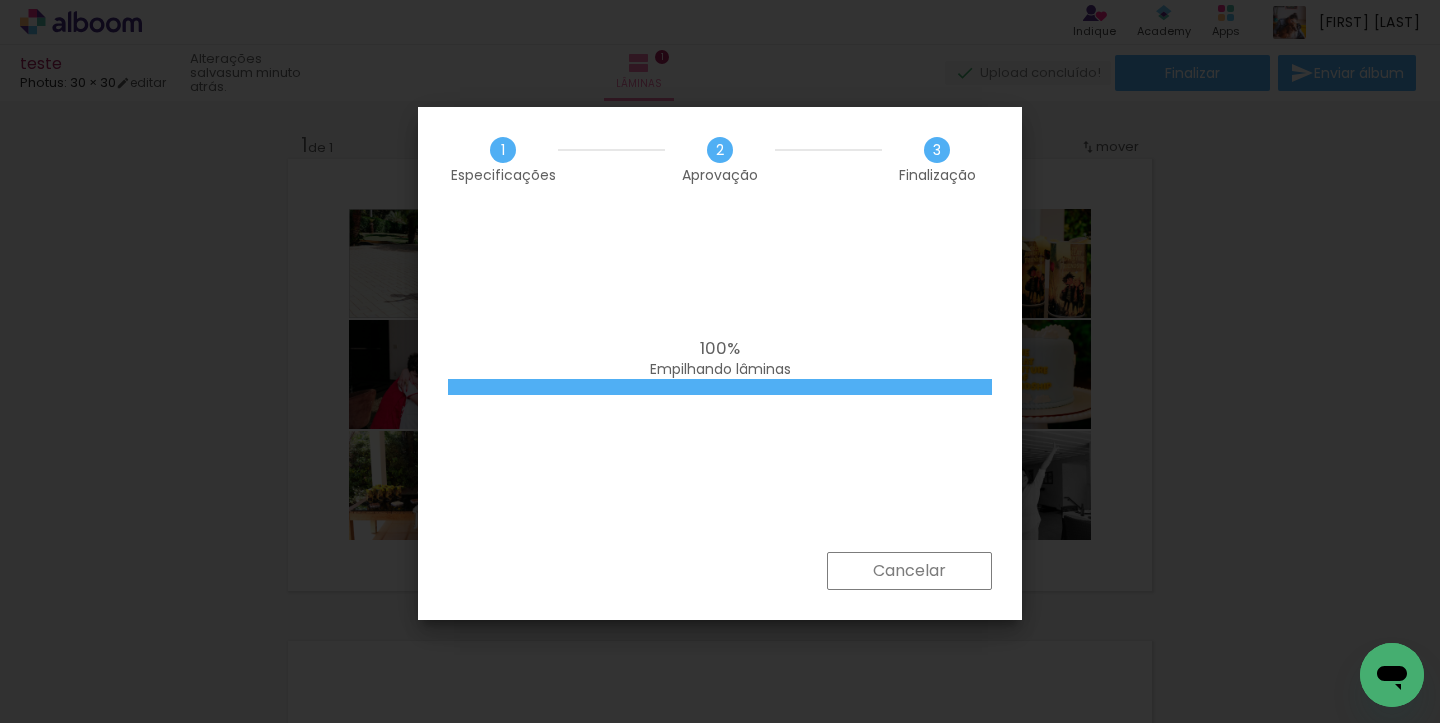click on "100% Empilhando lâminas" at bounding box center (720, 382) 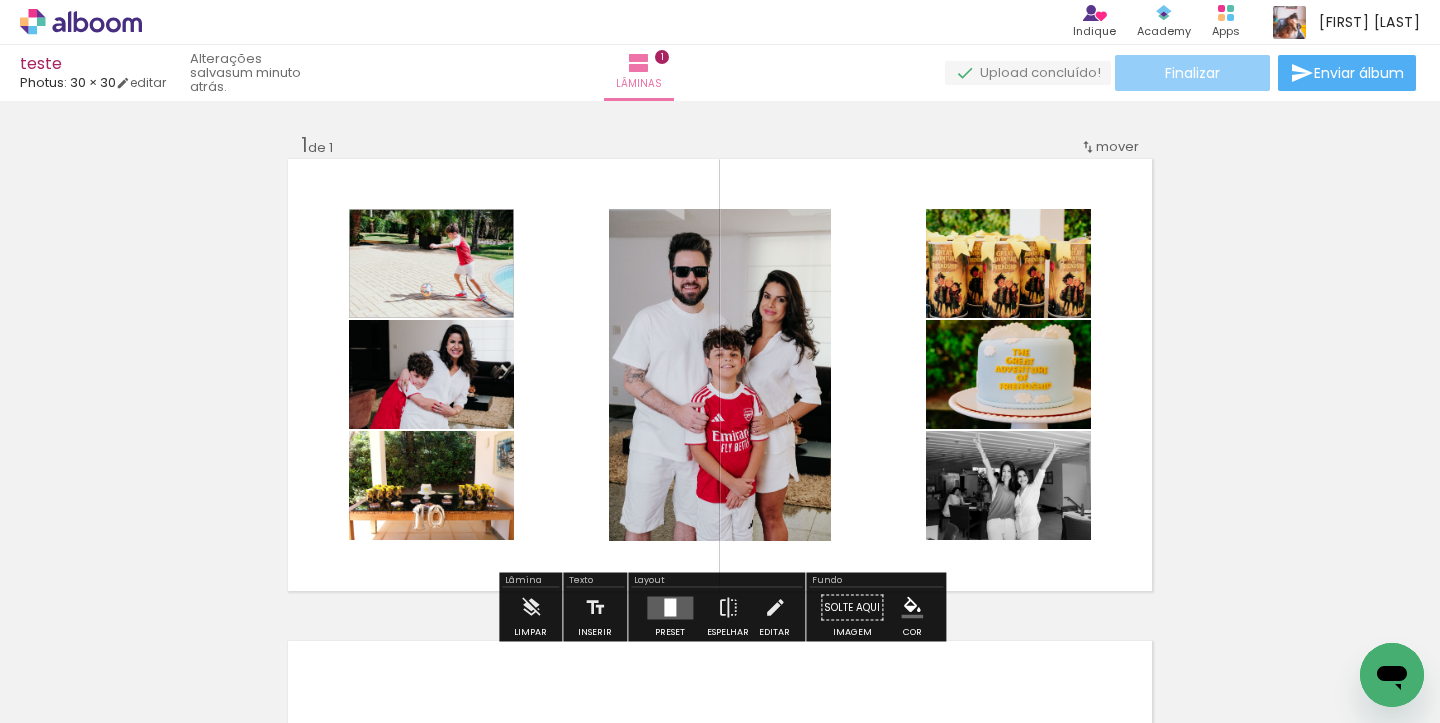 click on "Finalizar" 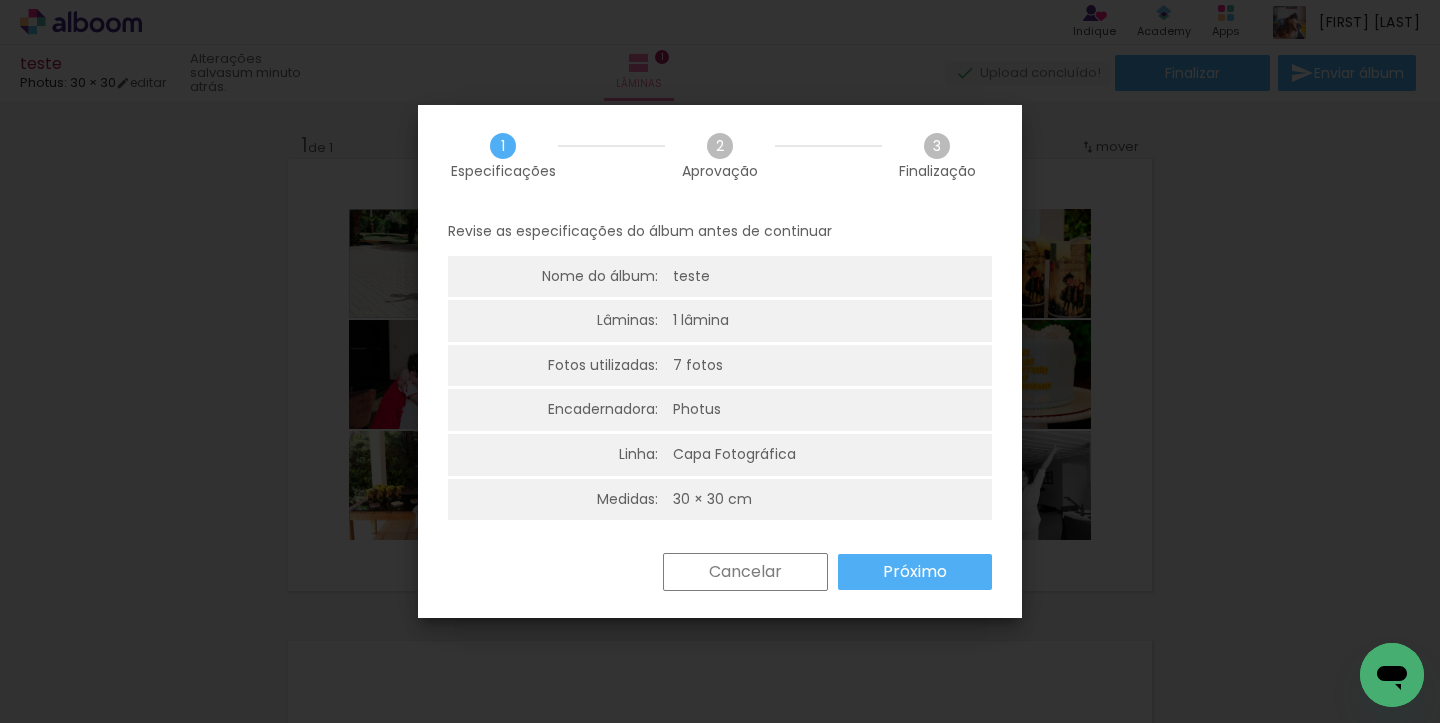 scroll, scrollTop: 1, scrollLeft: 0, axis: vertical 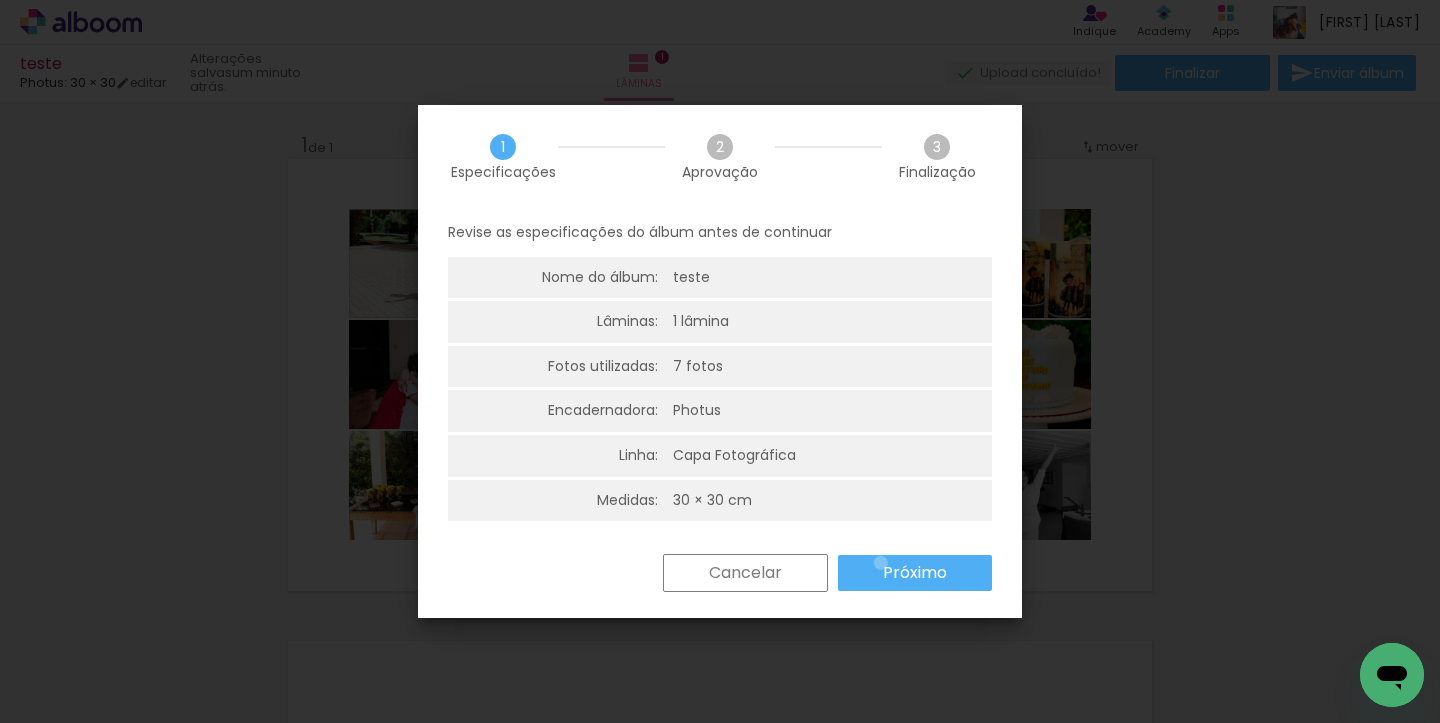 click on "Próximo" at bounding box center (915, 573) 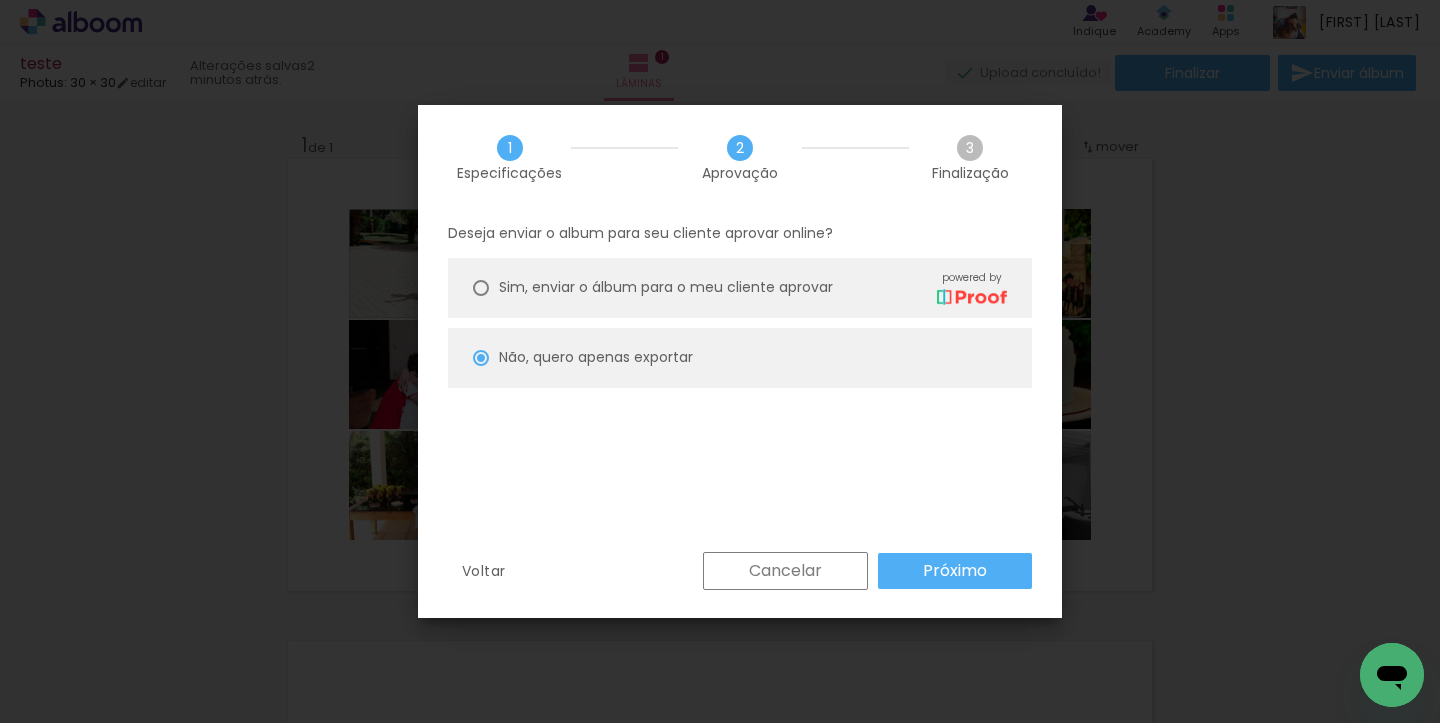 click on "Próximo" at bounding box center [0, 0] 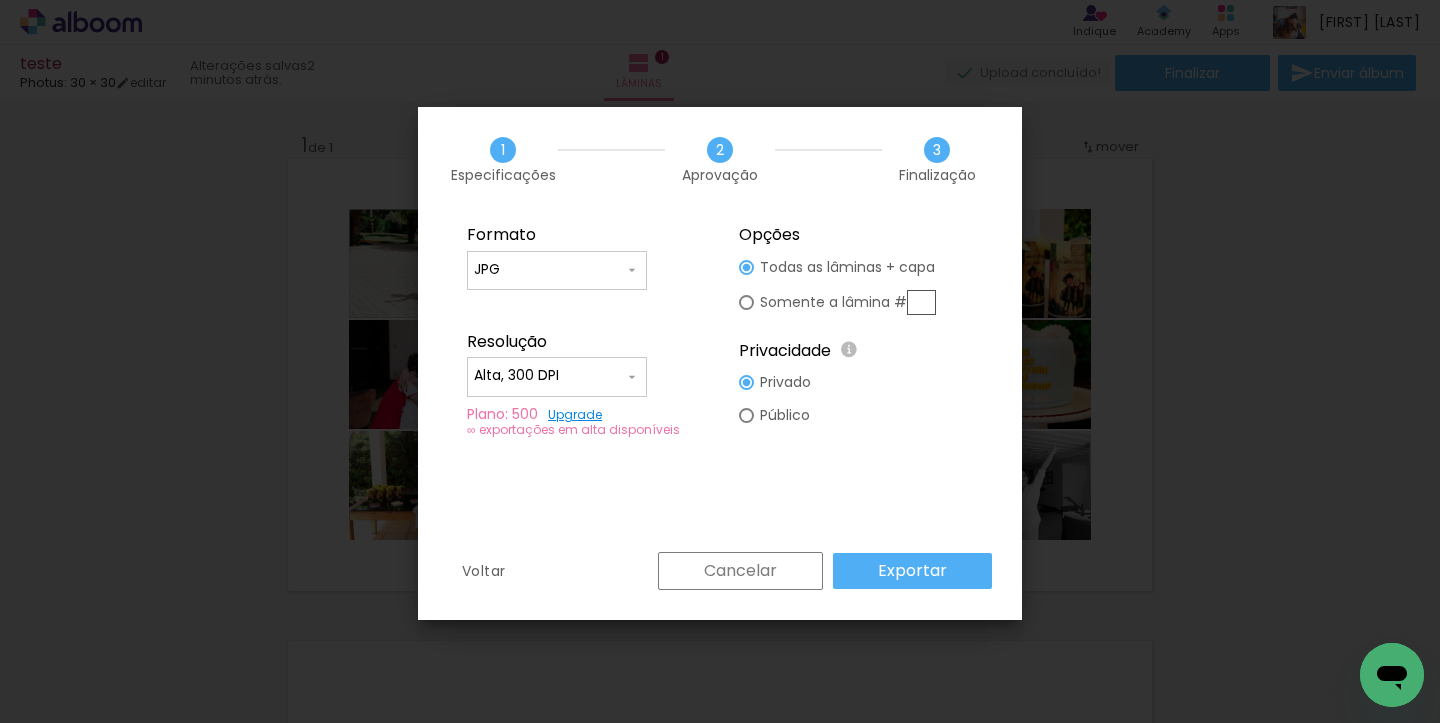click on "JPG" at bounding box center (549, 270) 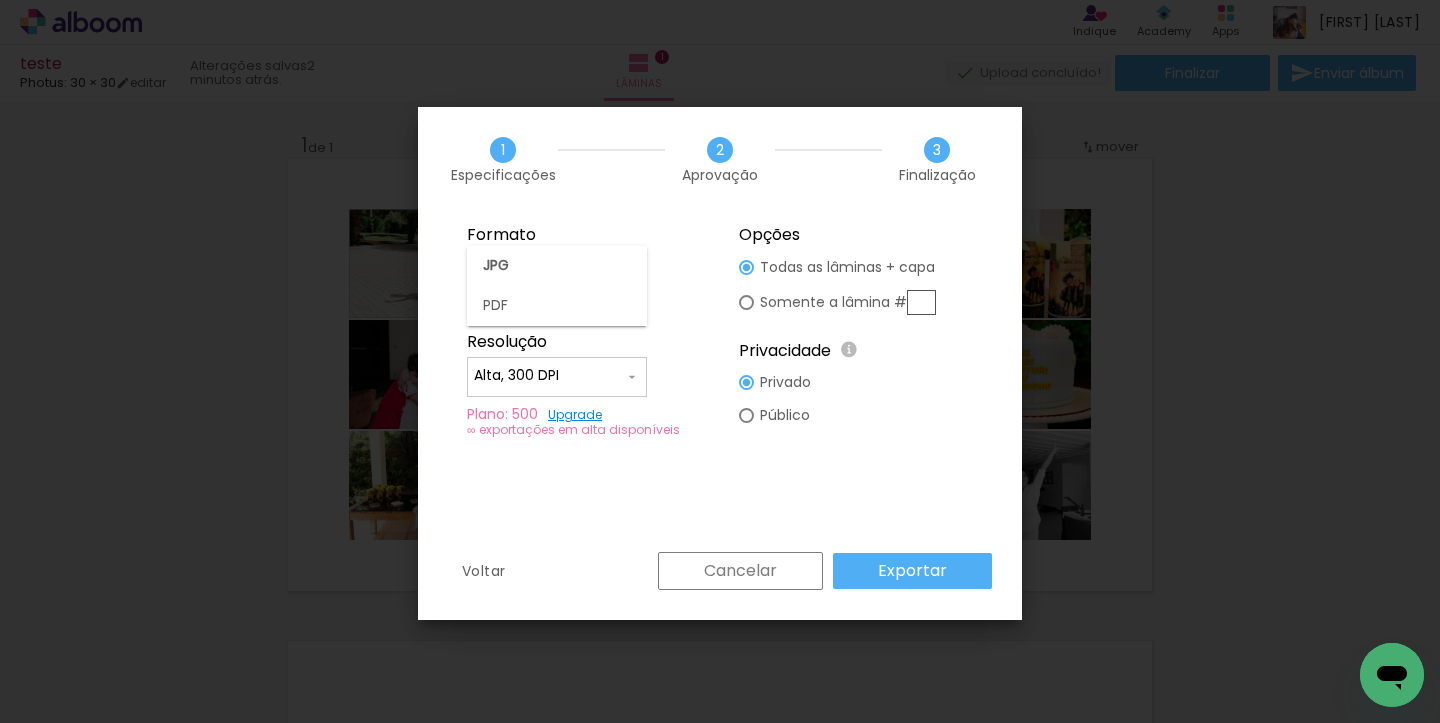 click on "Formato JPG PDF Resolução Alta, 300 DPI Baixa Plano: 500 Upgrade ∞ exportações em alta disponíveis" at bounding box center [584, 331] 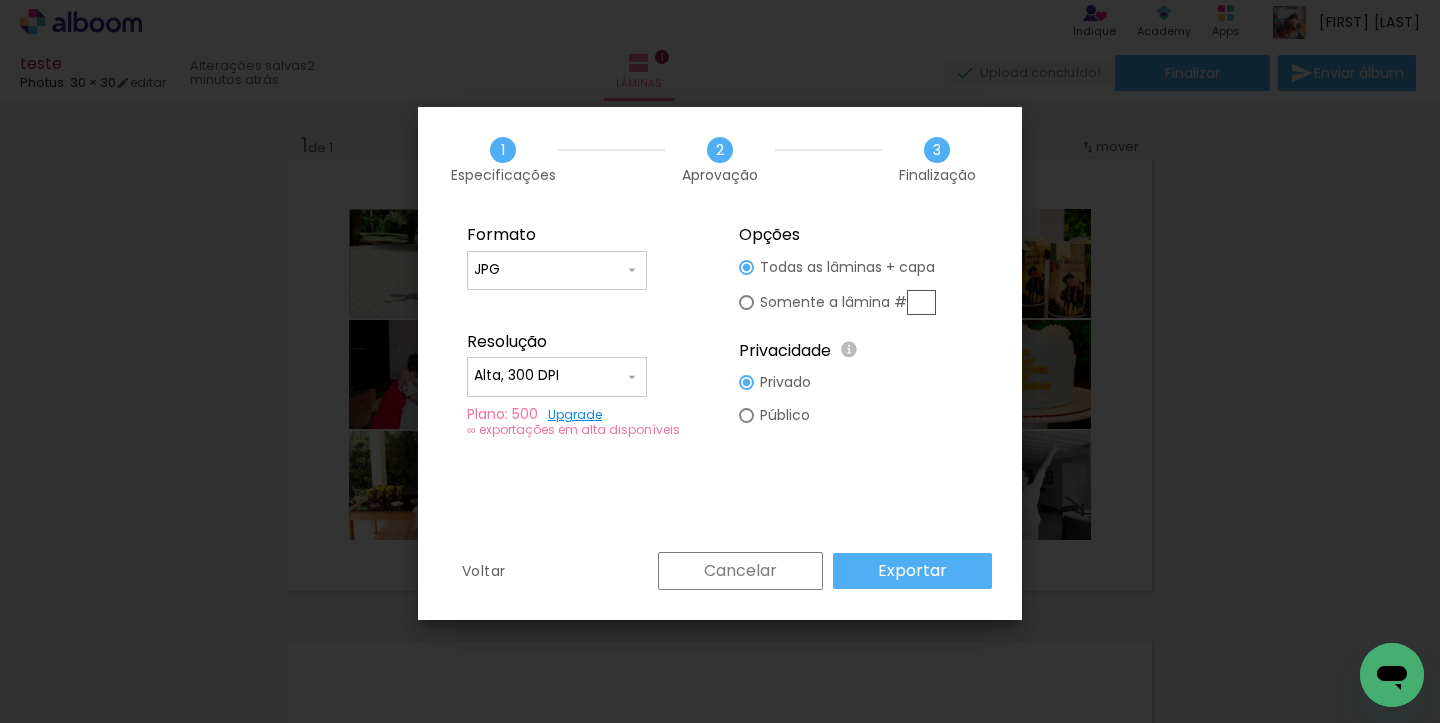 click on "JPG" at bounding box center (557, 271) 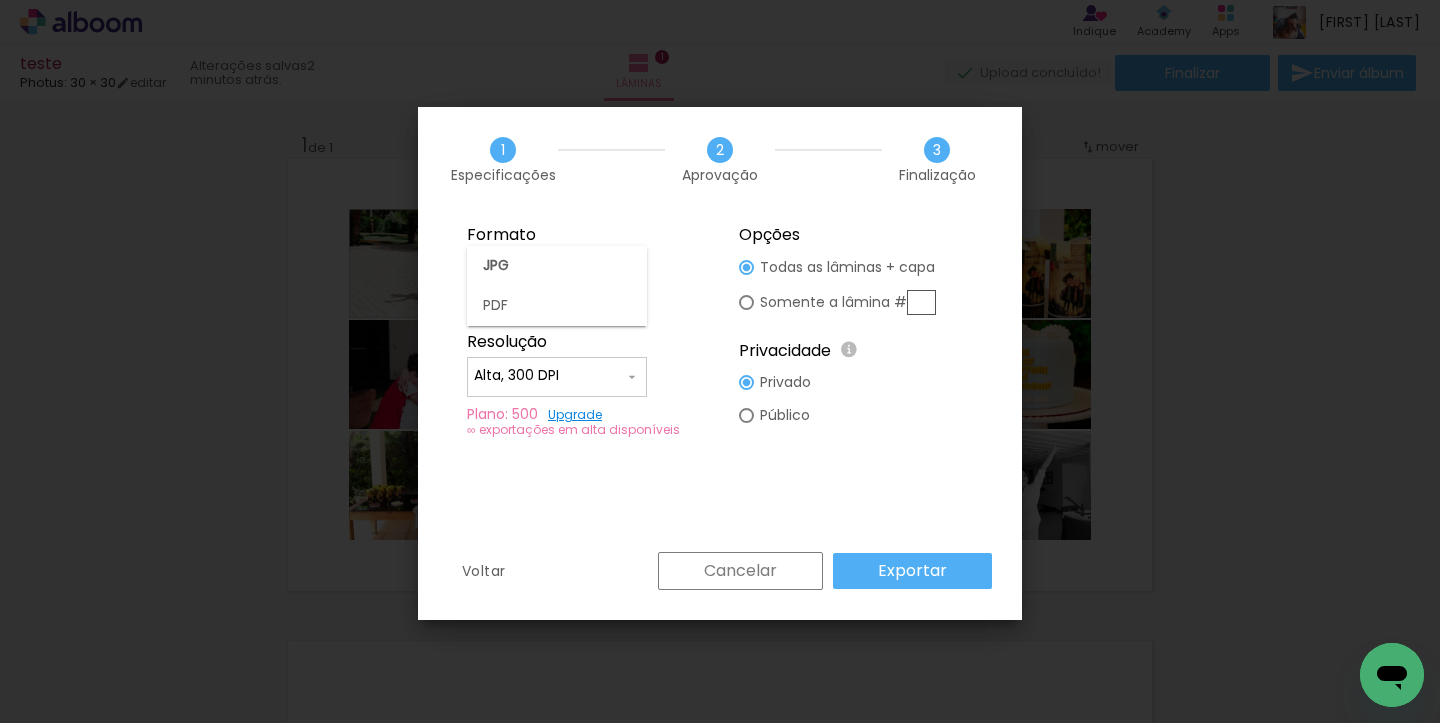 click on "Formato" at bounding box center (584, 235) 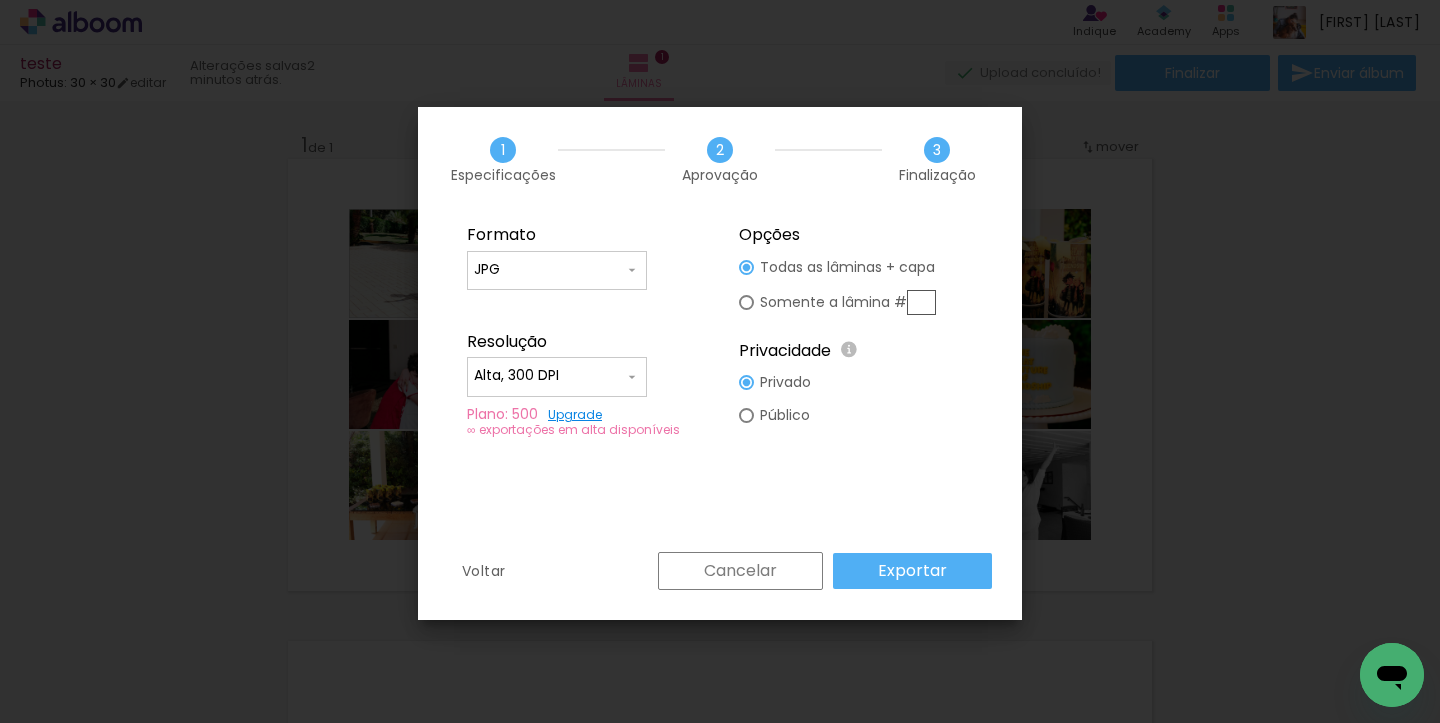click on "Exportar" at bounding box center [0, 0] 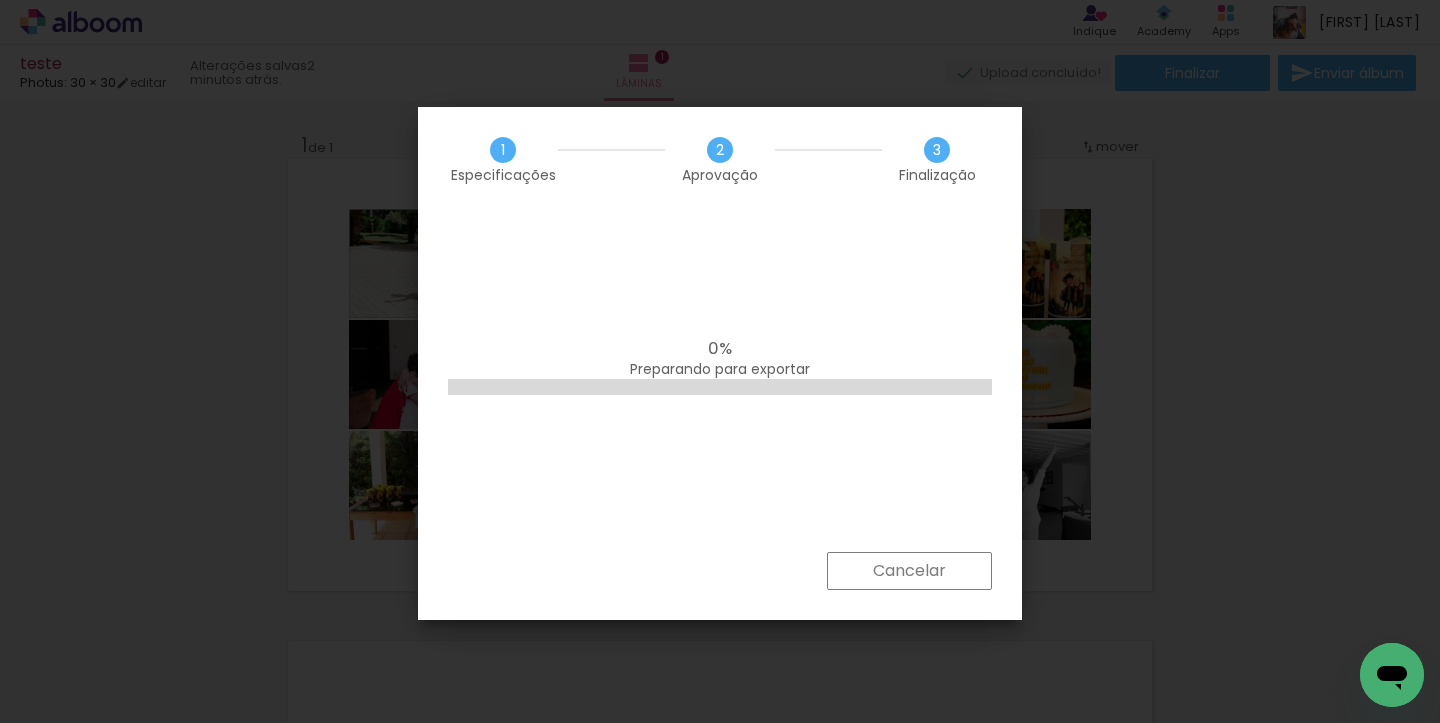 click on "0% Preparando para exportar" at bounding box center (720, 382) 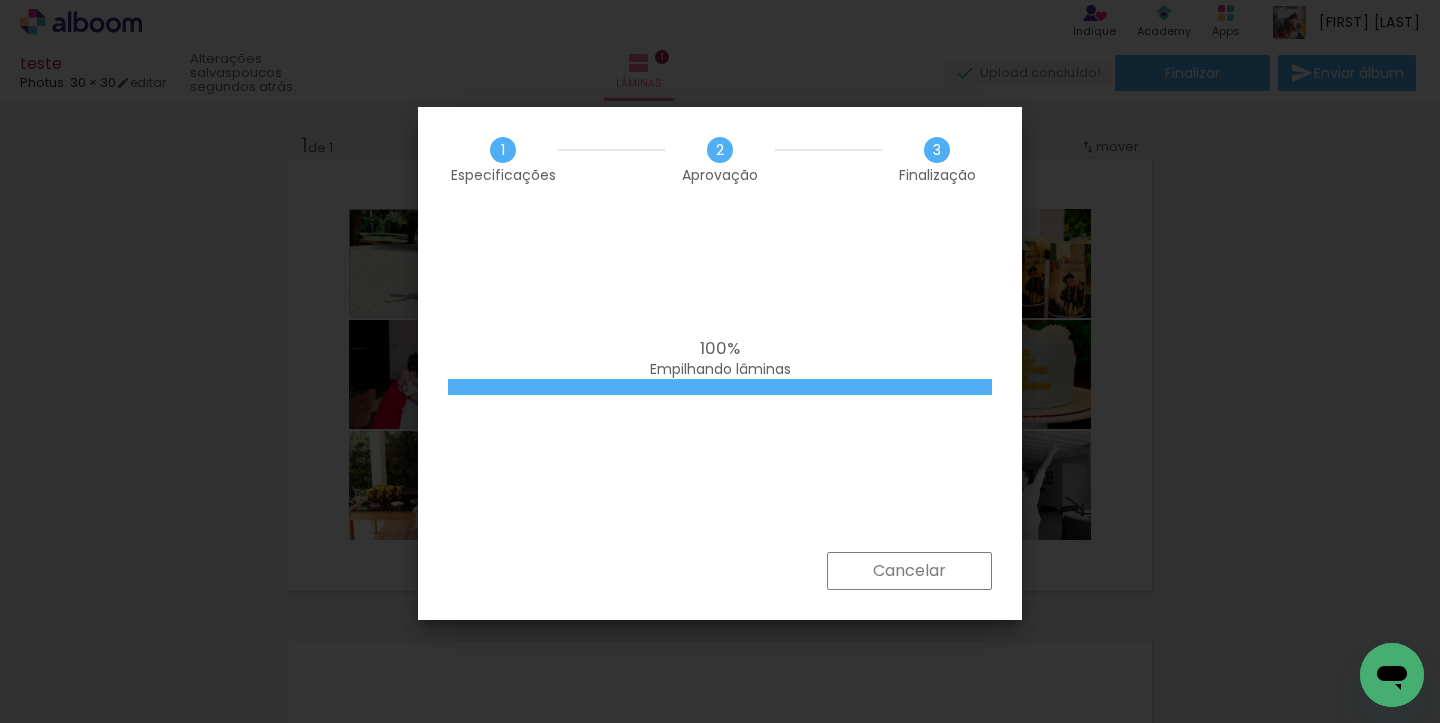 click on "Cancelar" at bounding box center [0, 0] 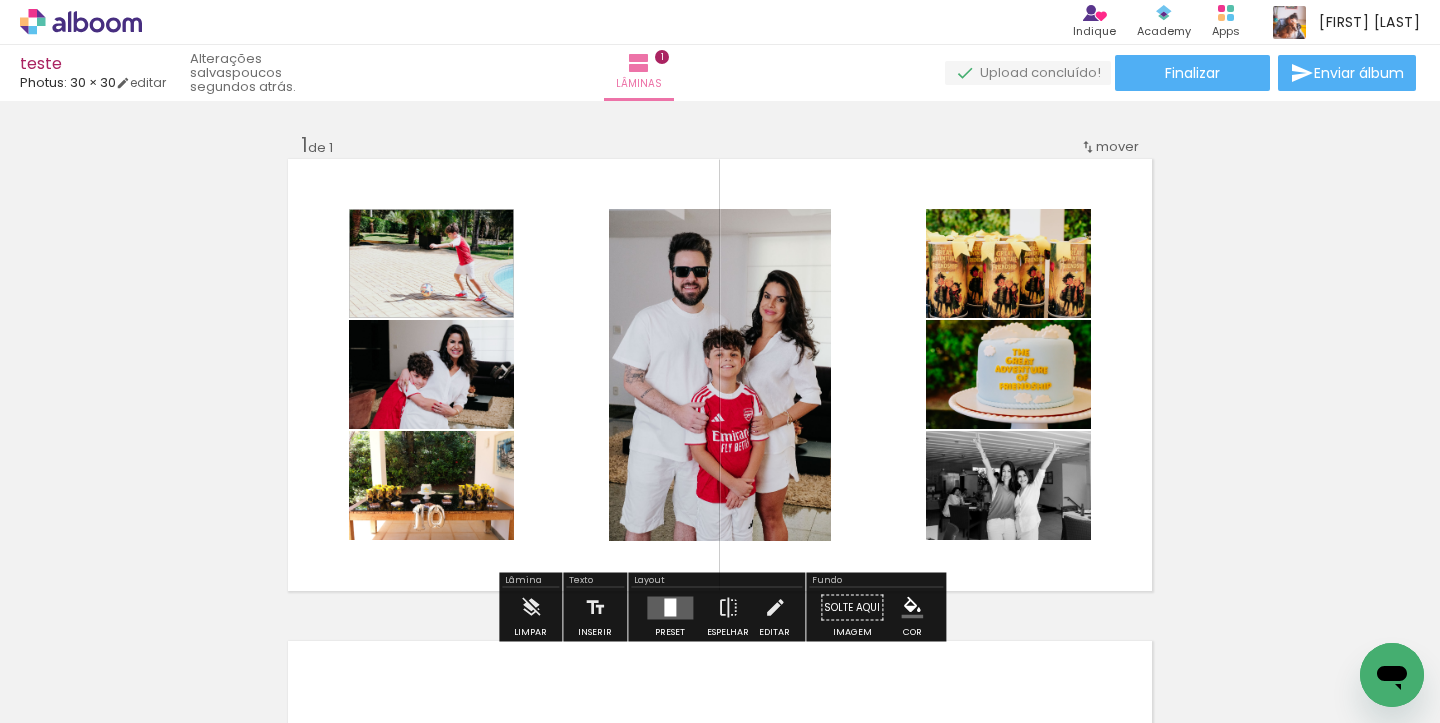 scroll, scrollTop: 0, scrollLeft: 0, axis: both 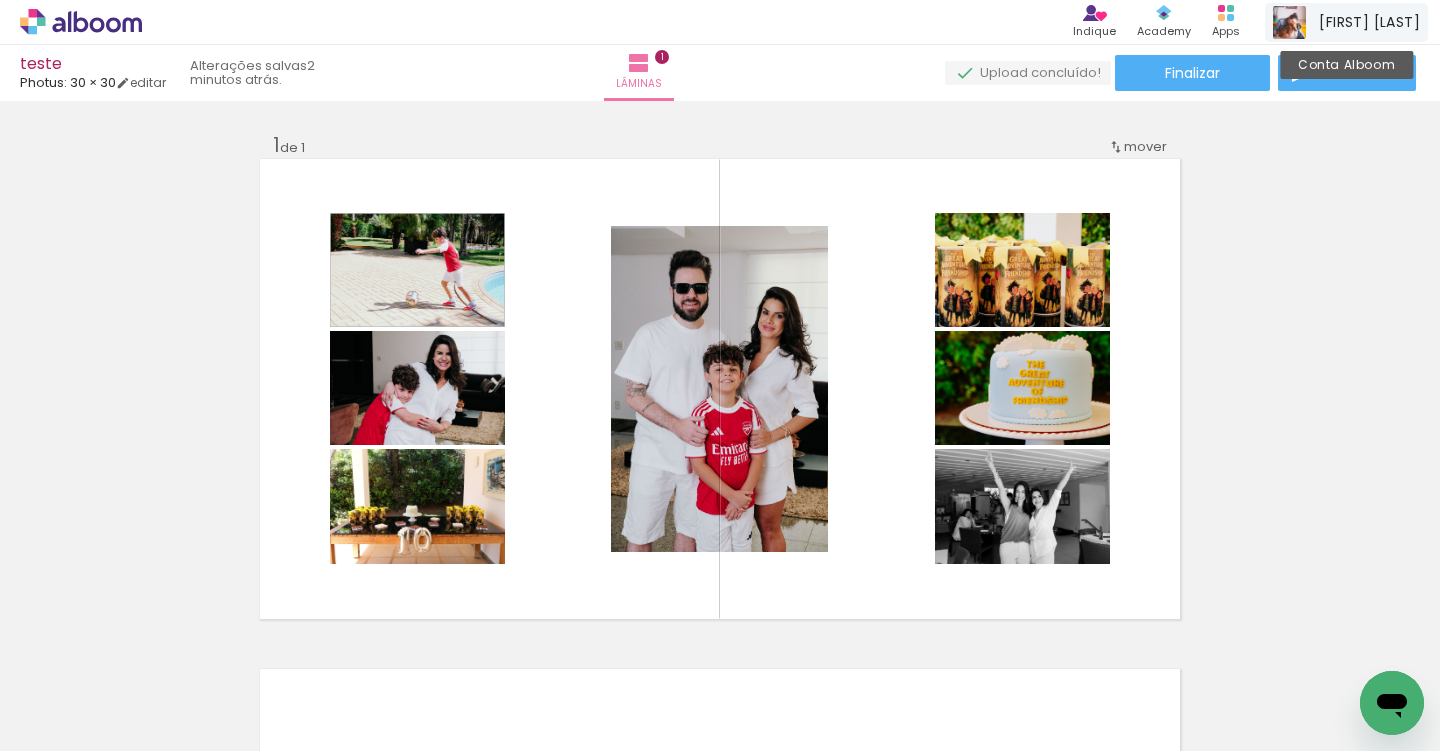 click on "[FIRST] [LAST]" at bounding box center [1369, 22] 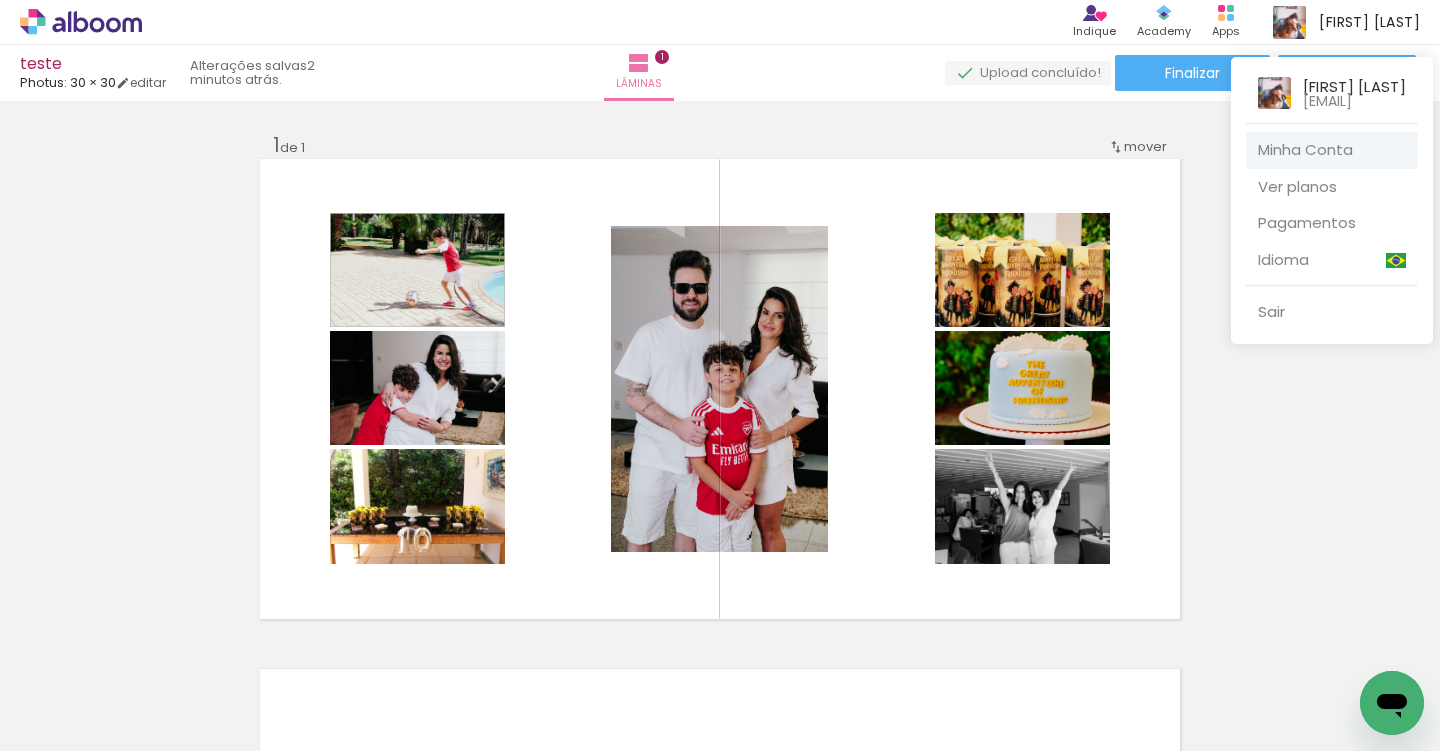 click on "Minha Conta" at bounding box center [1332, 150] 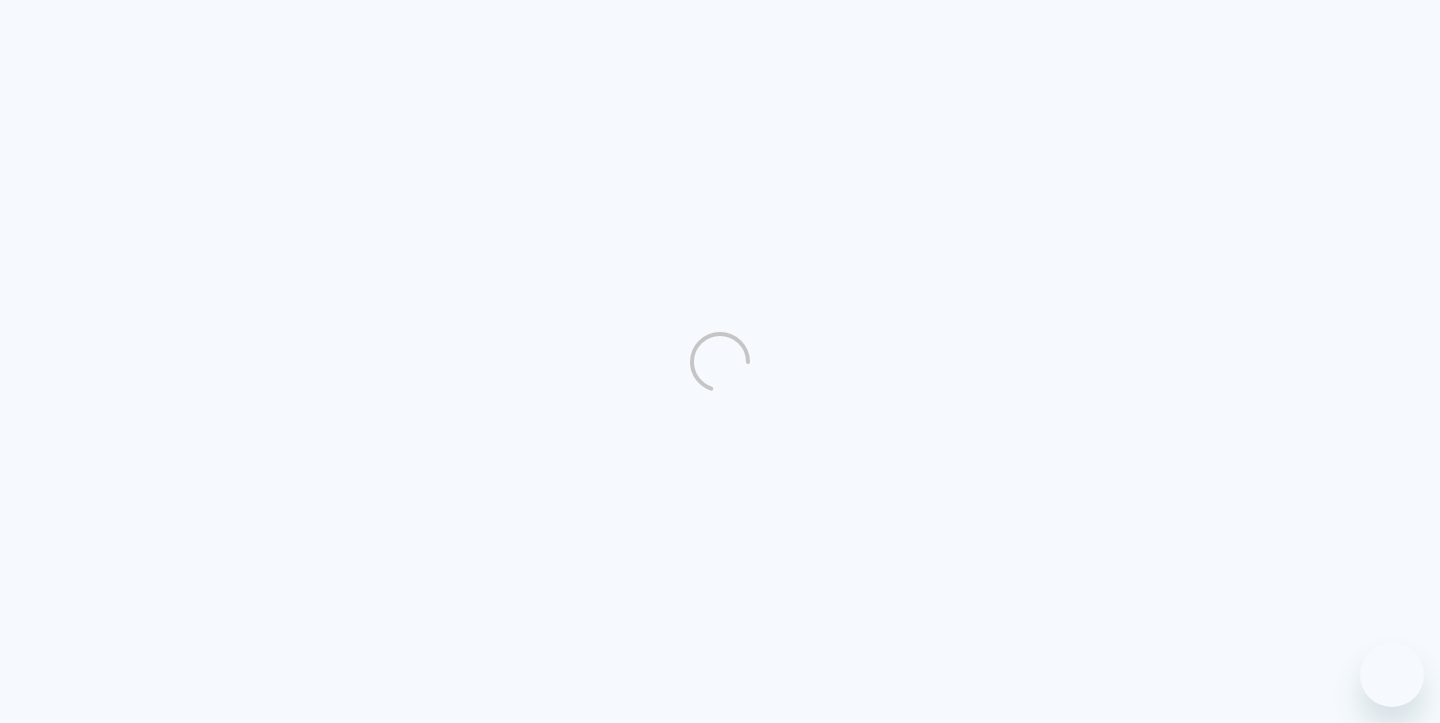 scroll, scrollTop: 0, scrollLeft: 0, axis: both 